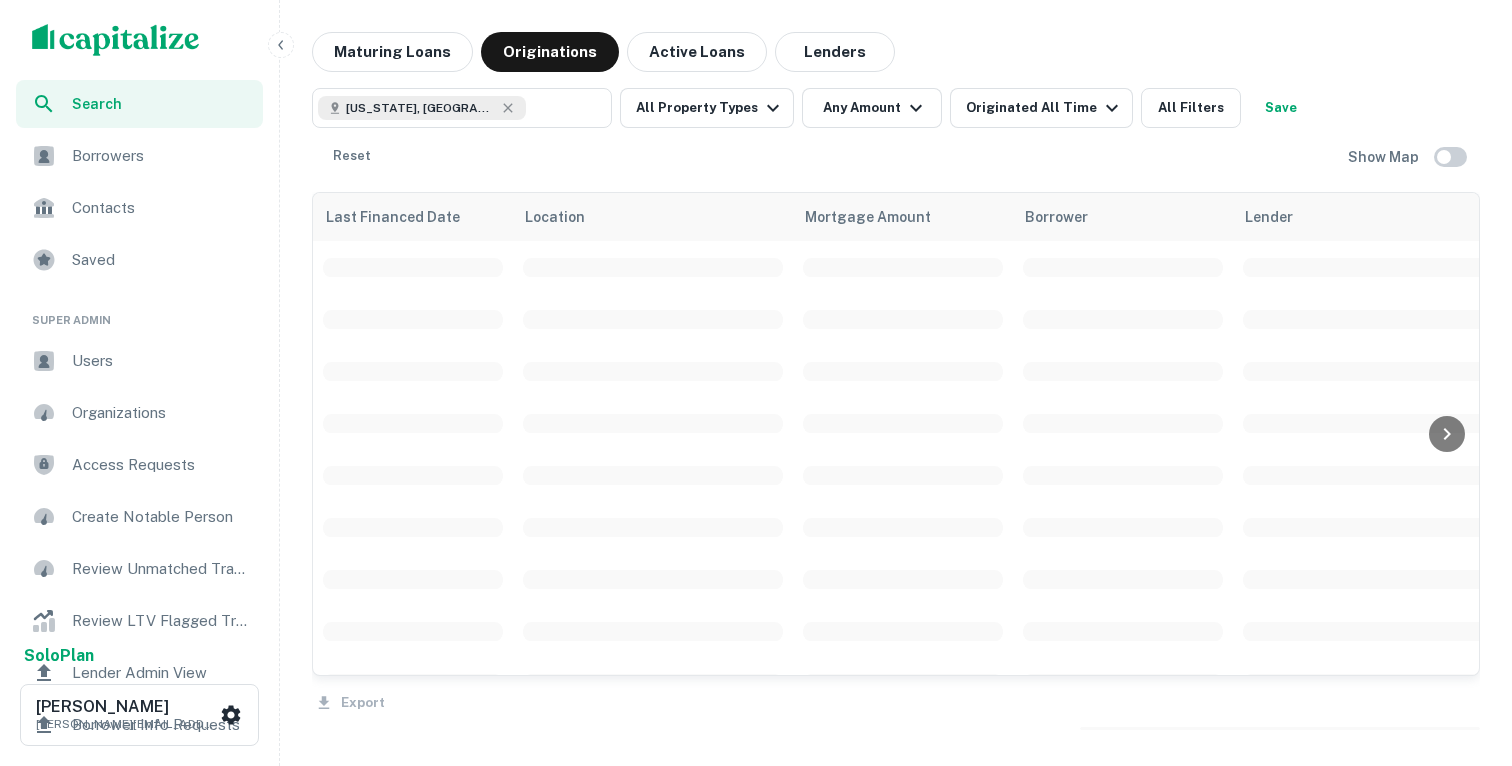 scroll, scrollTop: 0, scrollLeft: 0, axis: both 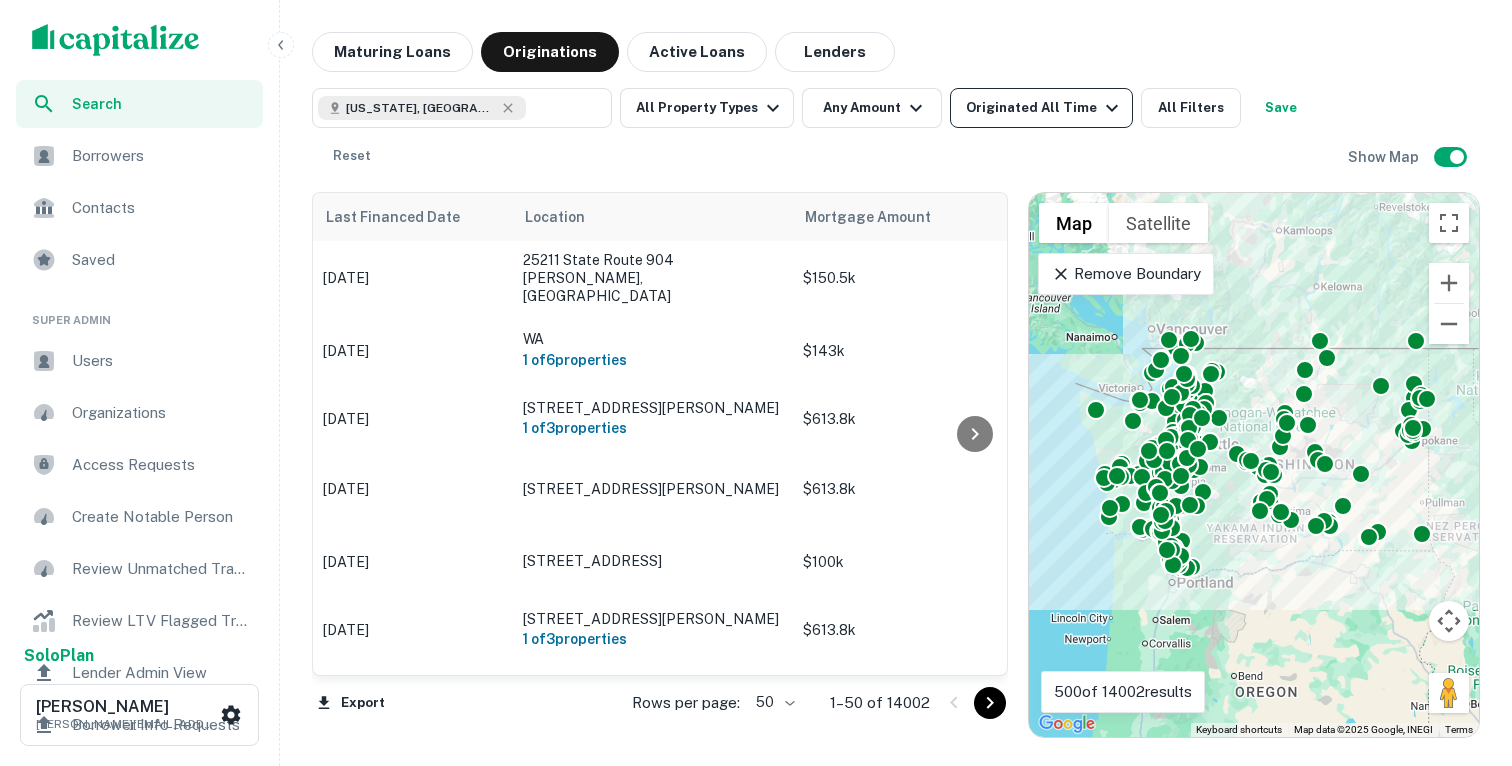 click on "Originated All Time" at bounding box center [1045, 108] 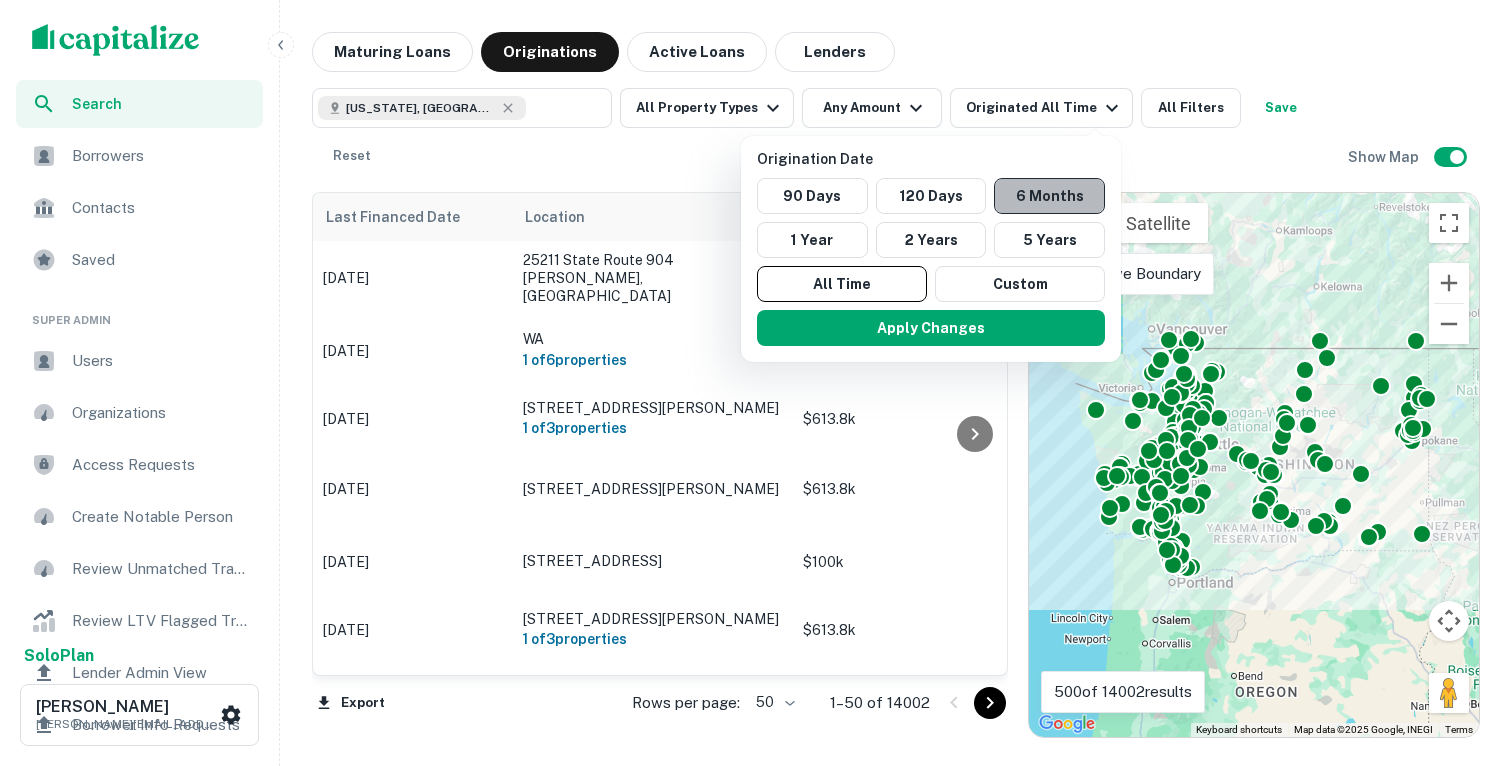 click on "6 Months" at bounding box center [1049, 196] 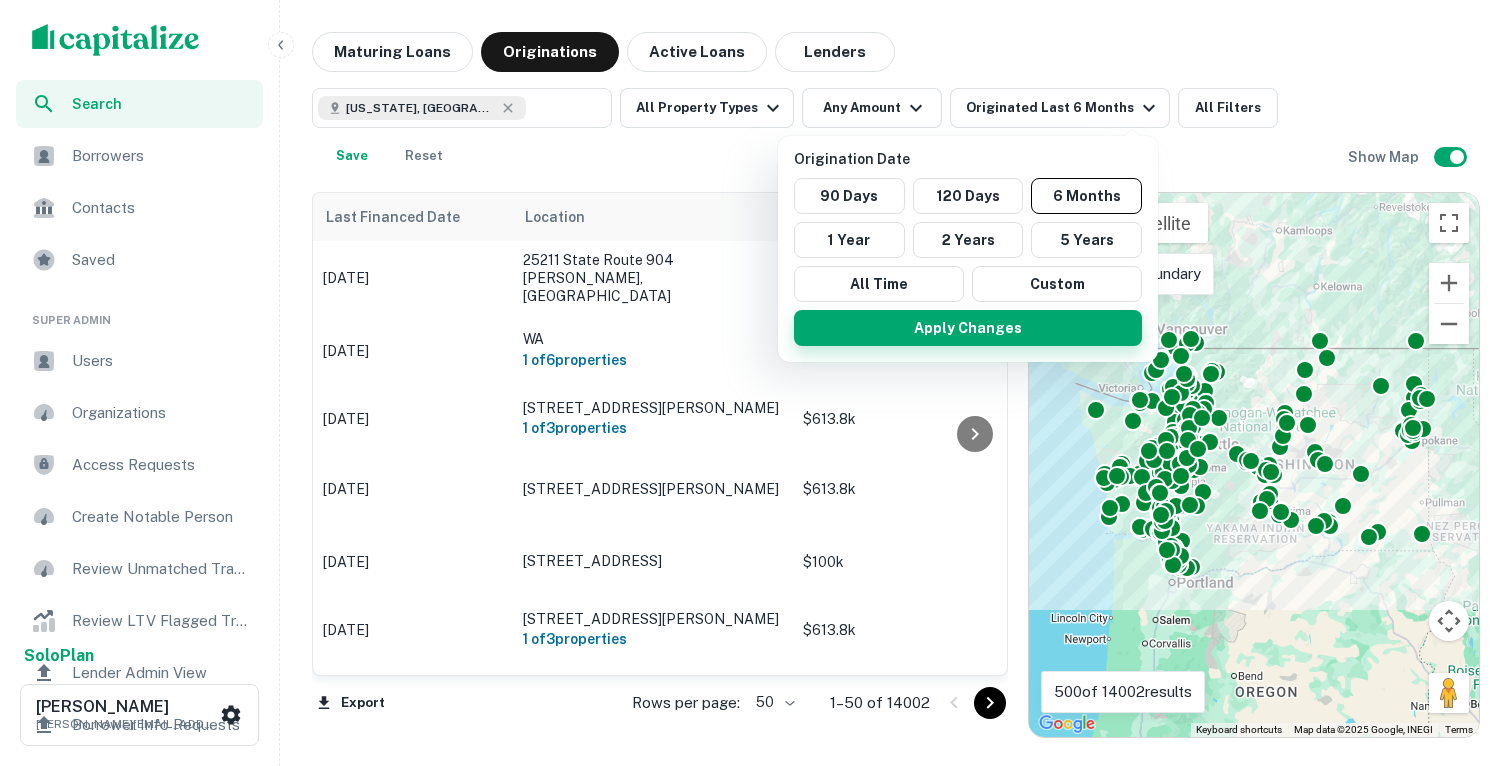 click on "Apply Changes" at bounding box center [968, 328] 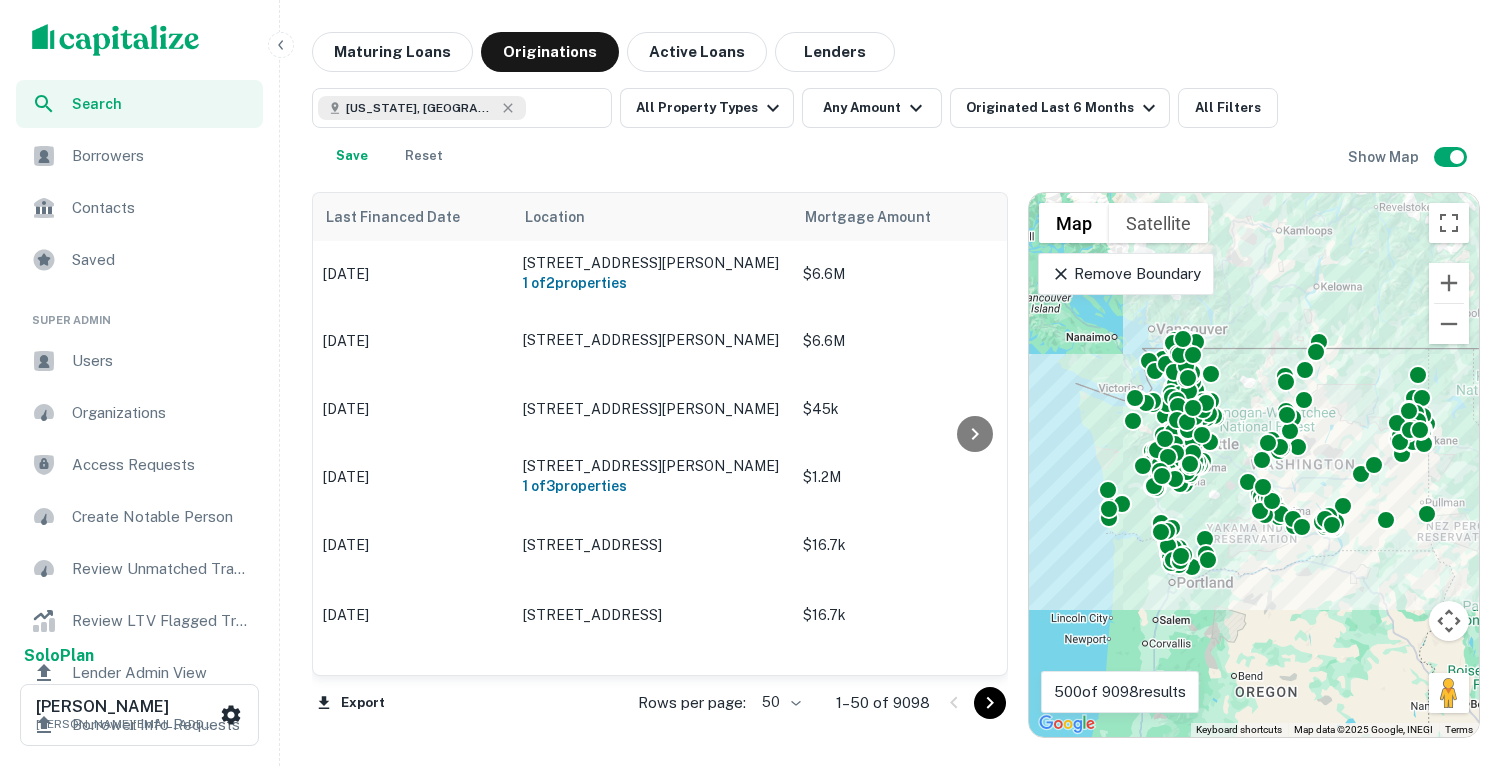 click 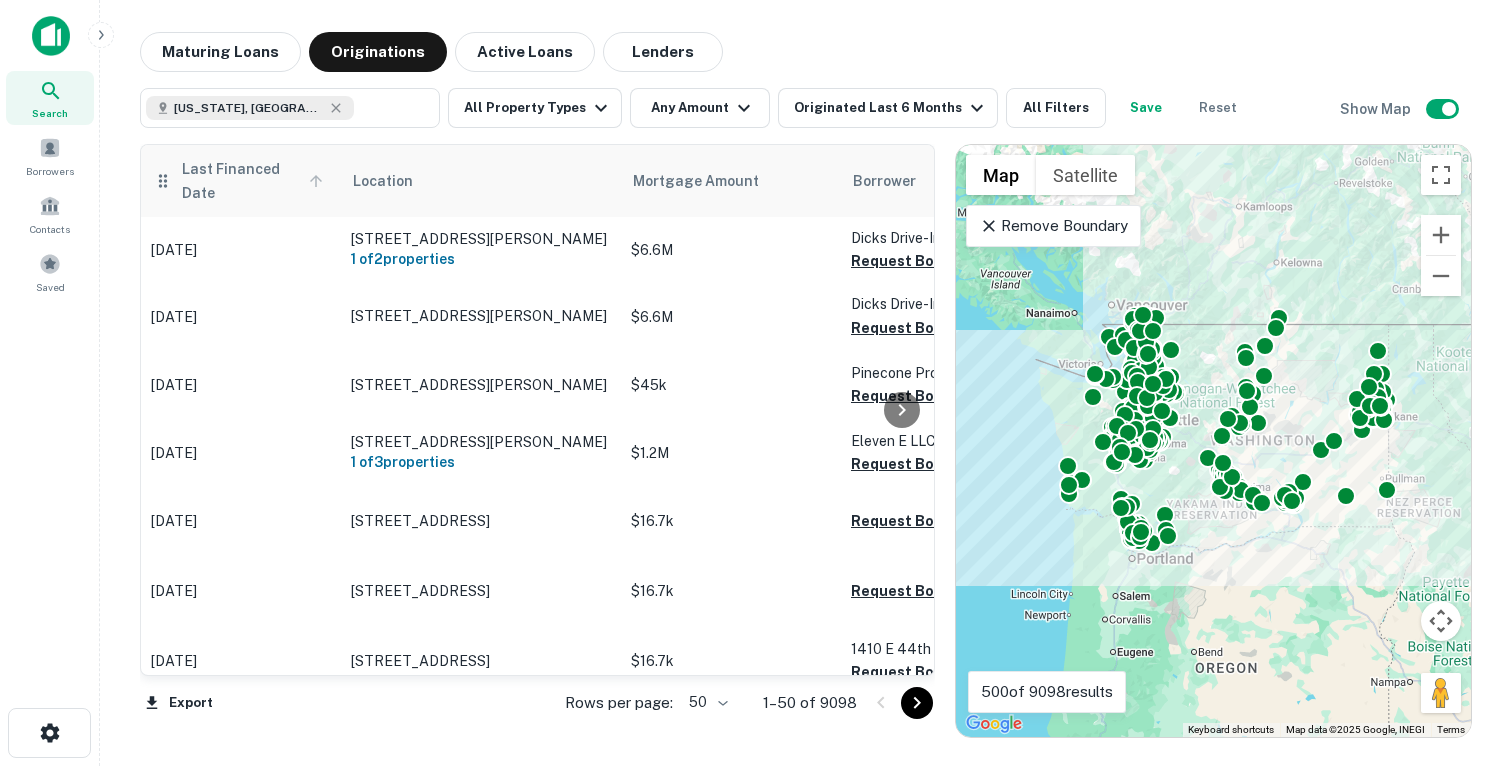 click on "Last Financed Date" at bounding box center (255, 181) 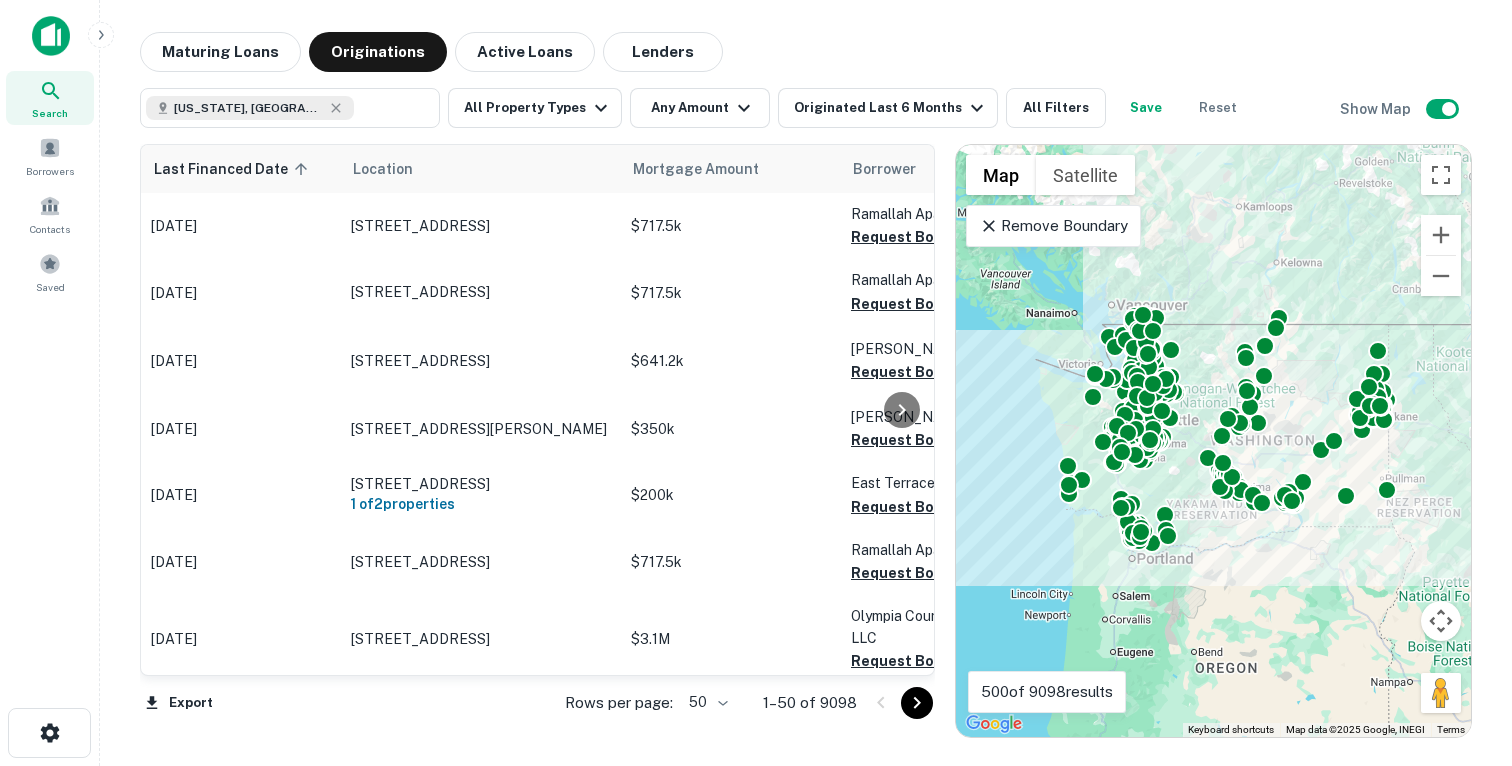 click on "Last Financed Date sorted ascending" at bounding box center [233, 169] 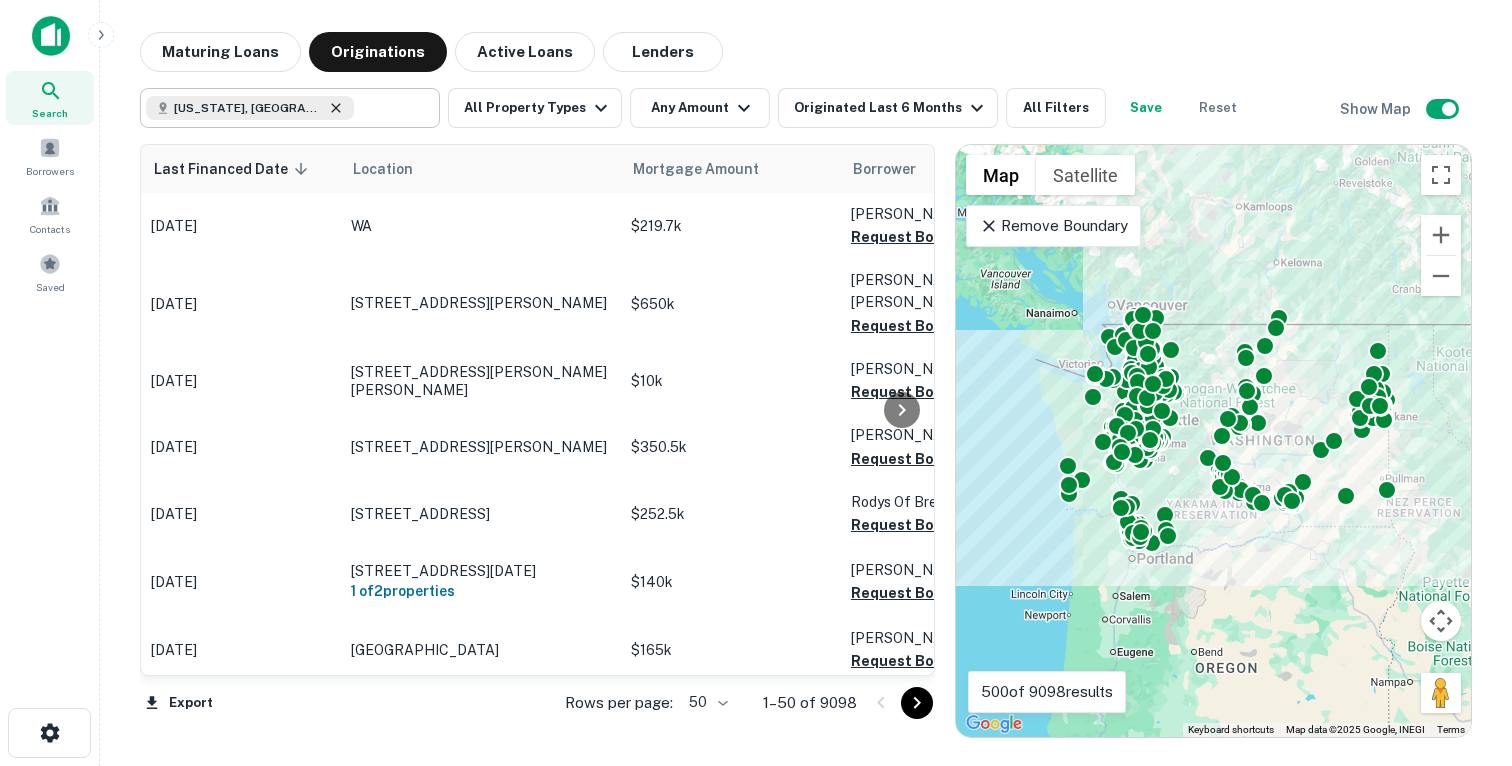 click 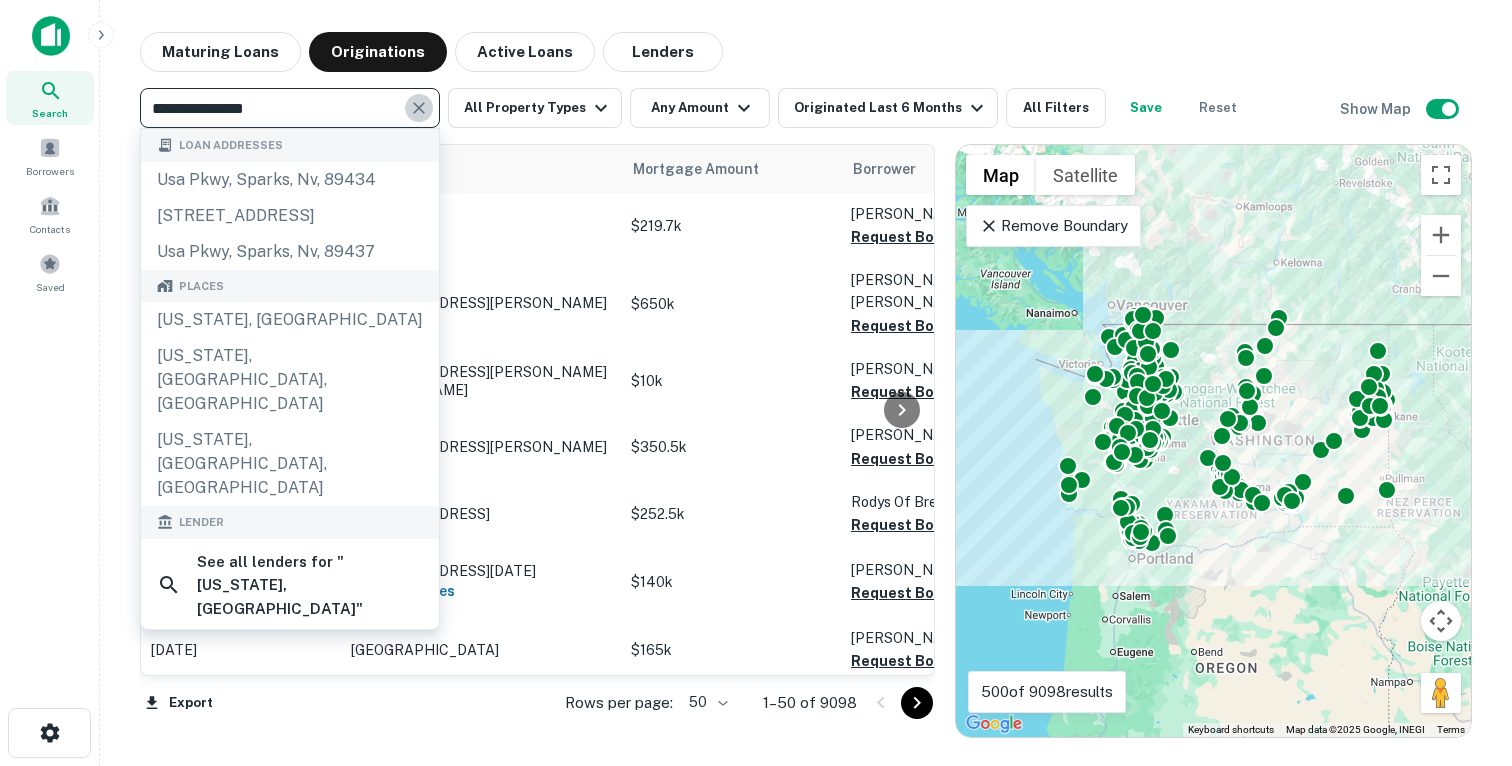 click 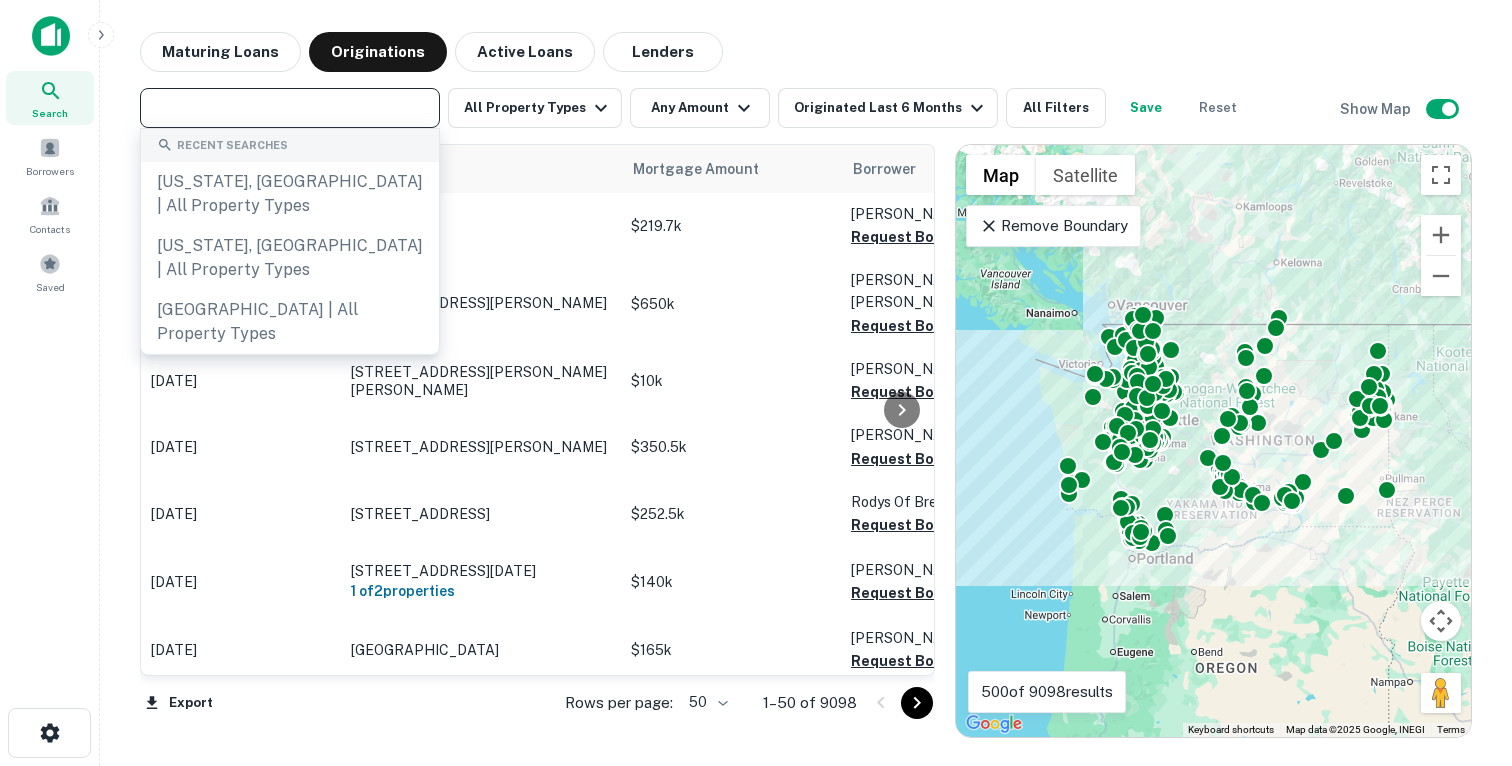 click at bounding box center (288, 108) 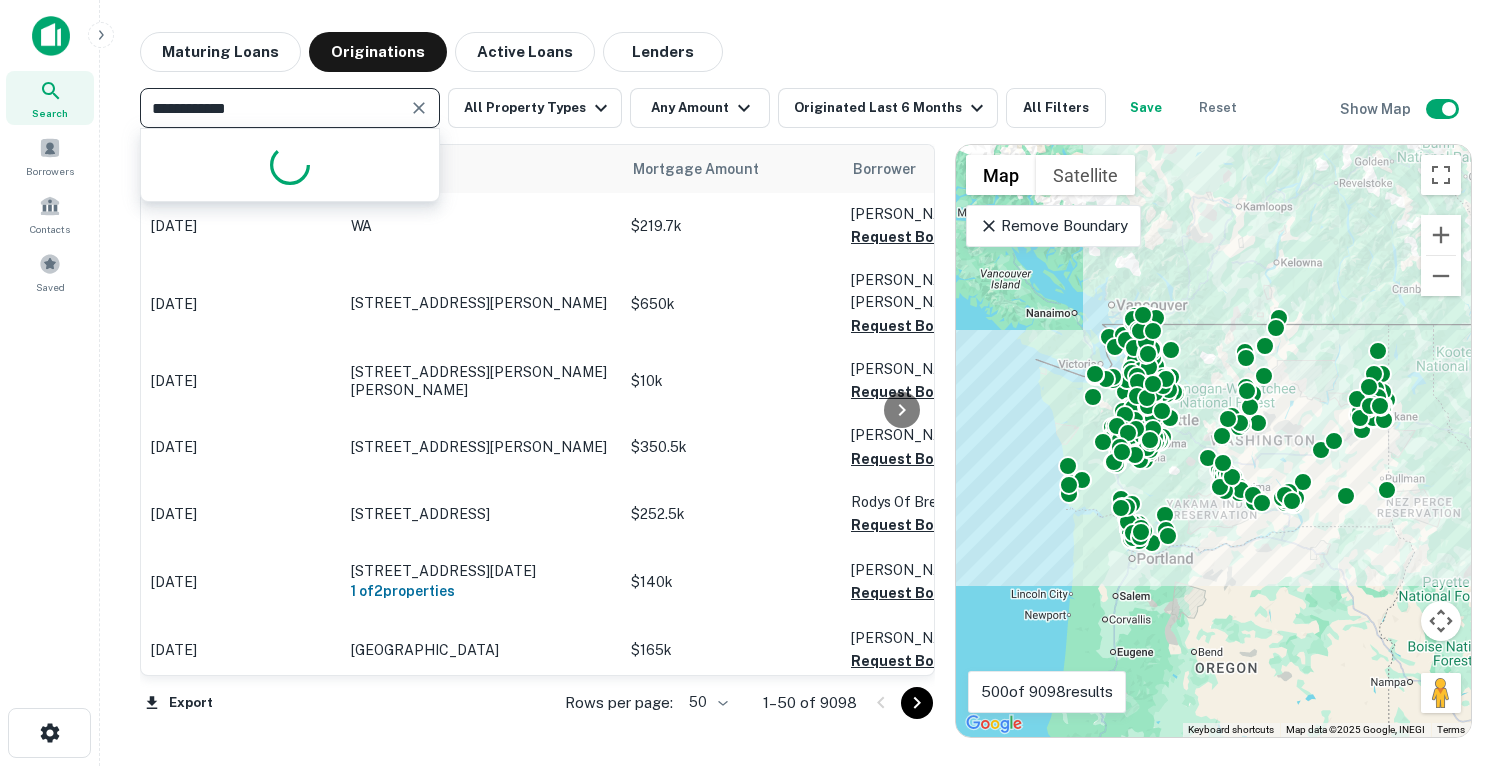 type on "**********" 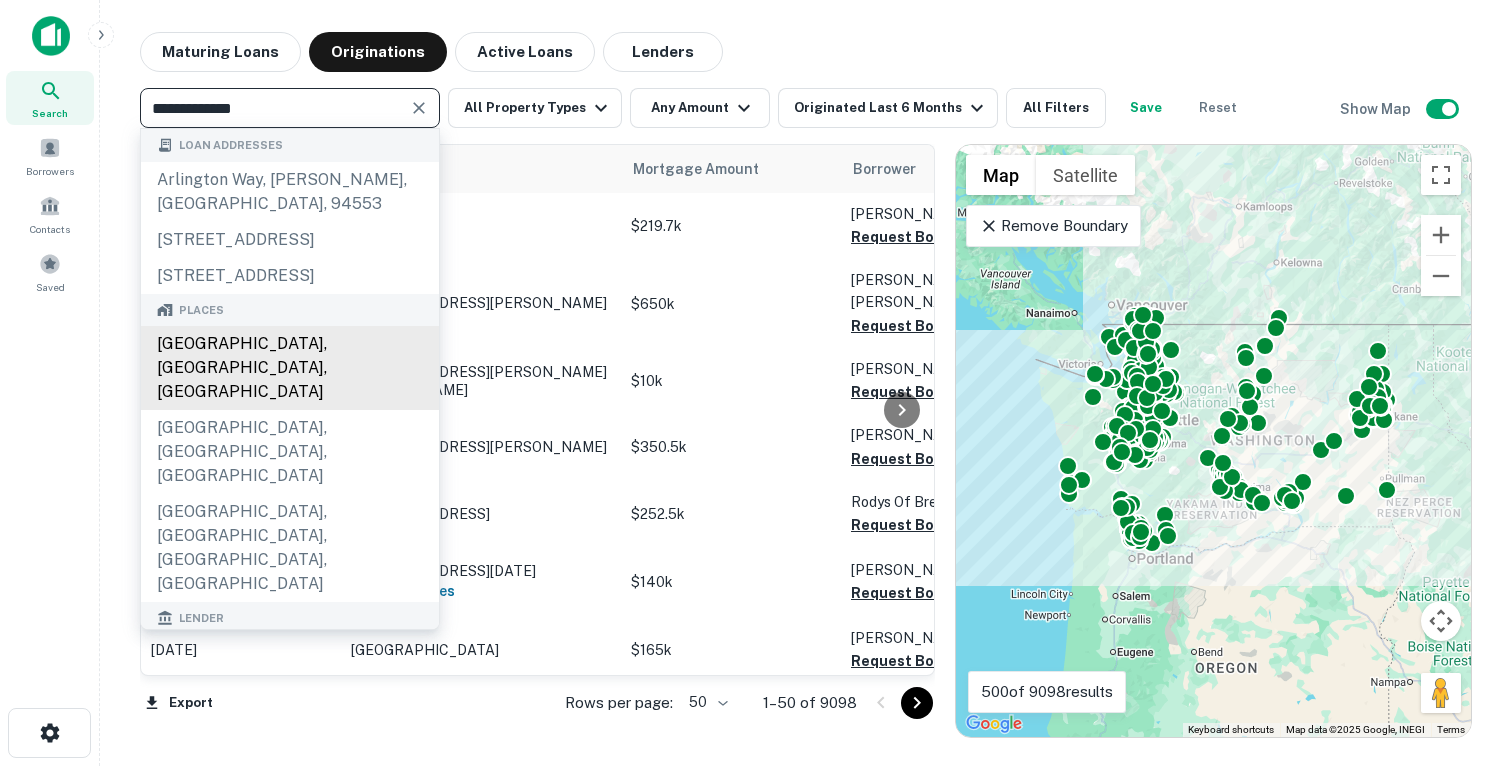 click on "Arlington, WA, USA" at bounding box center (290, 368) 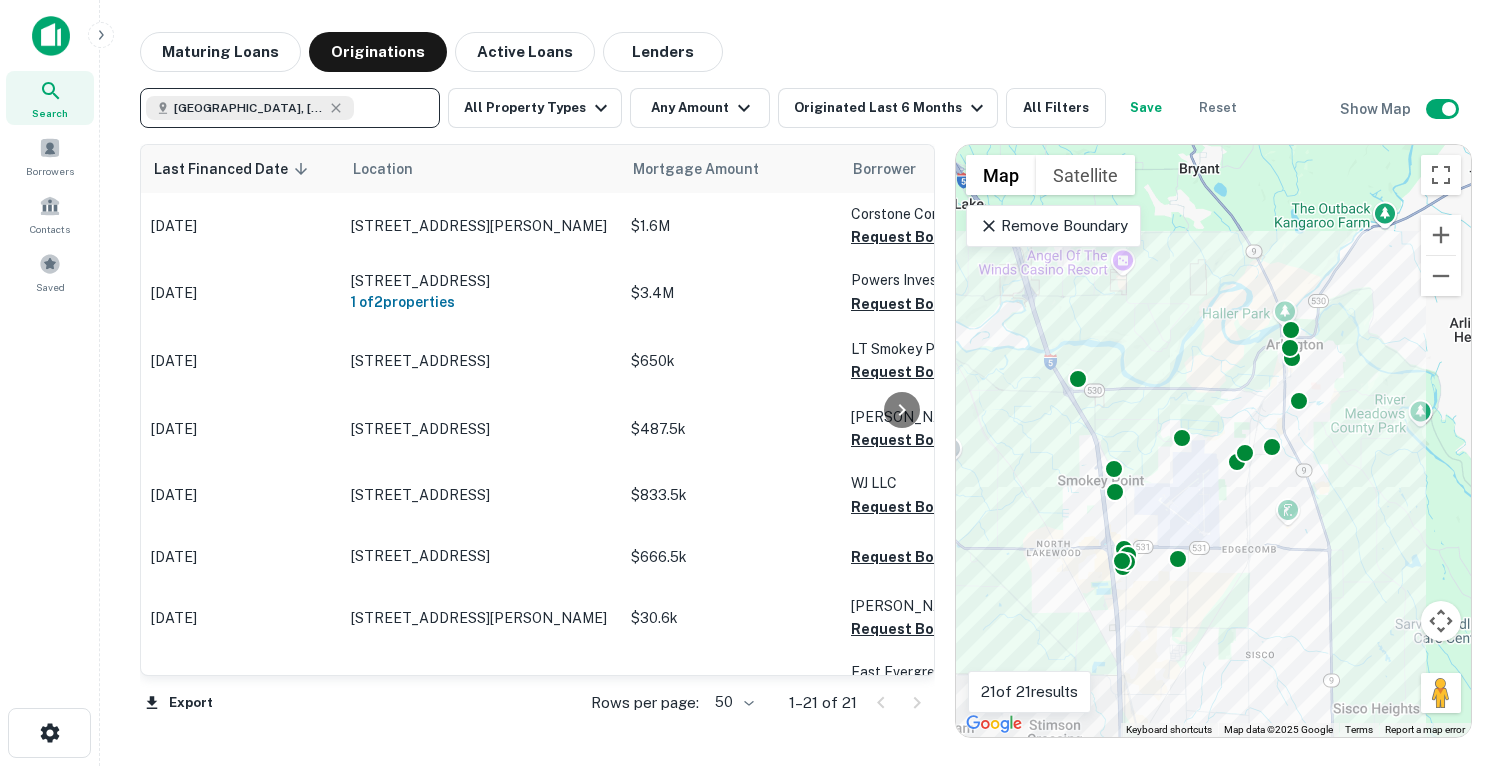click 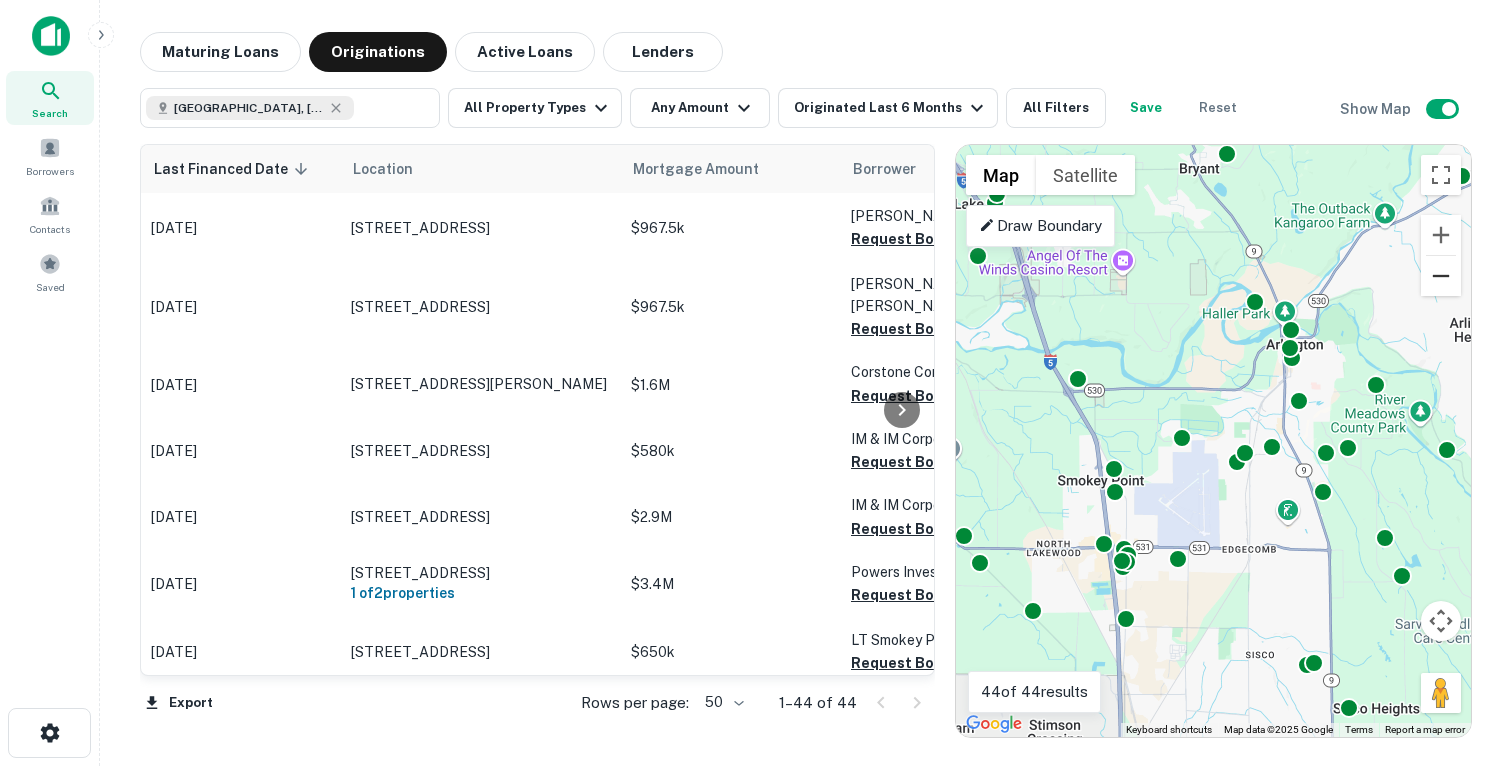 click at bounding box center [1441, 276] 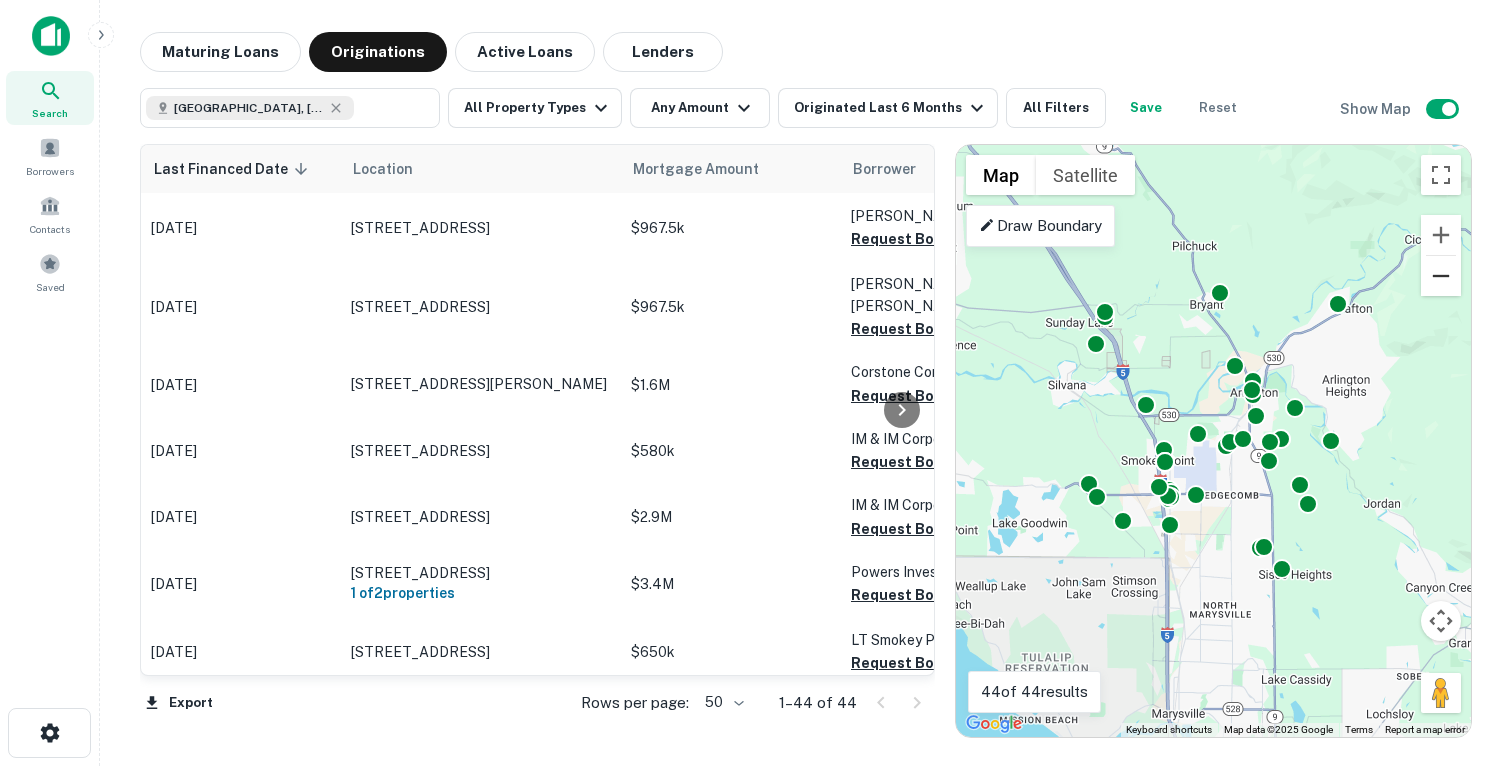 click at bounding box center [1441, 276] 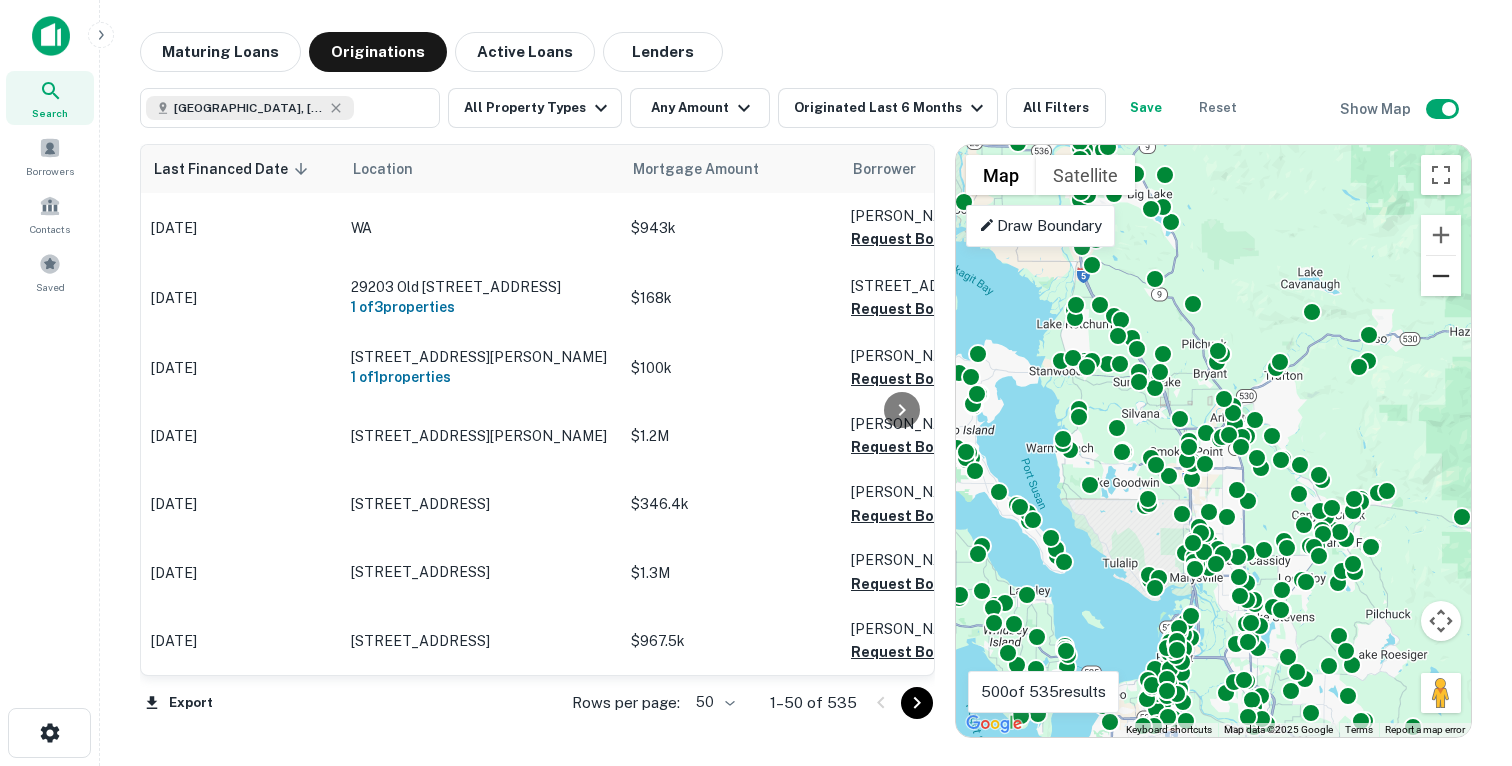 click at bounding box center (1441, 276) 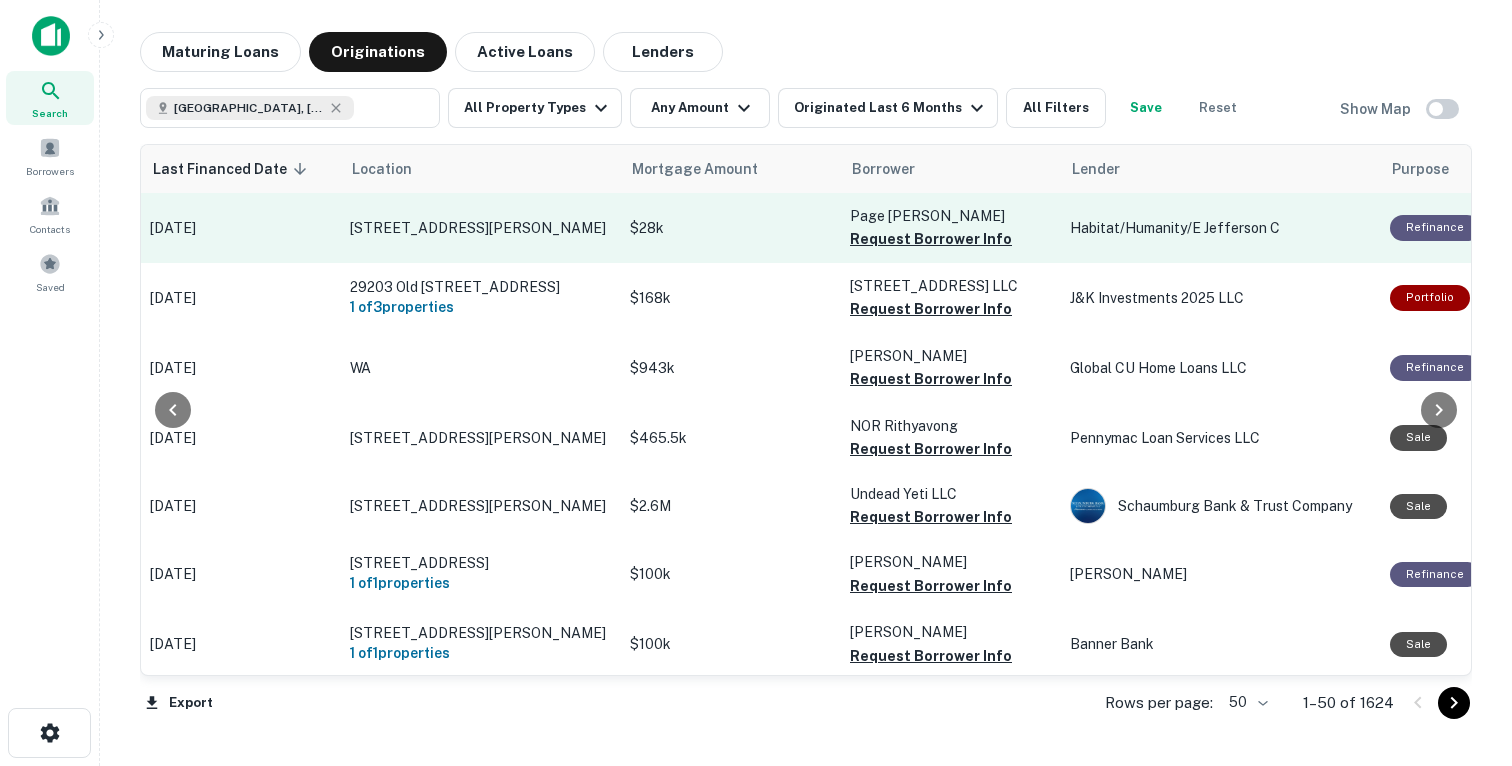 scroll, scrollTop: 0, scrollLeft: 0, axis: both 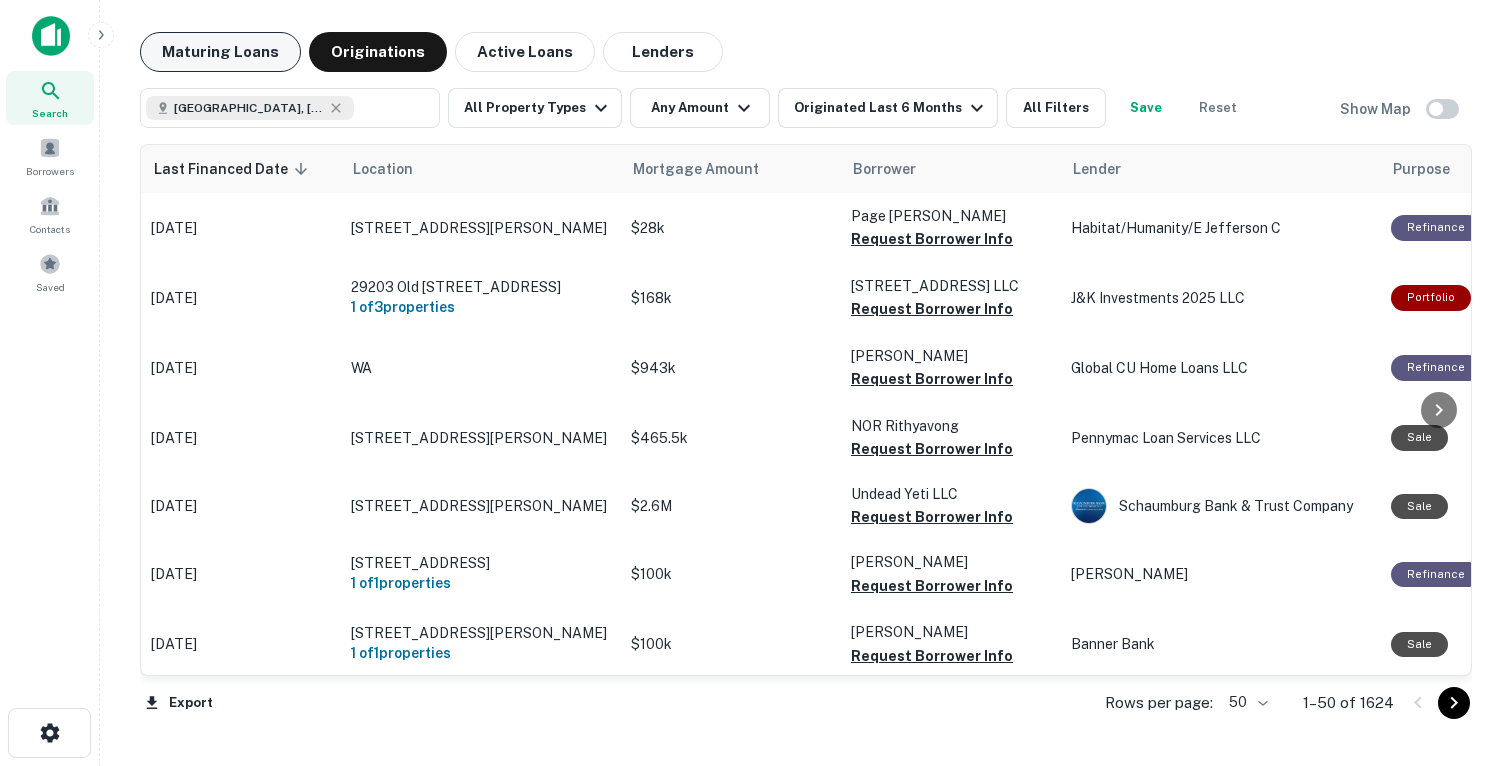 click on "Maturing Loans" at bounding box center (220, 52) 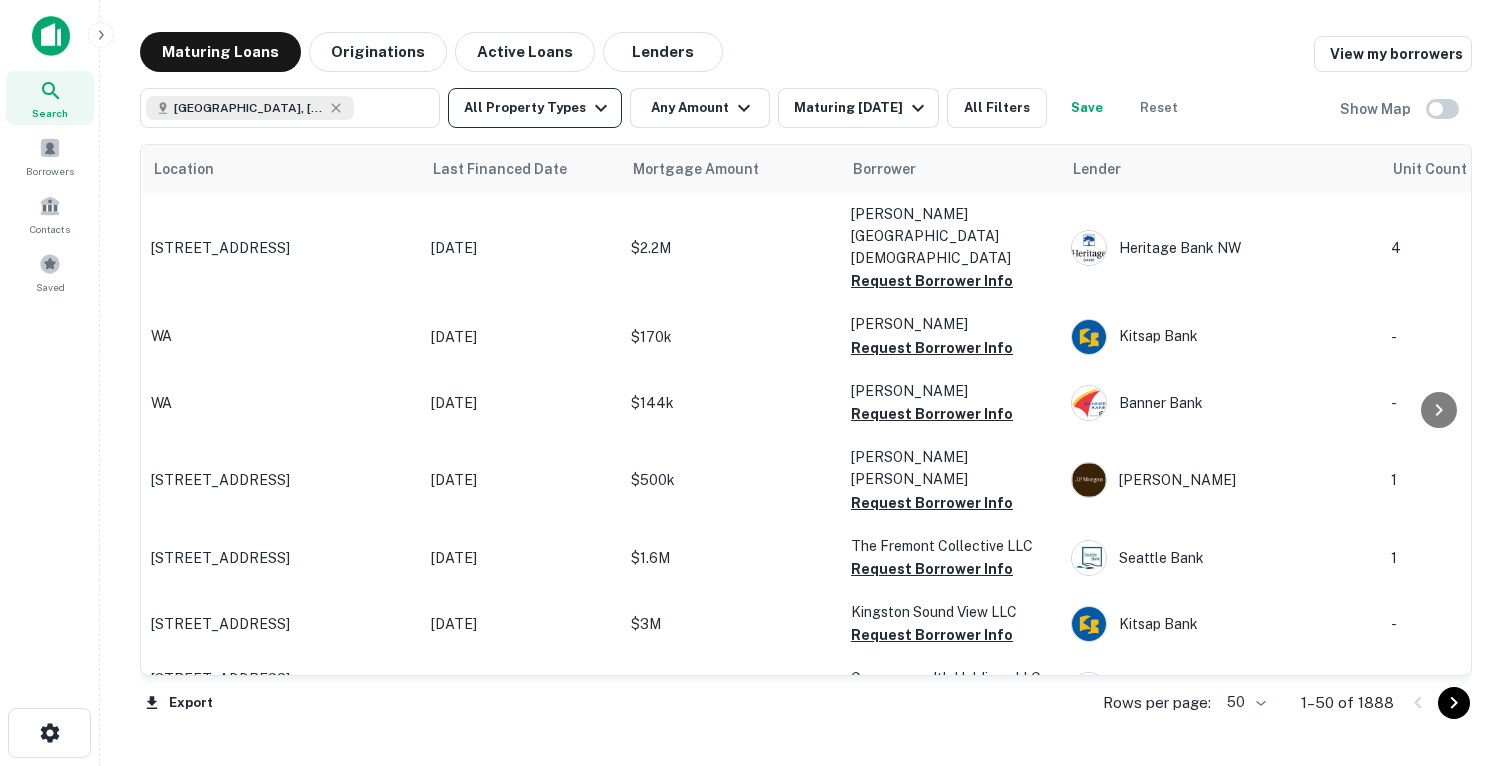 click on "All Property Types" at bounding box center (535, 108) 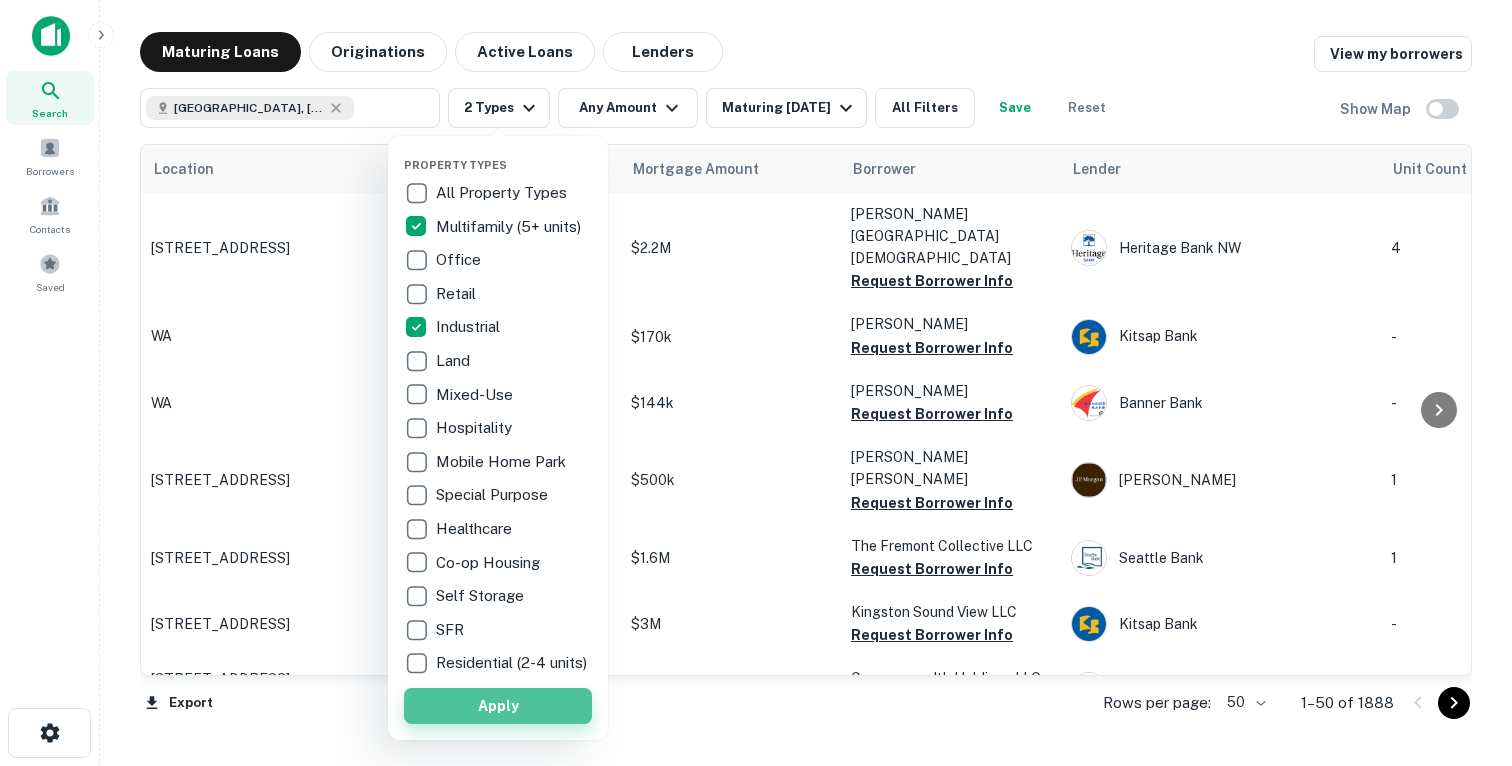 click on "Apply" at bounding box center (498, 706) 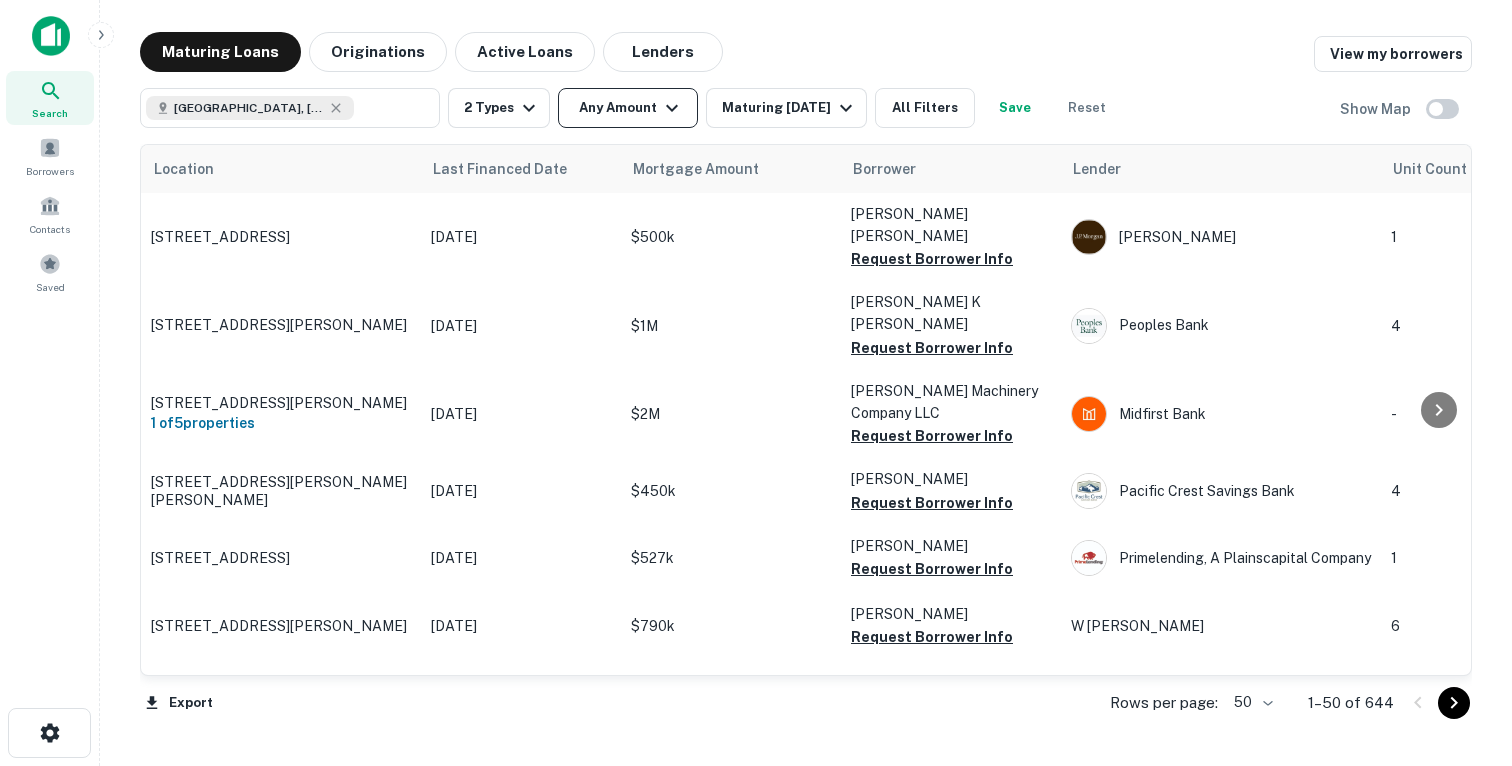 click on "Any Amount" at bounding box center [628, 108] 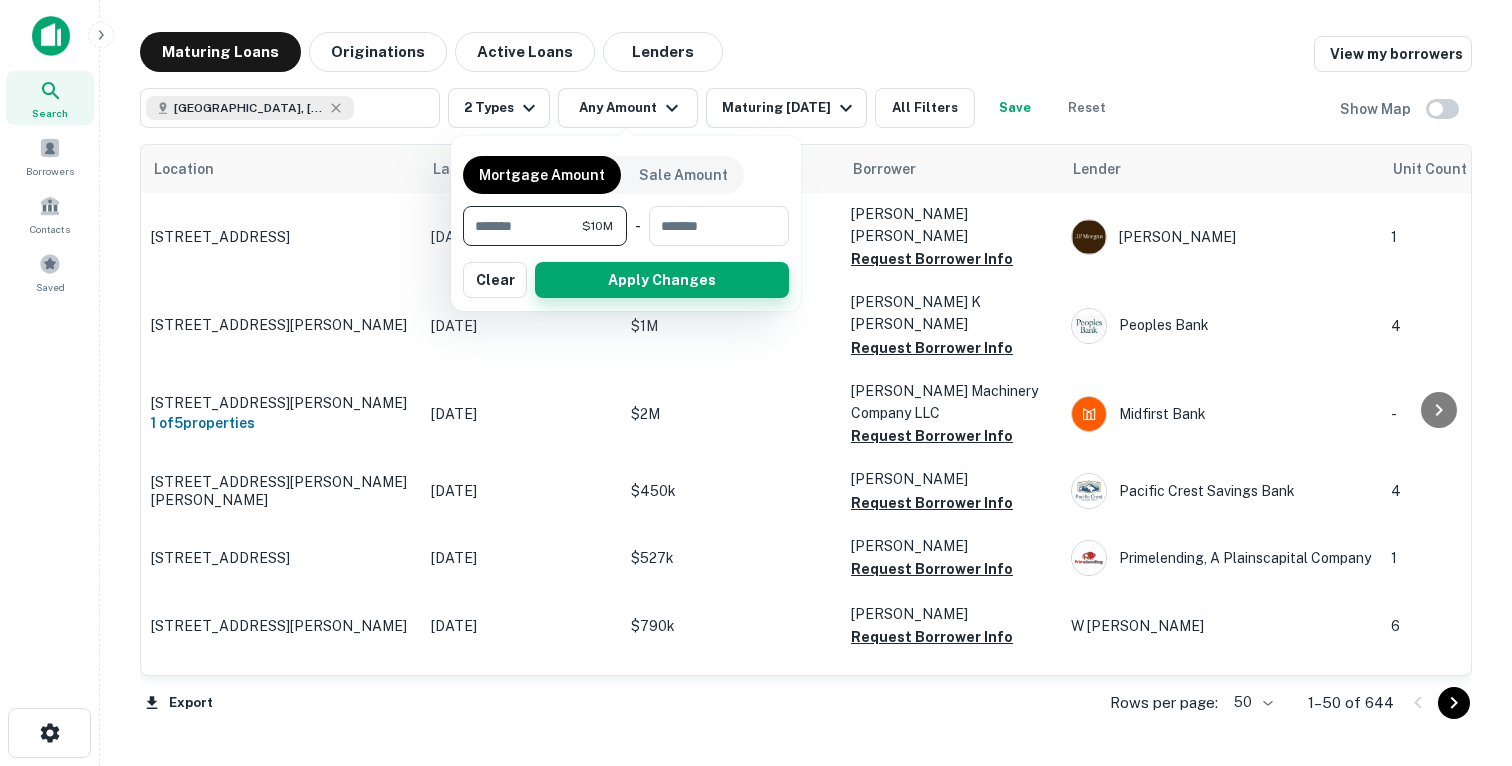 type on "********" 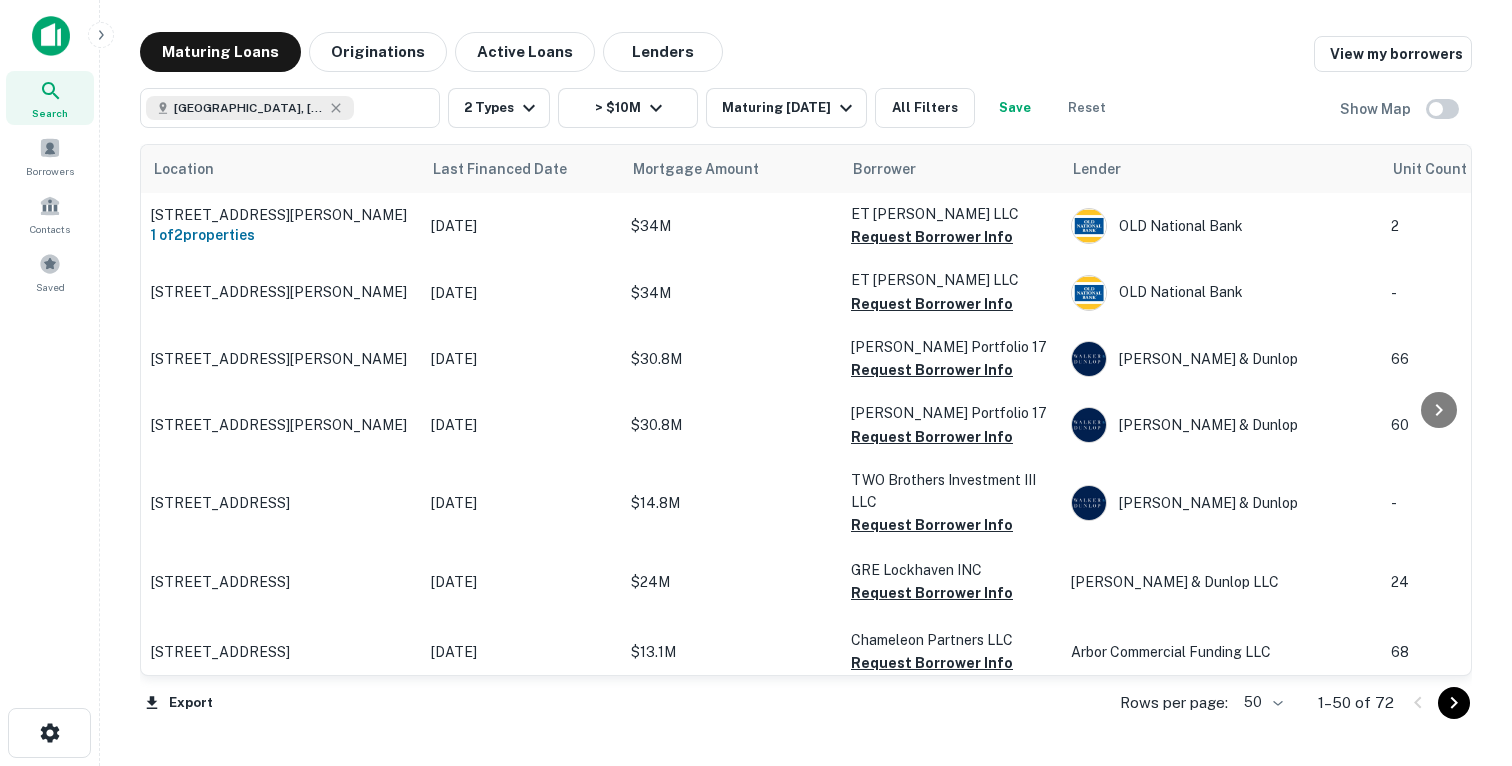 click on "Location Last Financed Date Mortgage Amount Borrower Lender Unit Count Type Purpose Sale Amount LTV Year Built Lender Type Distance Maturity Date sorted ascending 11404 Commando Rd W Everett, WA98204  1 of  2  properties Jul 12, 2023 $34M ET Everett LLC Request Borrower Info OLD National Bank 2 Industrial Portfolio Refinance - - 2013 Bank - Jul 12, 2025 11404 Commando Rd W Everett, WA98204  Jul 12, 2023 $34M ET Everett LLC Request Borrower Info OLD National Bank - Industrial Refinance - - 2013 Bank - Jul 12, 2025 7805 170th Pl Redmond, WA98052  Jul 29, 2020 $30.8M Williams Portfolio 17 Request Borrower Info Walker & Dunlop 66 Multifamily Sale $51.4M 59.89% 2009 Agency - Jul 29, 2025 7903 170th Pl Ne Redmond, WA98052  Jul 29, 2020 $30.8M Williams Portfolio 17 Request Borrower Info Walker & Dunlop 60 Multifamily Sale $51.4M 59.89% 2004 Agency - Jul 29, 2025 21020 Viking Ave Nw Poulsbo, WA98370  Jul 30, 2020 $14.8M TWO Brothers Investment III LLC Request Borrower Info Walker & Dunlop - Multifamily Sale $27M 2018" at bounding box center [806, 433] 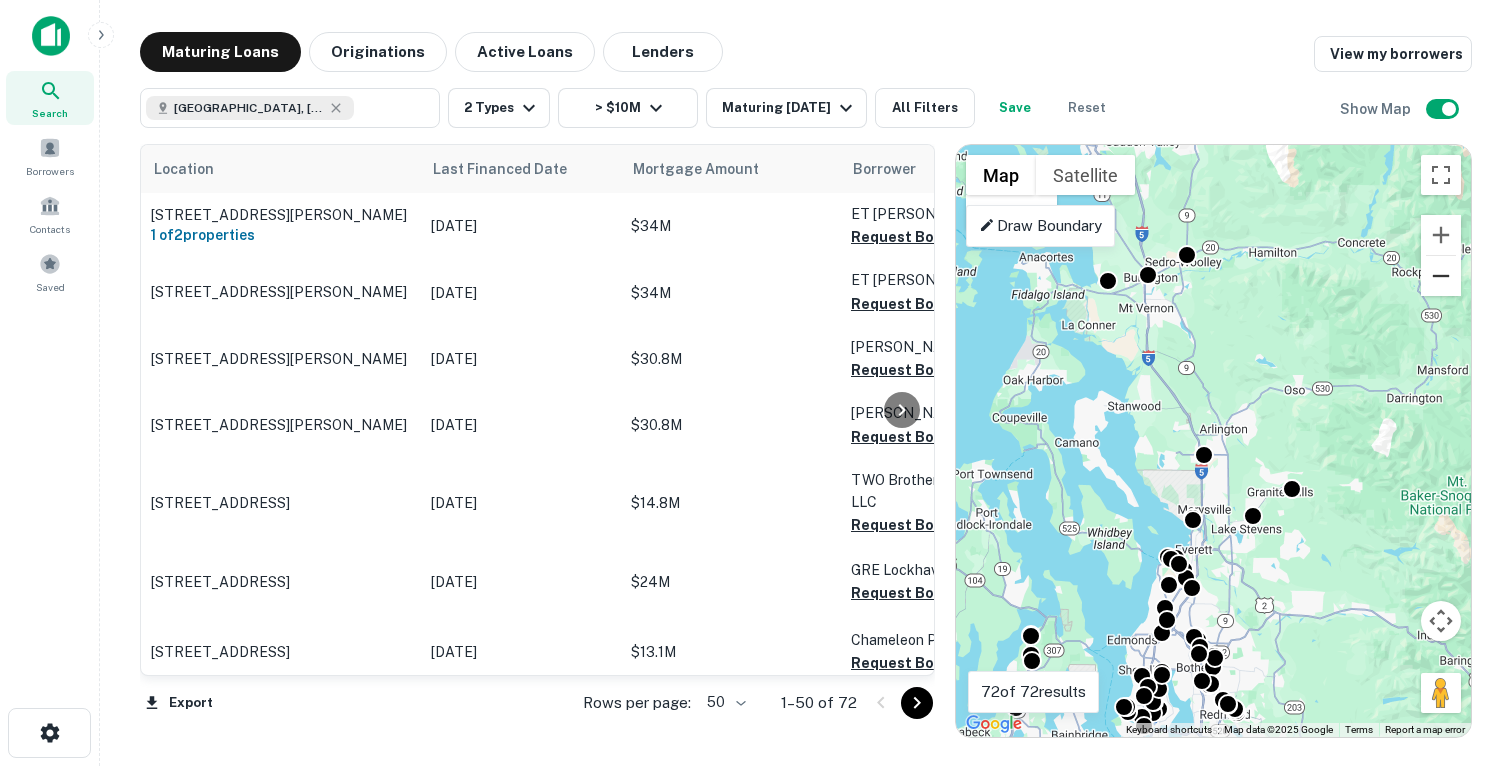 click at bounding box center (1441, 276) 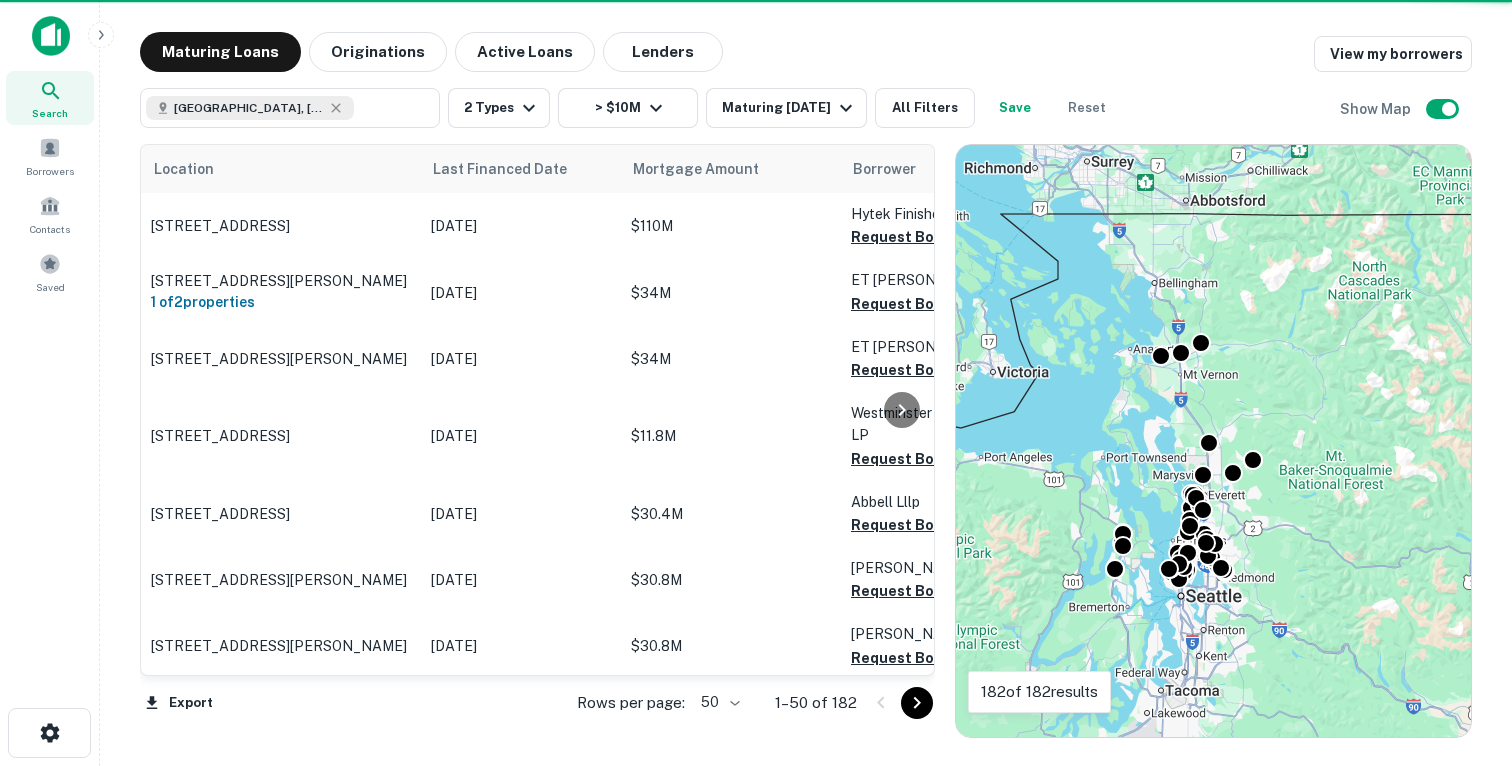 click on "To navigate, press the arrow keys. To activate drag with keyboard, press Alt + Enter. Once in keyboard drag state, use the arrow keys to move the marker. To complete the drag, press the Enter key. To cancel, press Escape." at bounding box center [1213, 441] 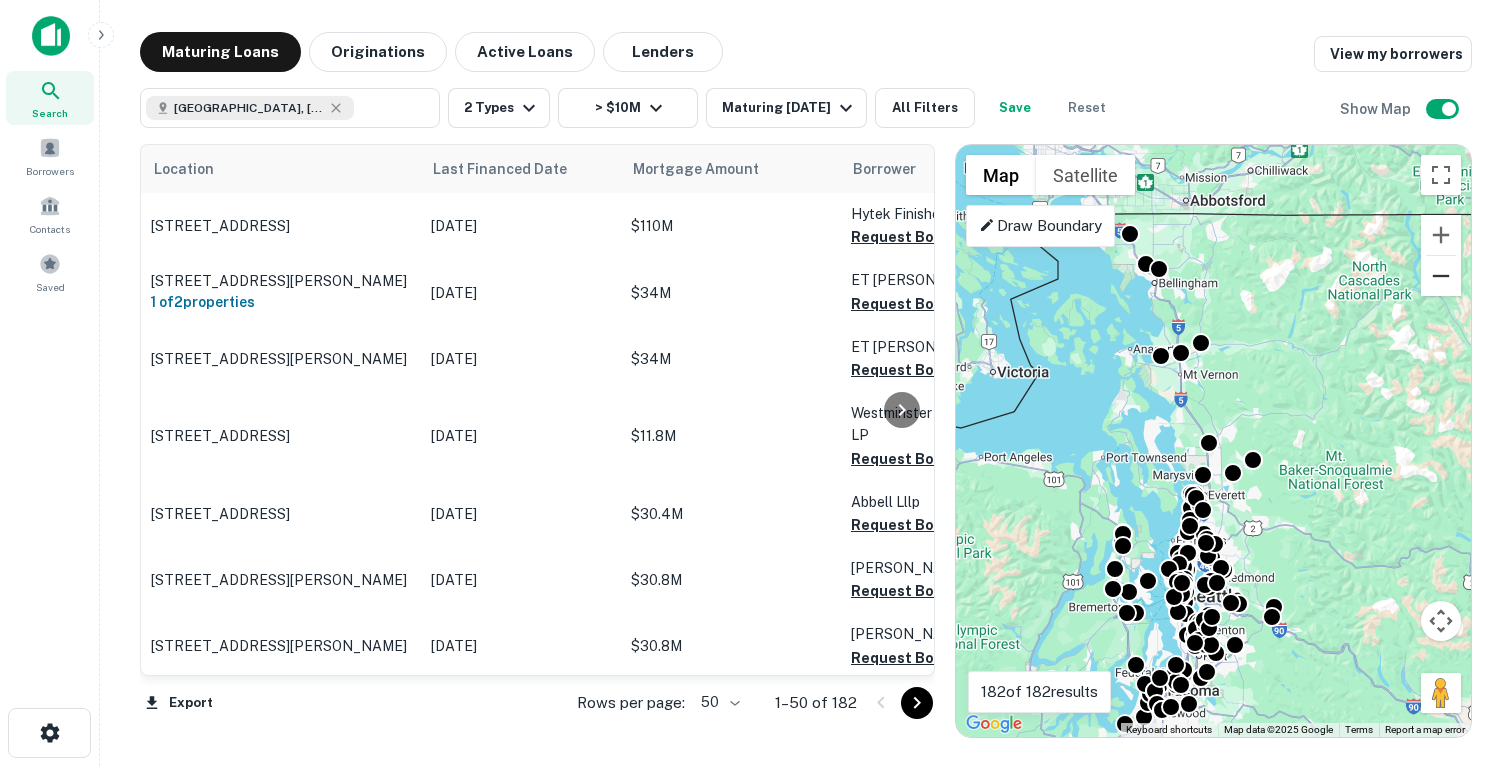 click at bounding box center (1441, 276) 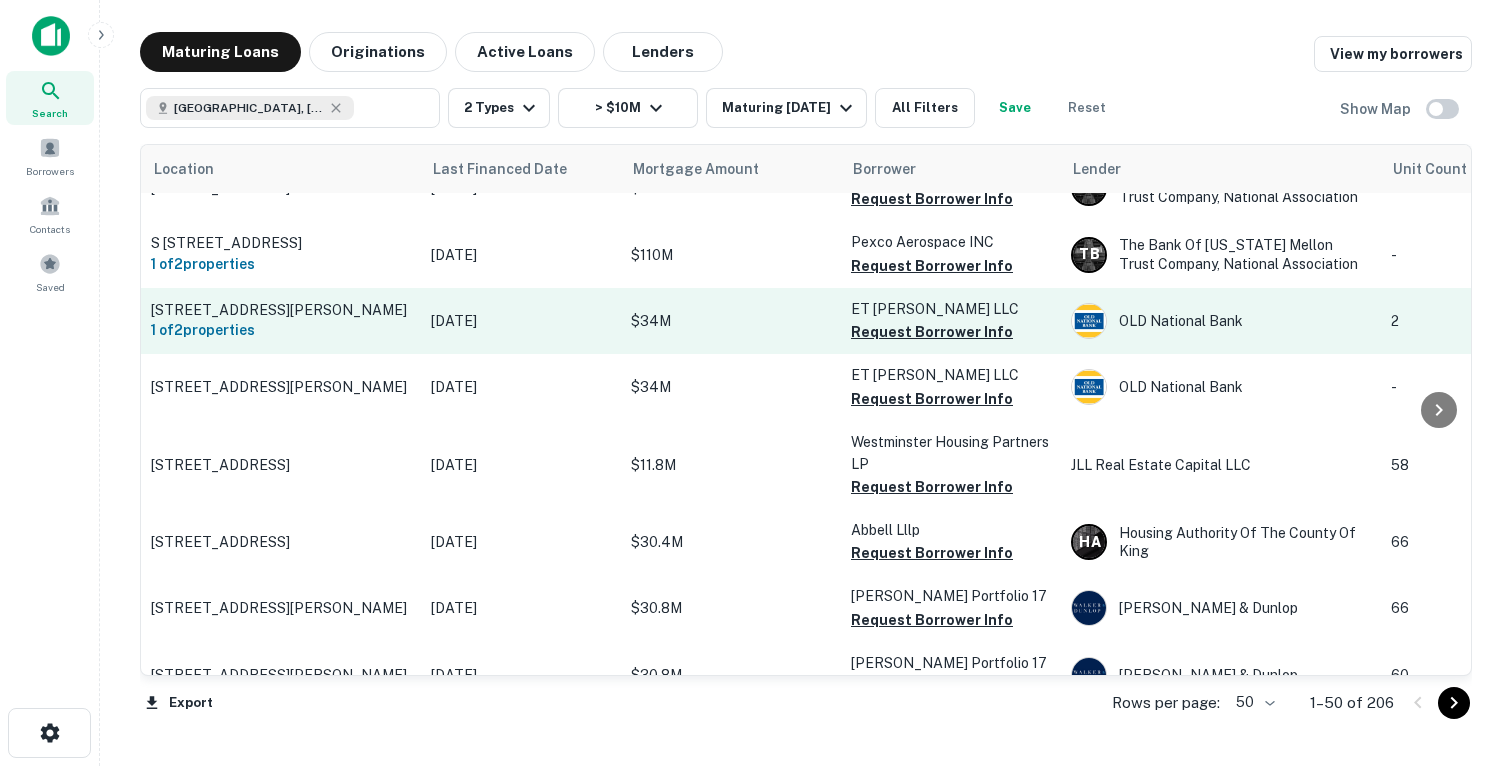 scroll, scrollTop: 39, scrollLeft: 0, axis: vertical 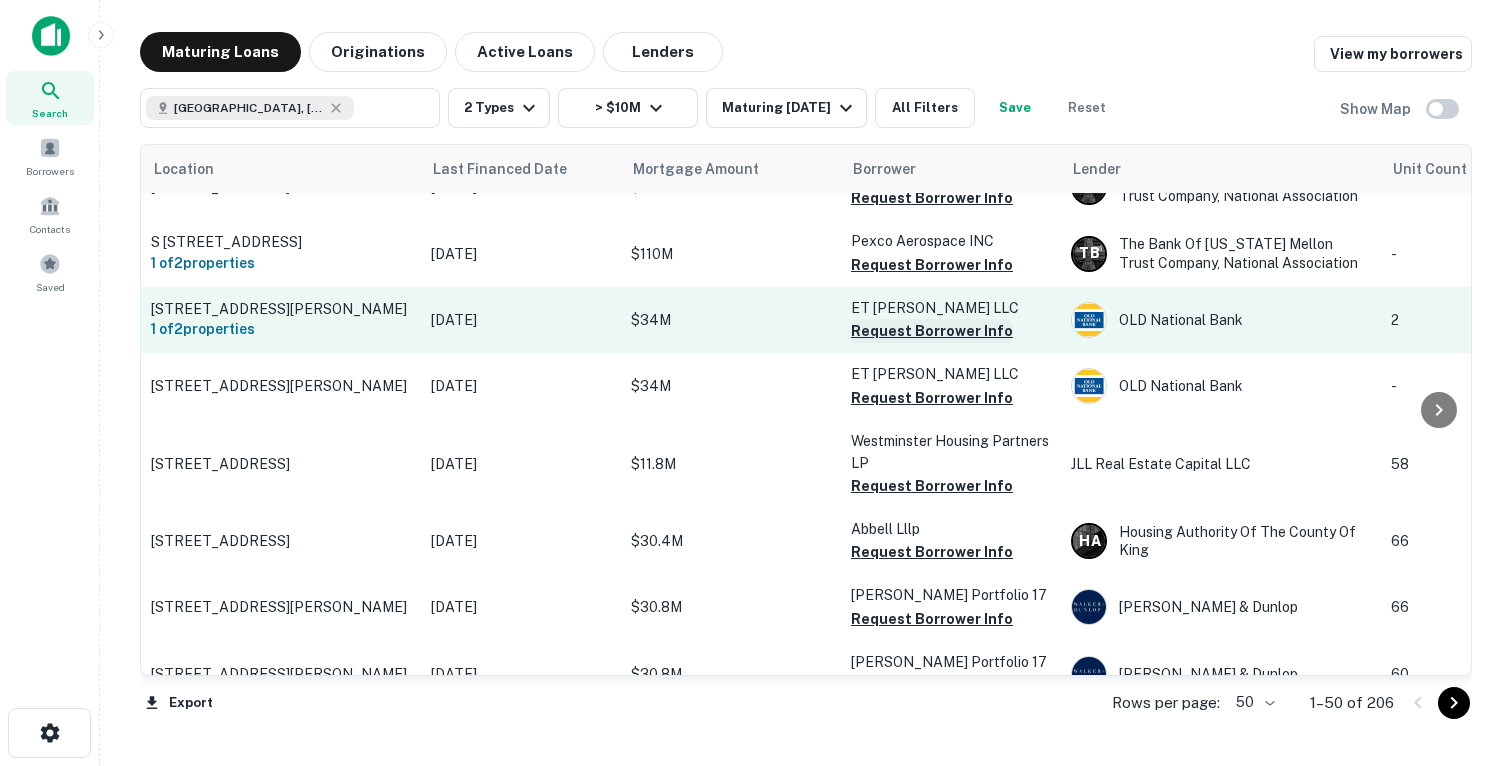click on "Request Borrower Info" at bounding box center [932, 331] 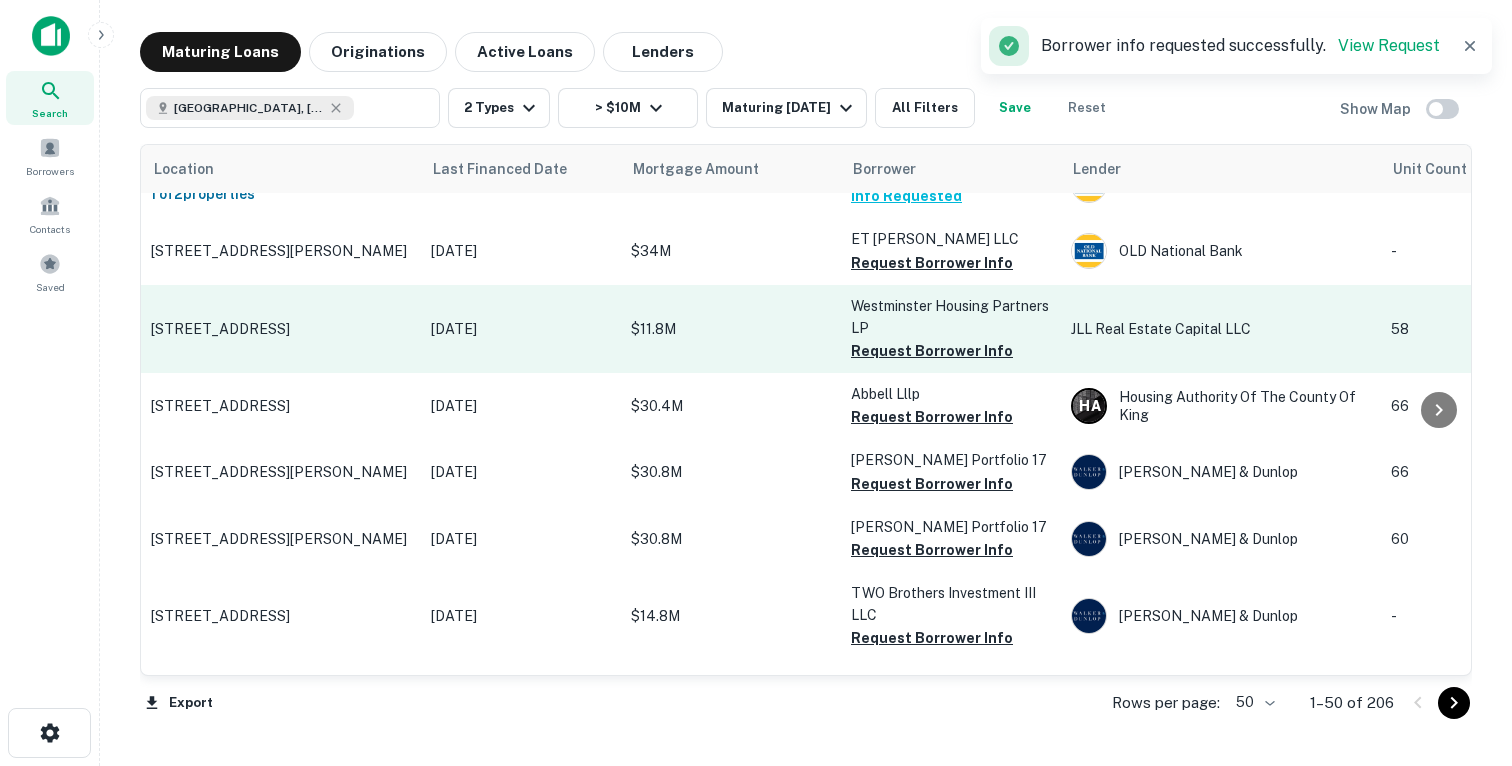 scroll, scrollTop: 178, scrollLeft: 0, axis: vertical 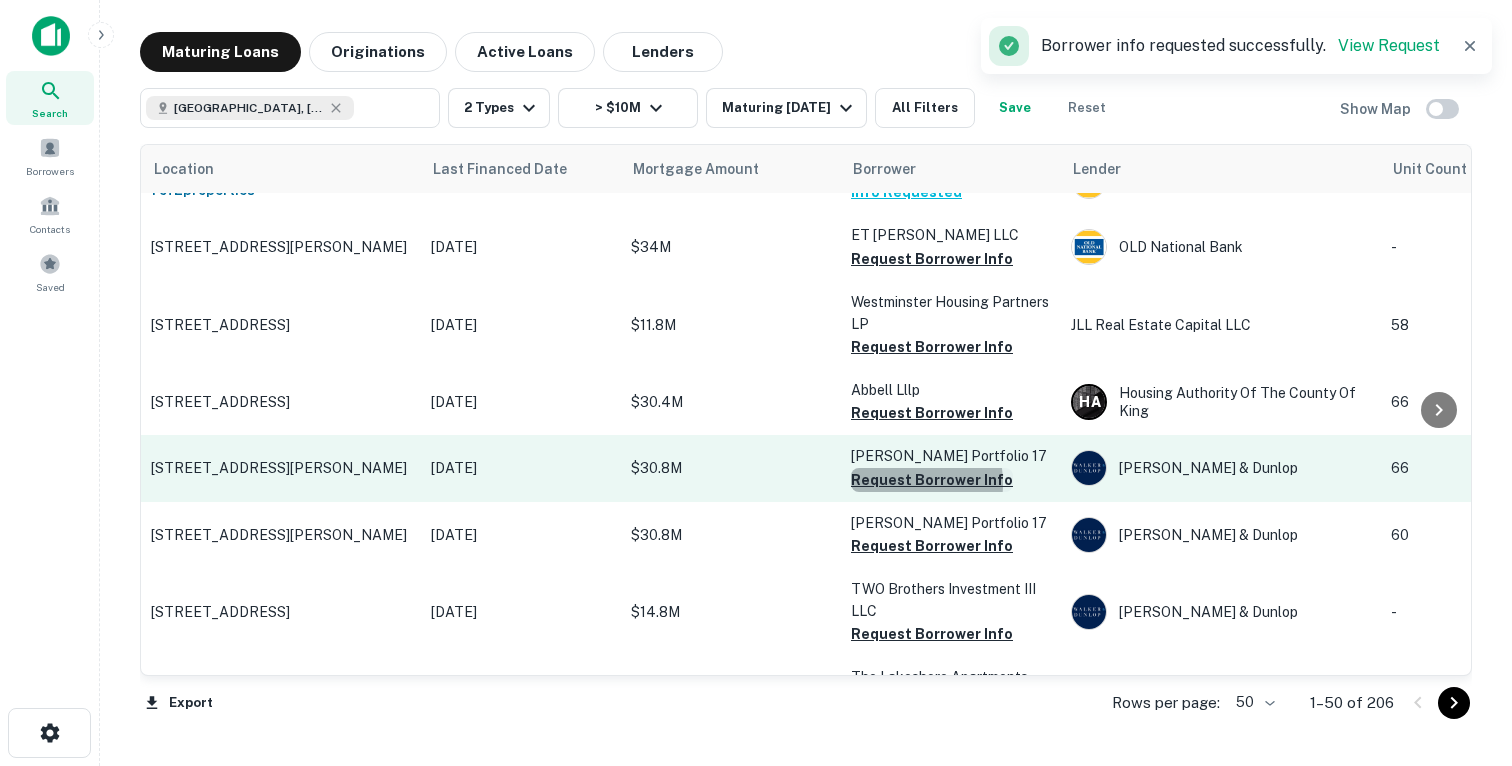 click on "Request Borrower Info" at bounding box center [932, 480] 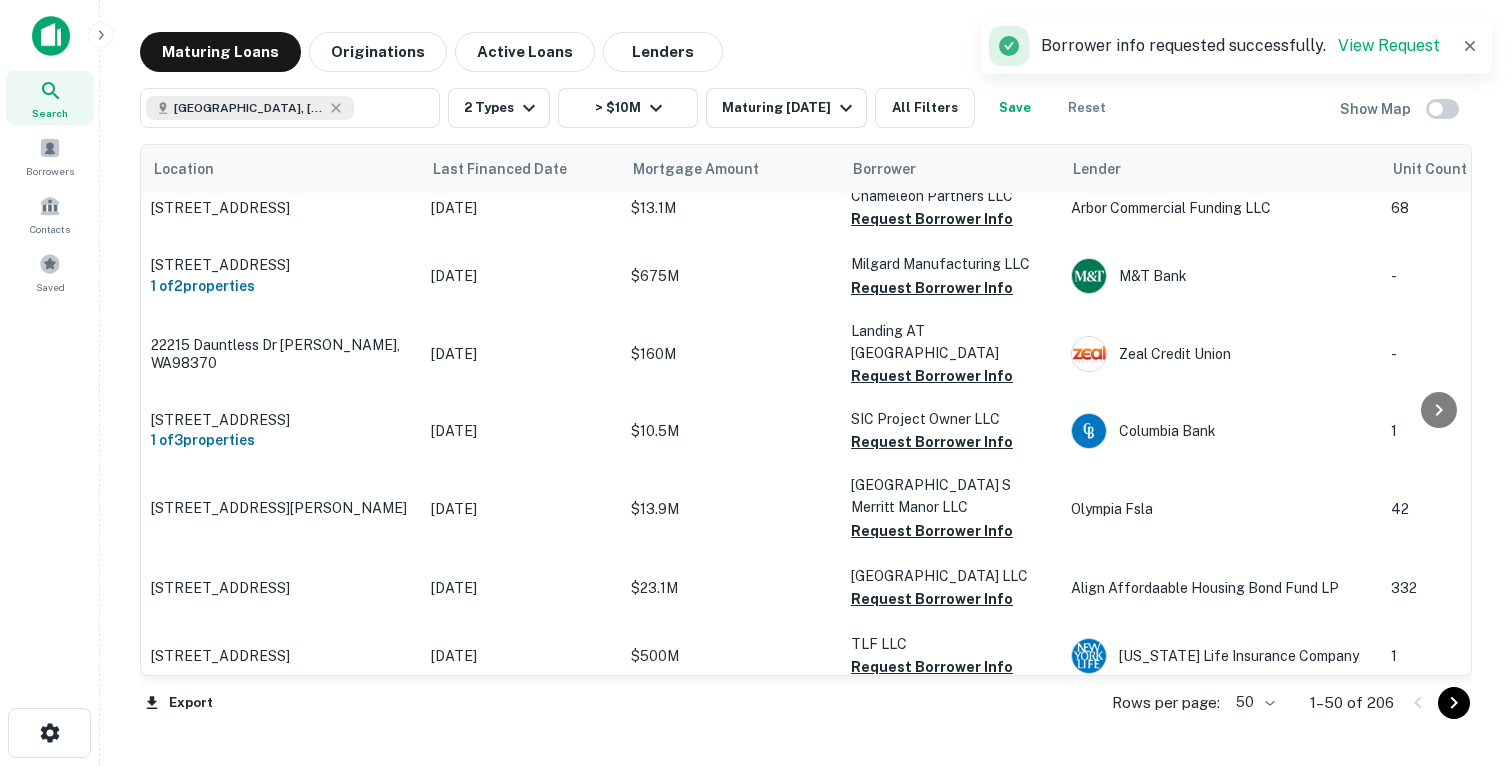 scroll, scrollTop: 1279, scrollLeft: 0, axis: vertical 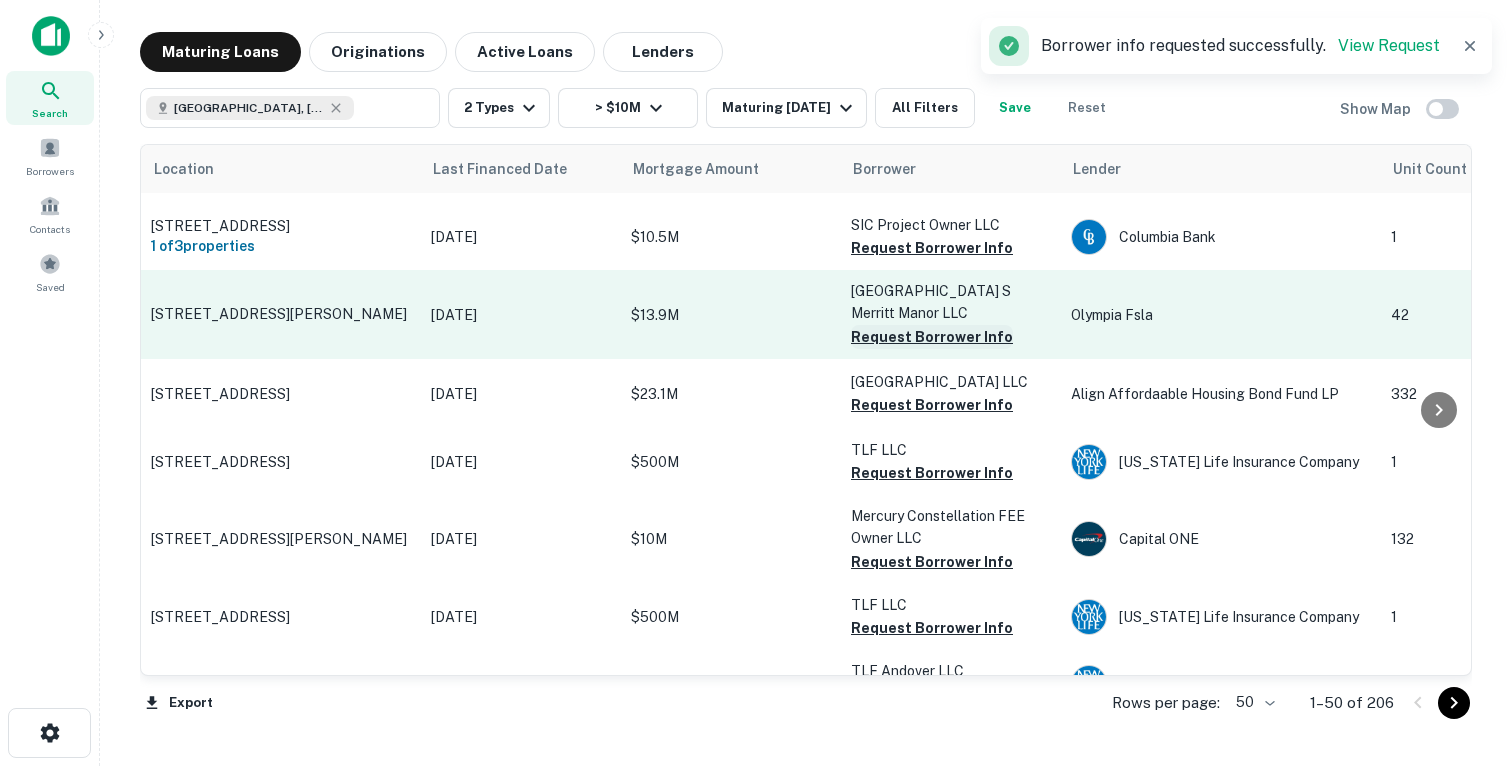 click on "Request Borrower Info" at bounding box center [932, 337] 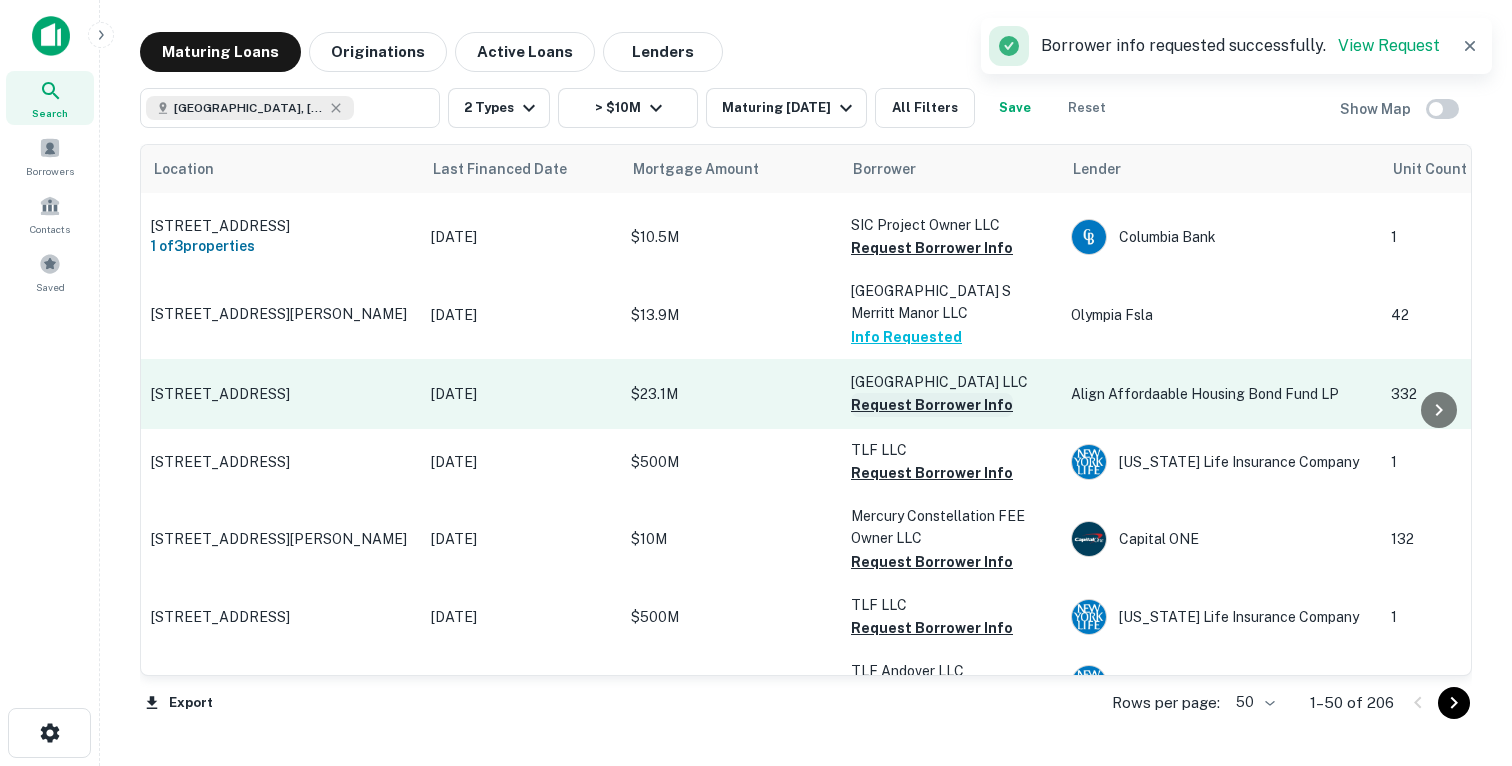 click on "Request Borrower Info" at bounding box center [932, 405] 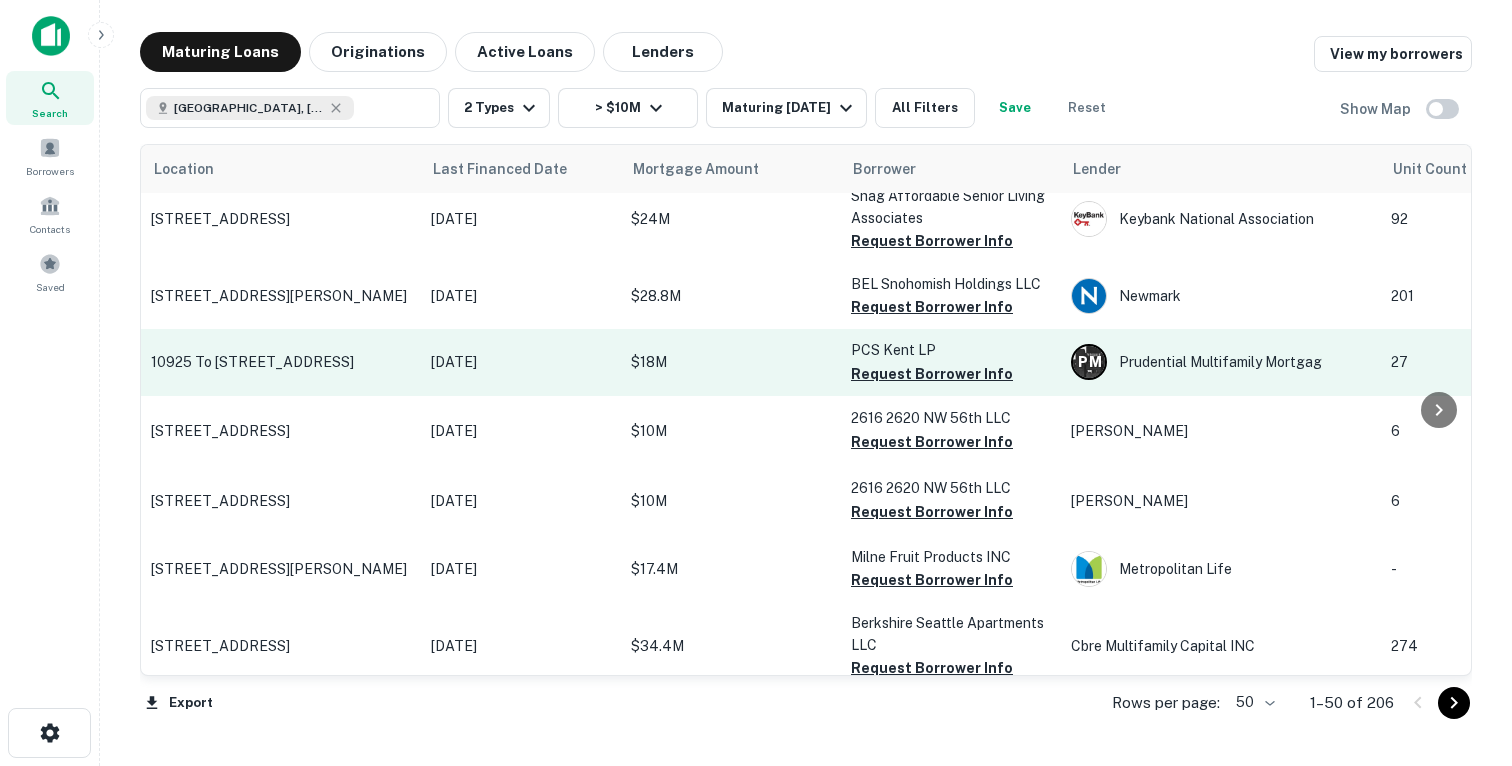 scroll, scrollTop: 2264, scrollLeft: 0, axis: vertical 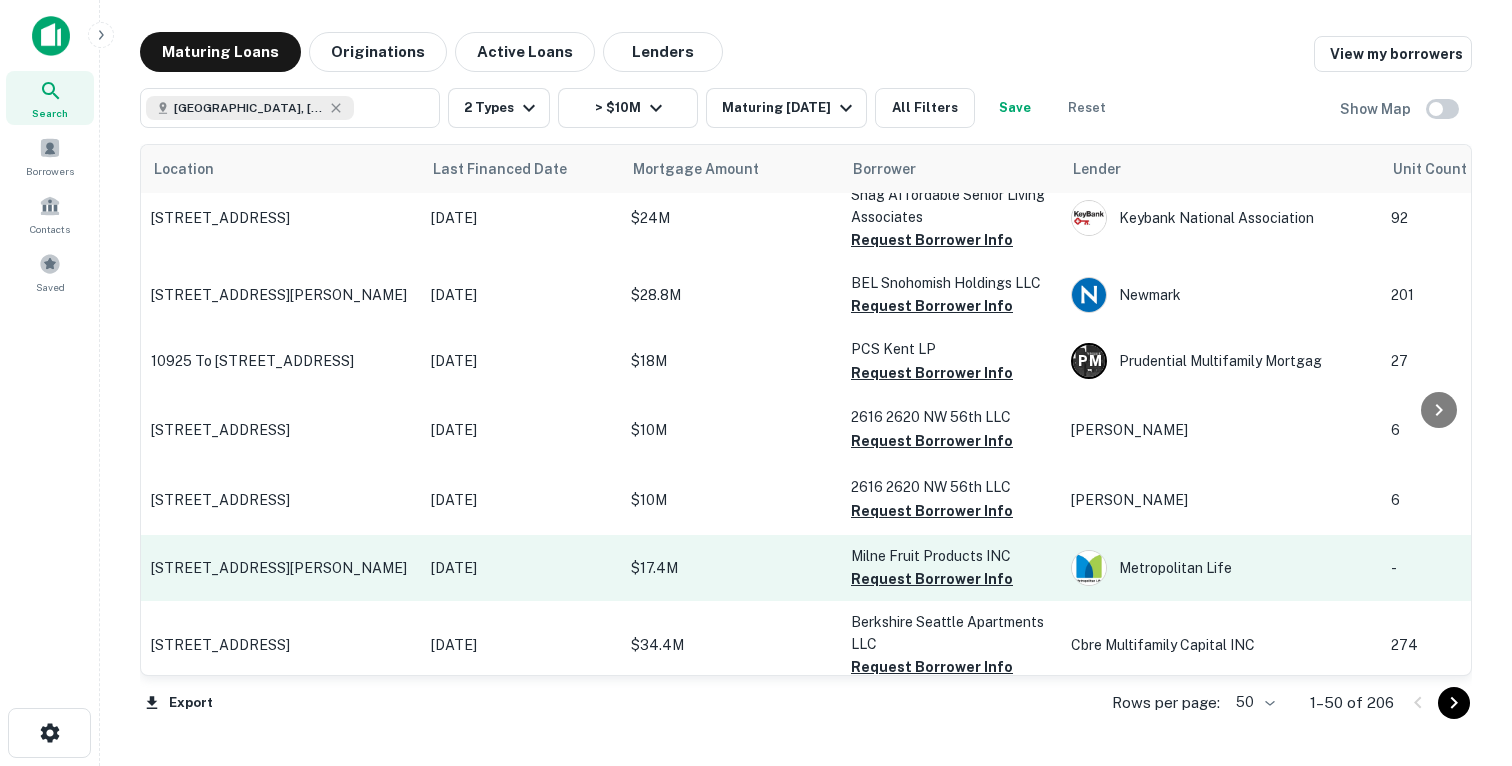 click on "$17.4M" at bounding box center [731, 568] 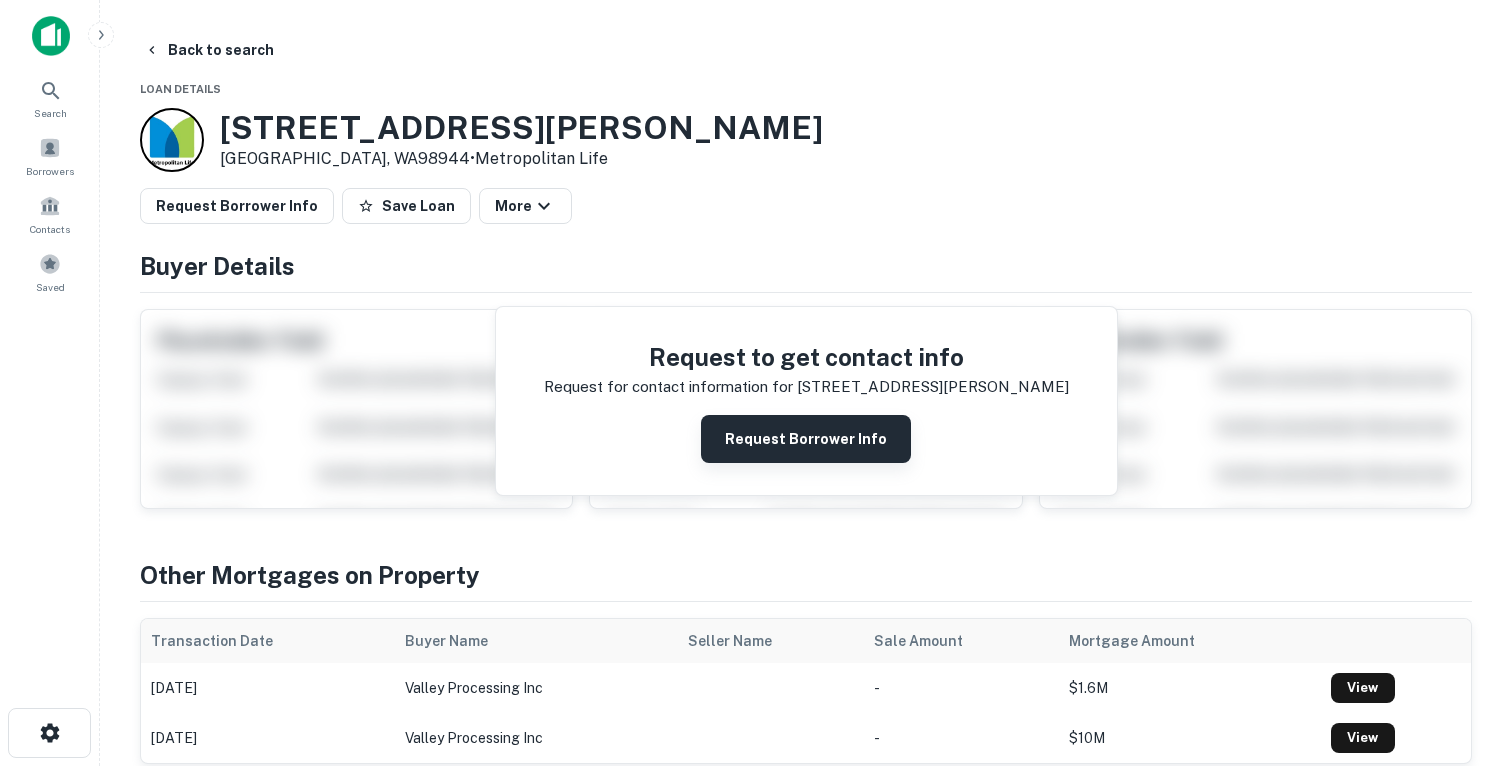 click on "Request Borrower Info" at bounding box center [806, 439] 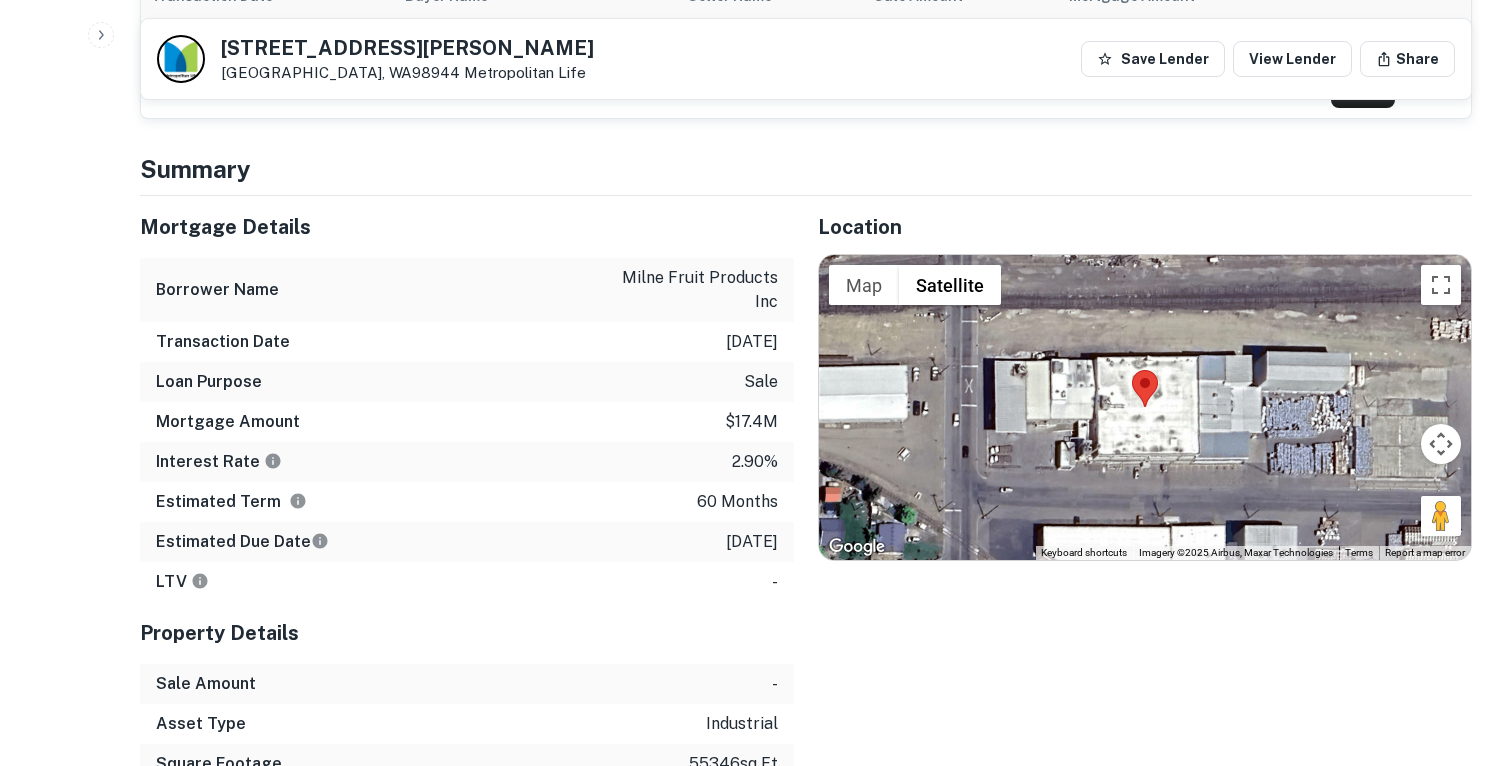 scroll, scrollTop: 2057, scrollLeft: 0, axis: vertical 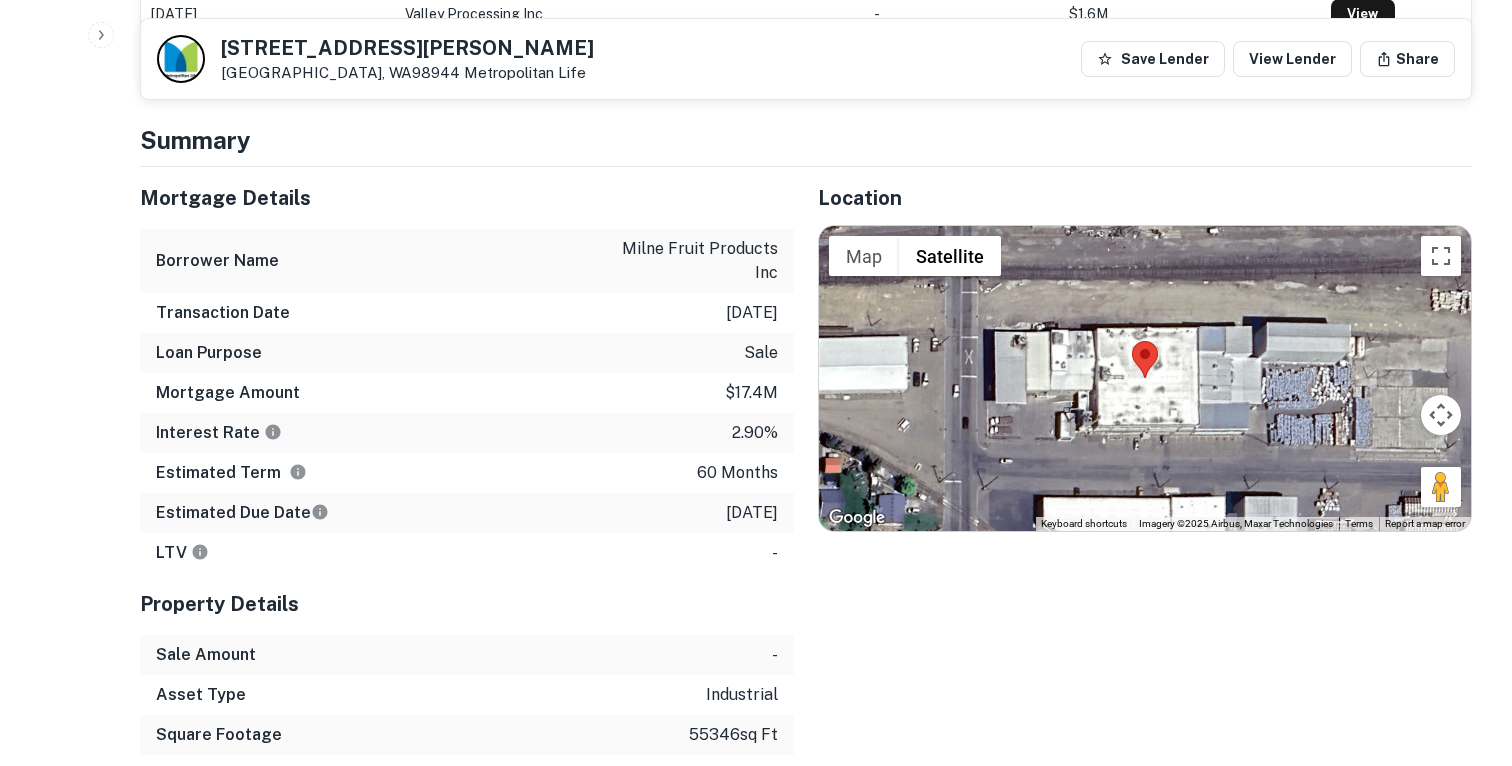 click on "2.90%" at bounding box center [755, 433] 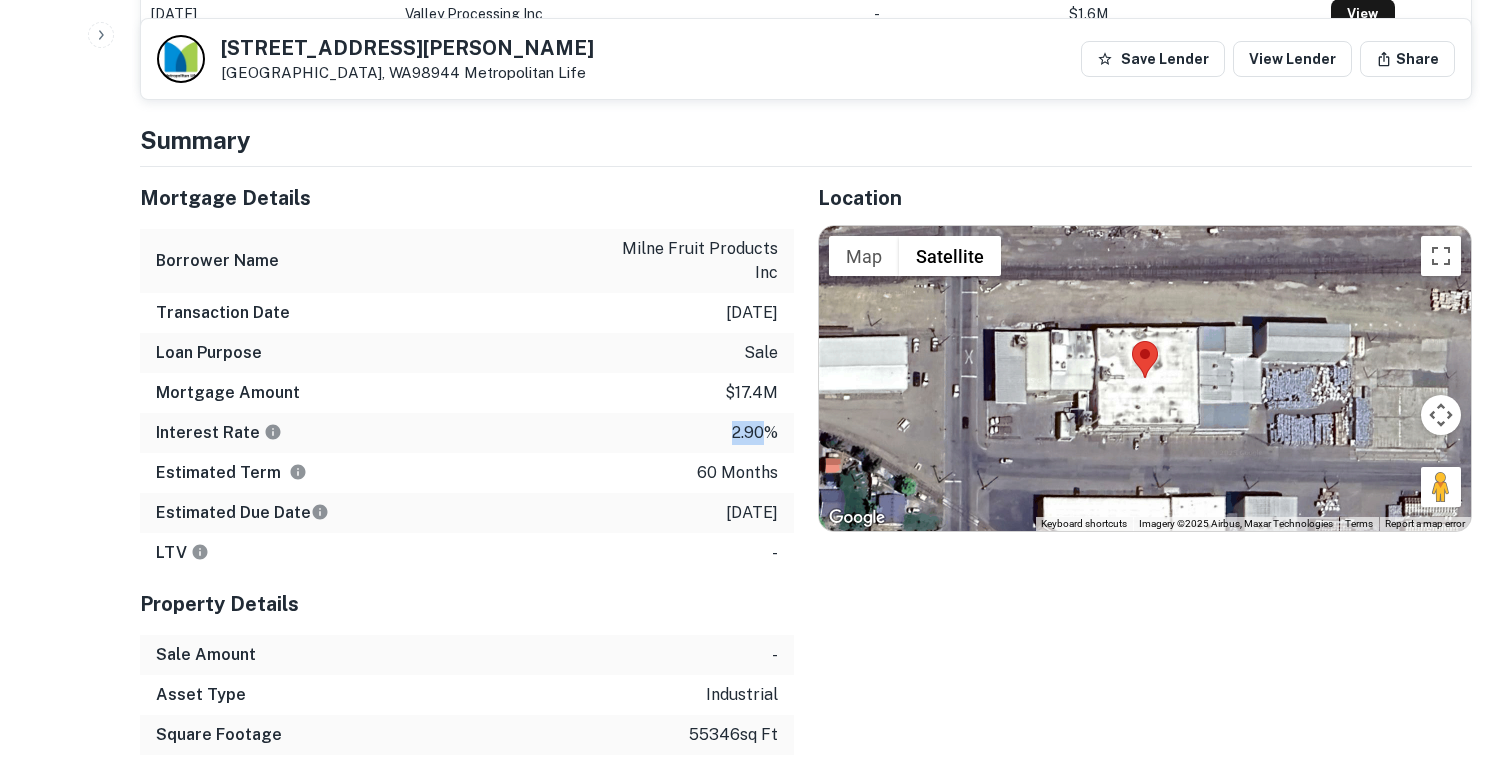 click on "2.90%" at bounding box center [755, 433] 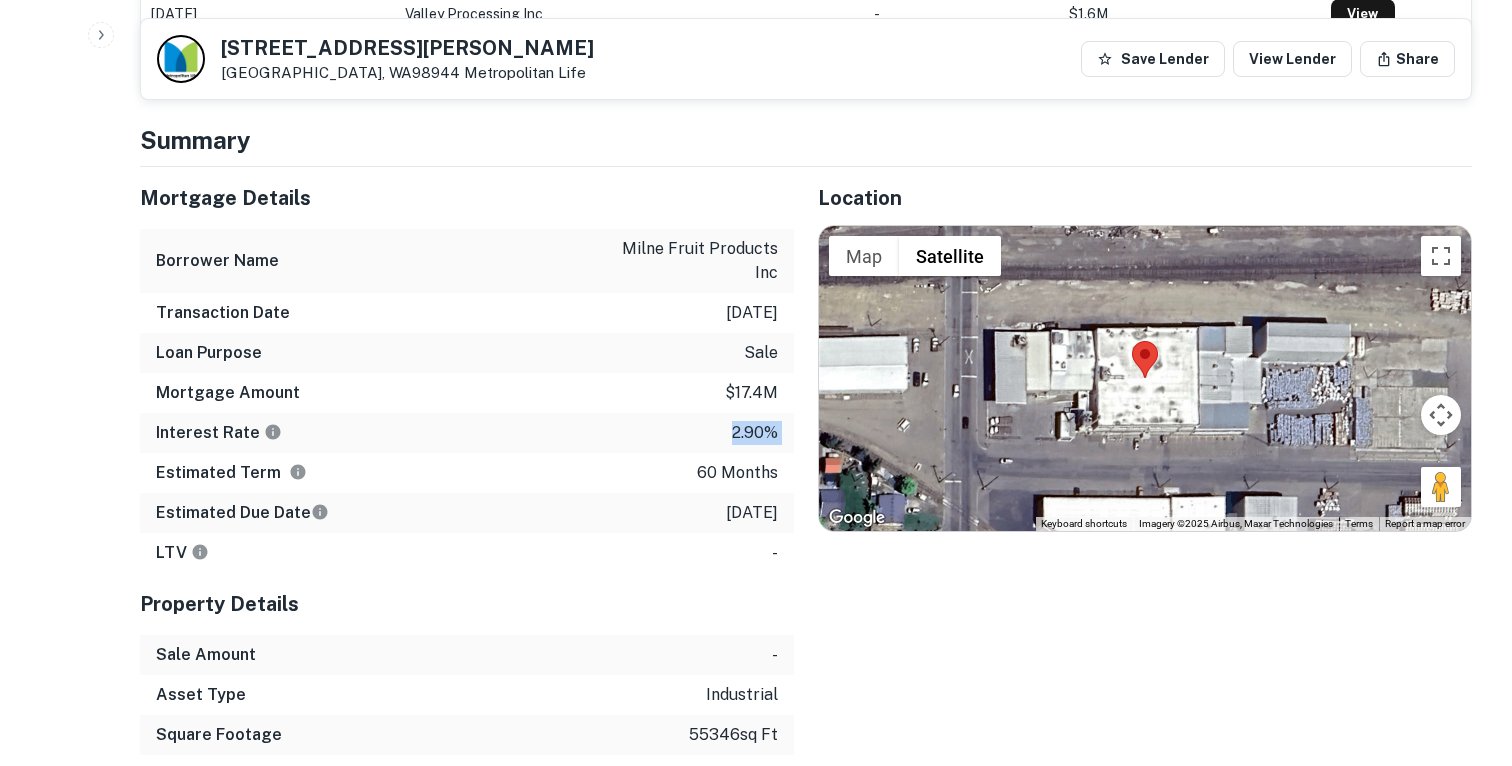 click on "2.90%" at bounding box center [755, 433] 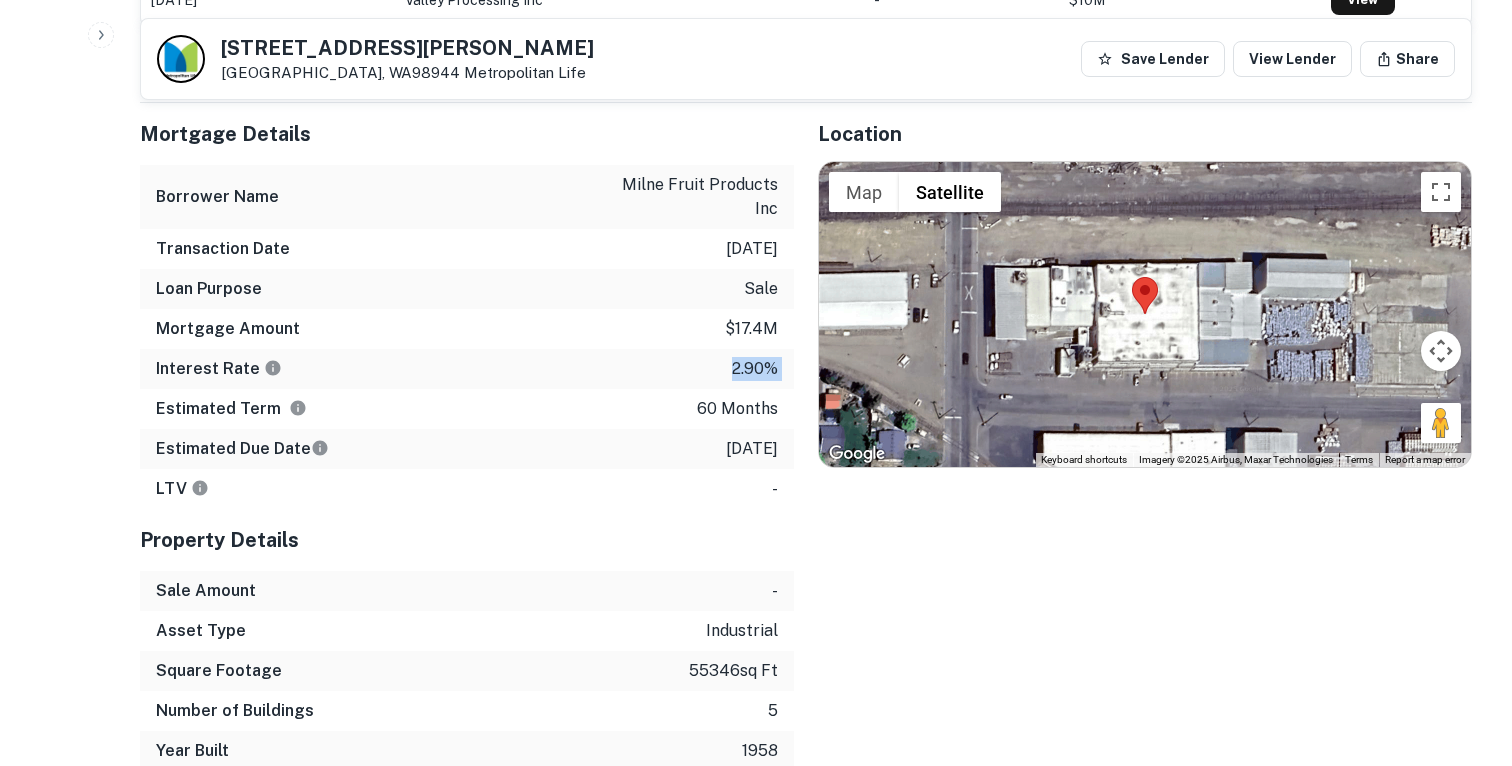 scroll, scrollTop: 2131, scrollLeft: 0, axis: vertical 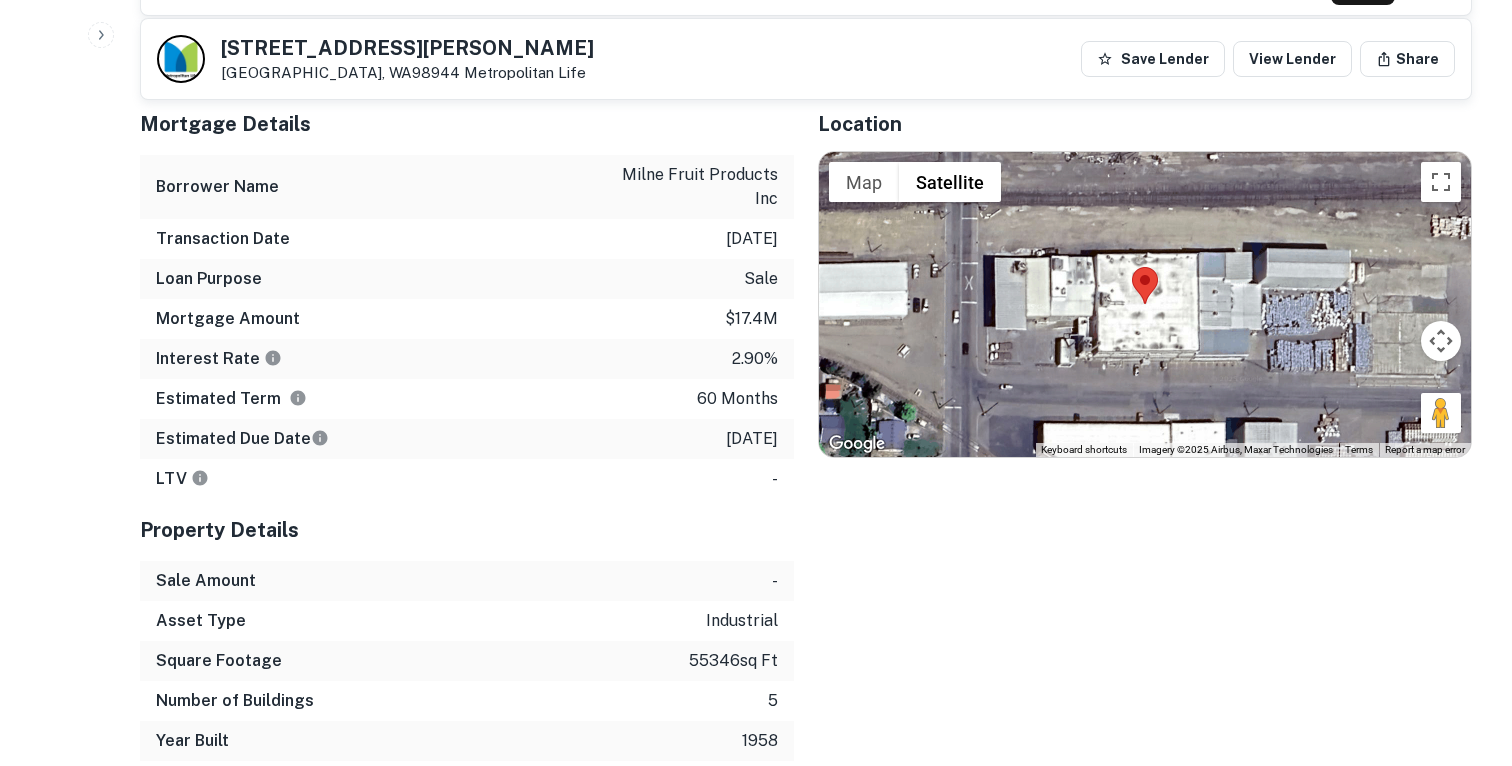 click on "LTV   -" at bounding box center [467, 479] 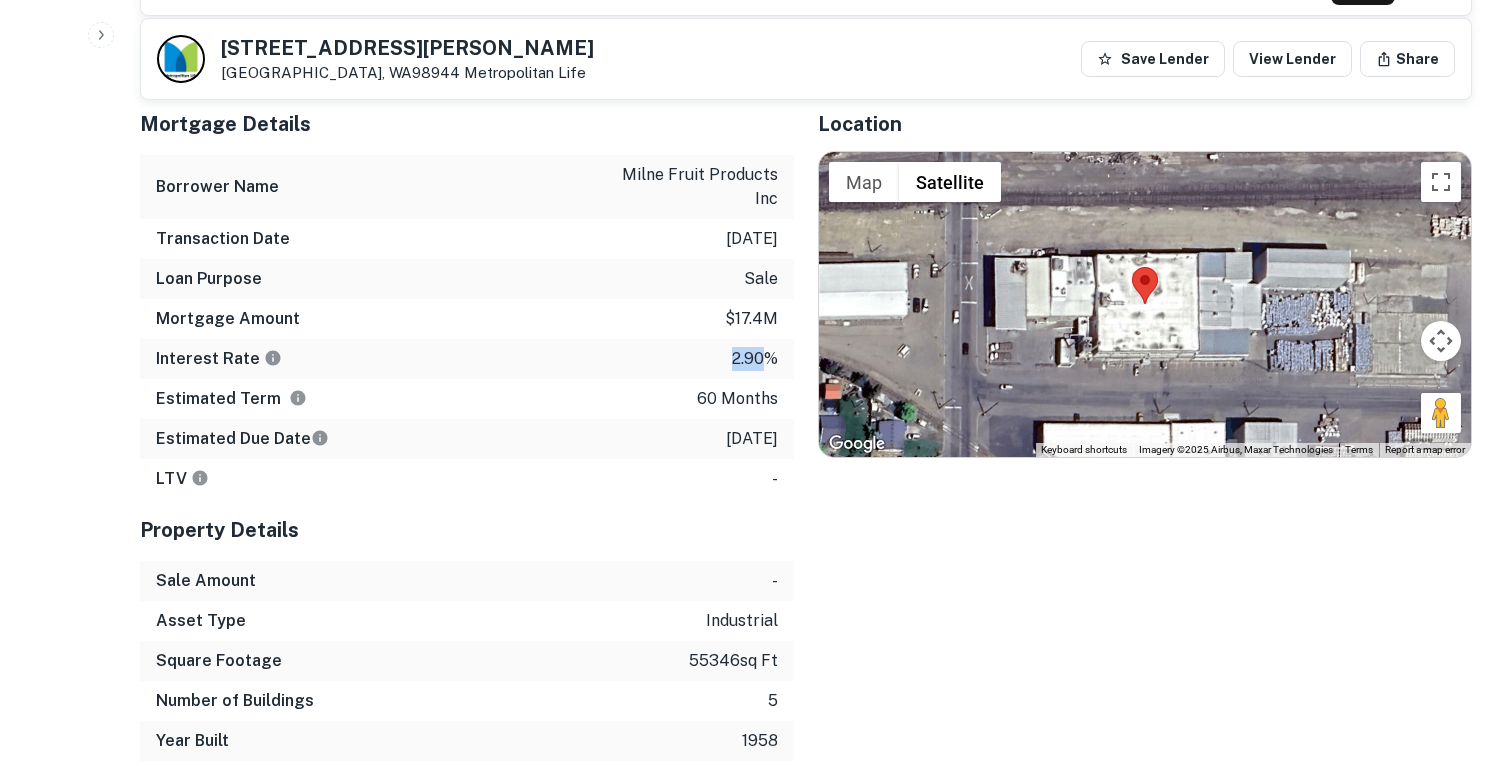 click on "2.90%" at bounding box center [755, 359] 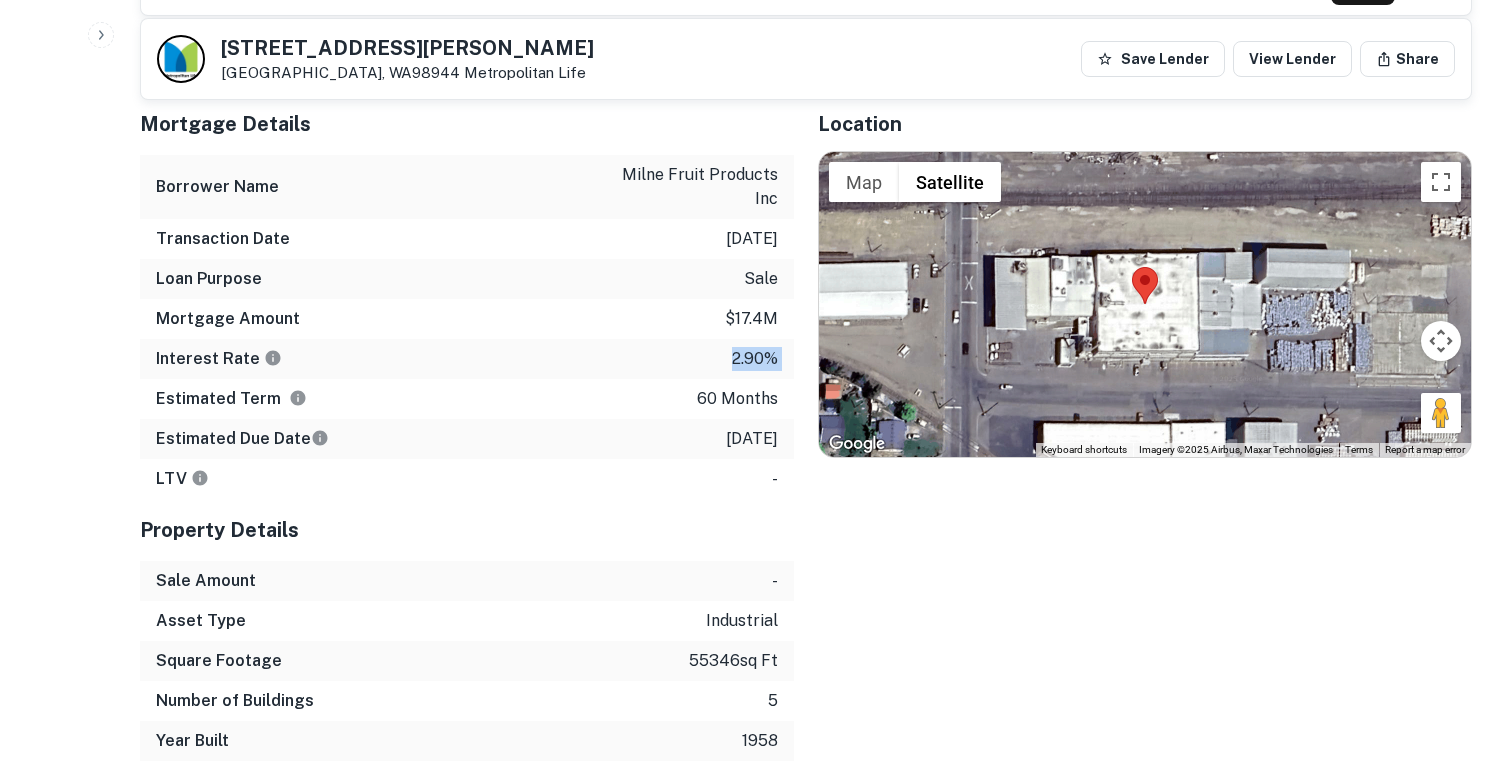 click on "2.90%" at bounding box center [755, 359] 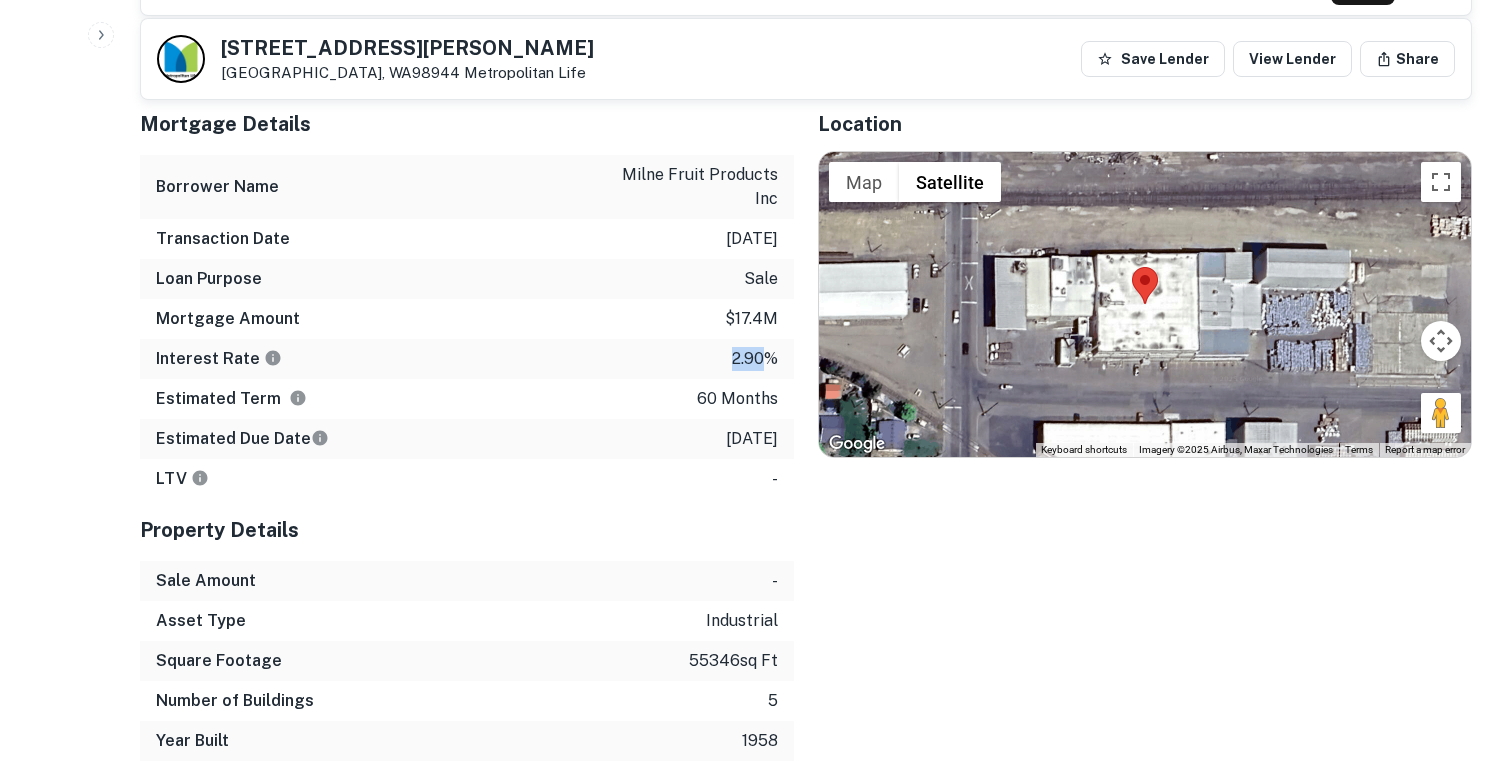 click on "2.90%" at bounding box center (755, 359) 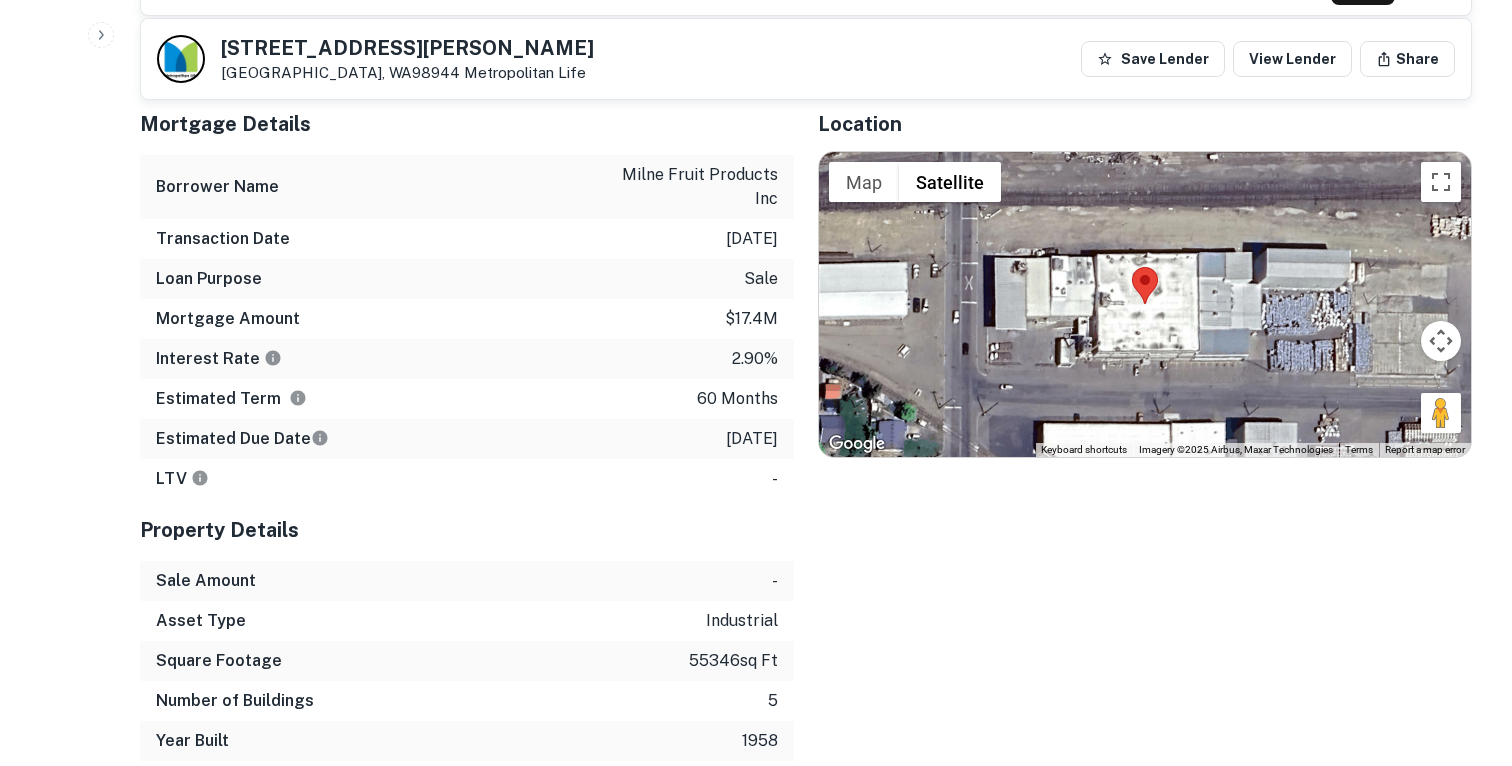 click on "60 months" at bounding box center [737, 399] 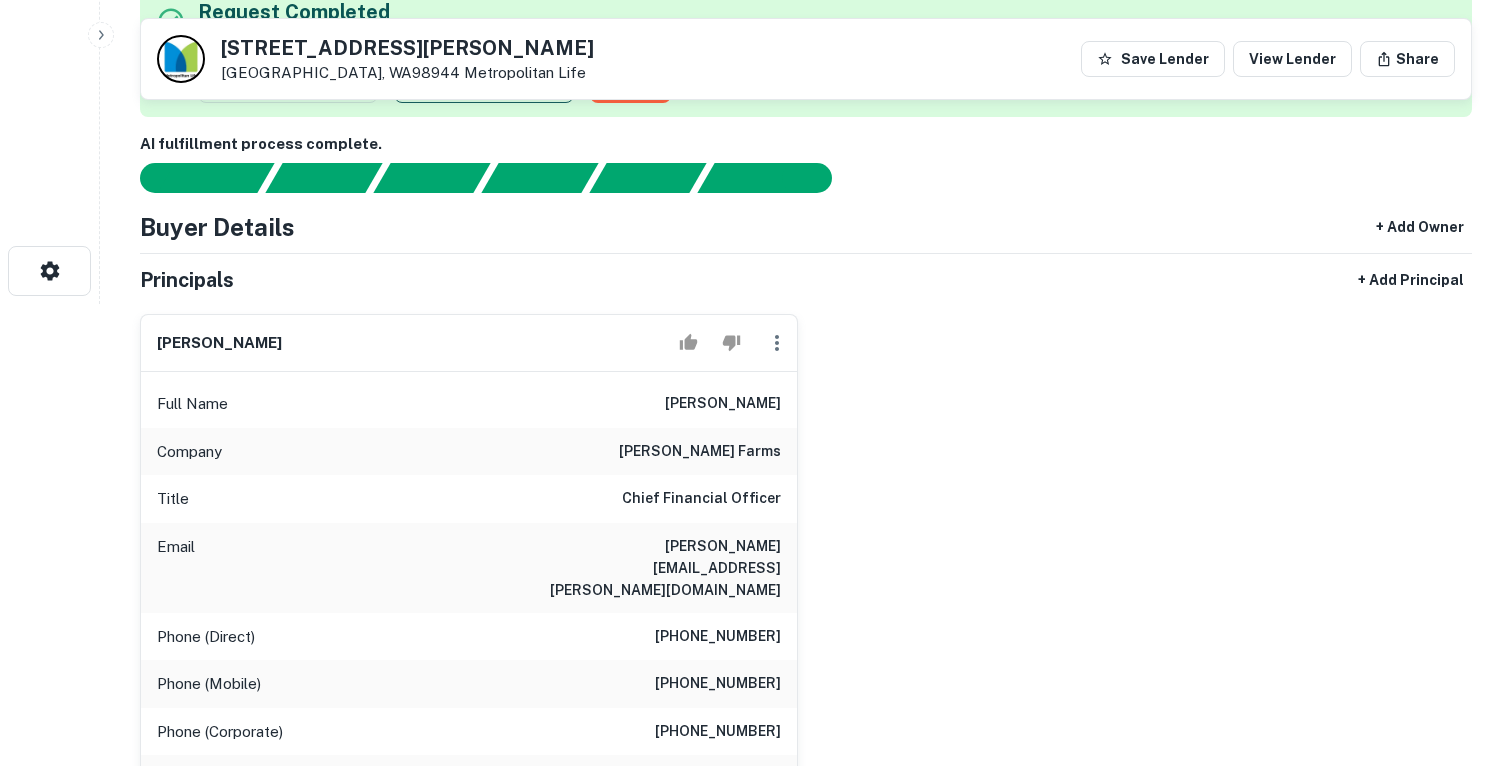 scroll, scrollTop: 0, scrollLeft: 0, axis: both 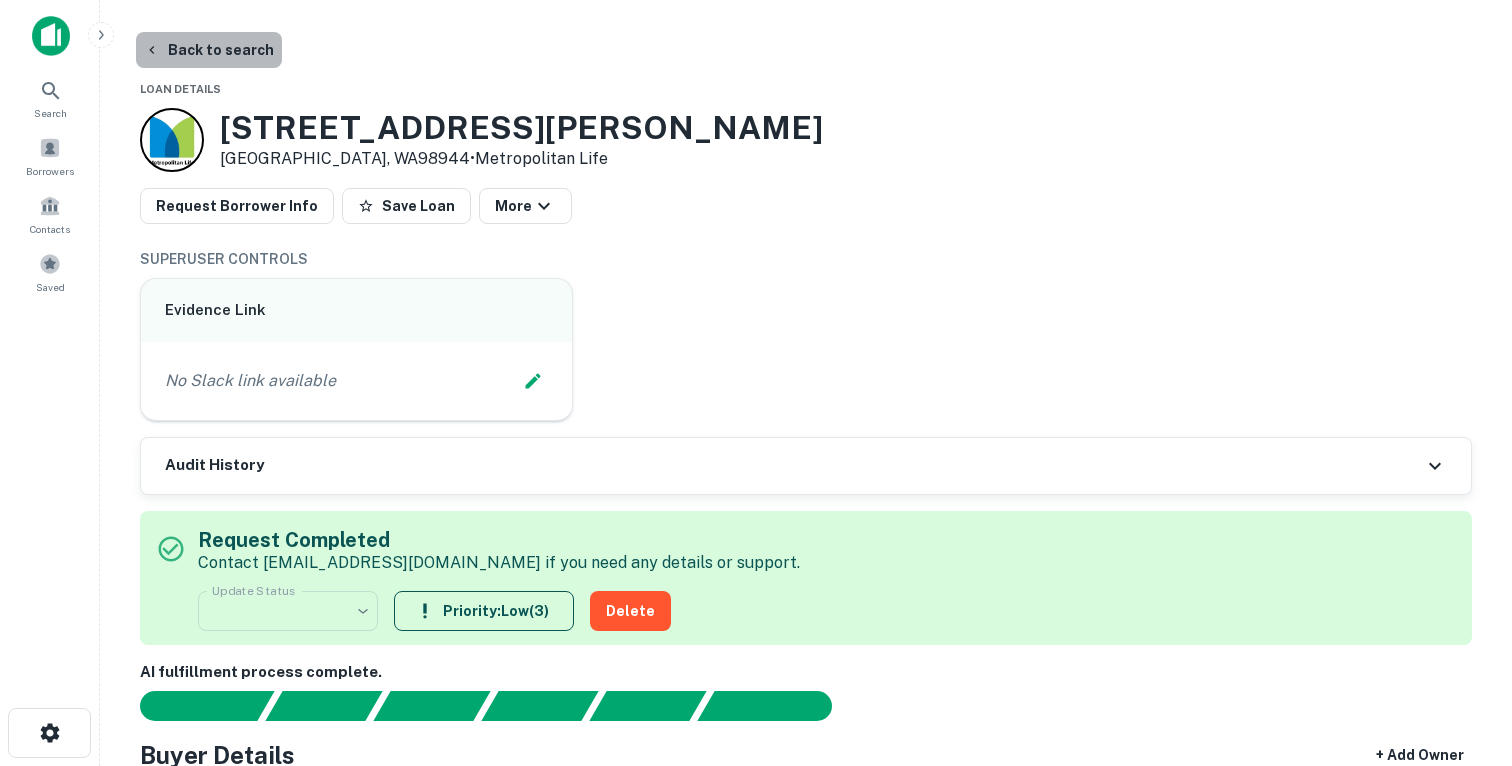 click on "Back to search" at bounding box center [209, 50] 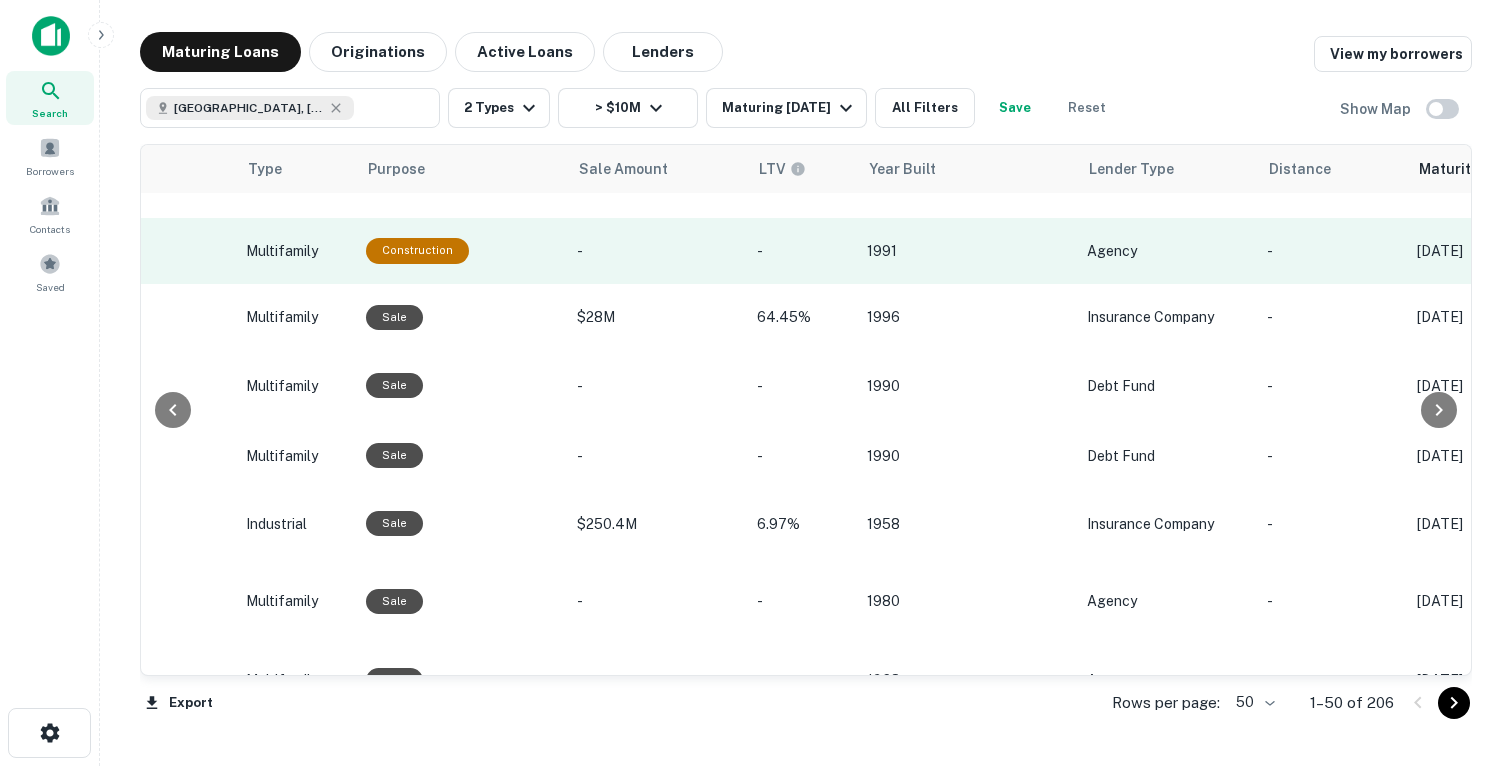 scroll, scrollTop: 2308, scrollLeft: 1547, axis: both 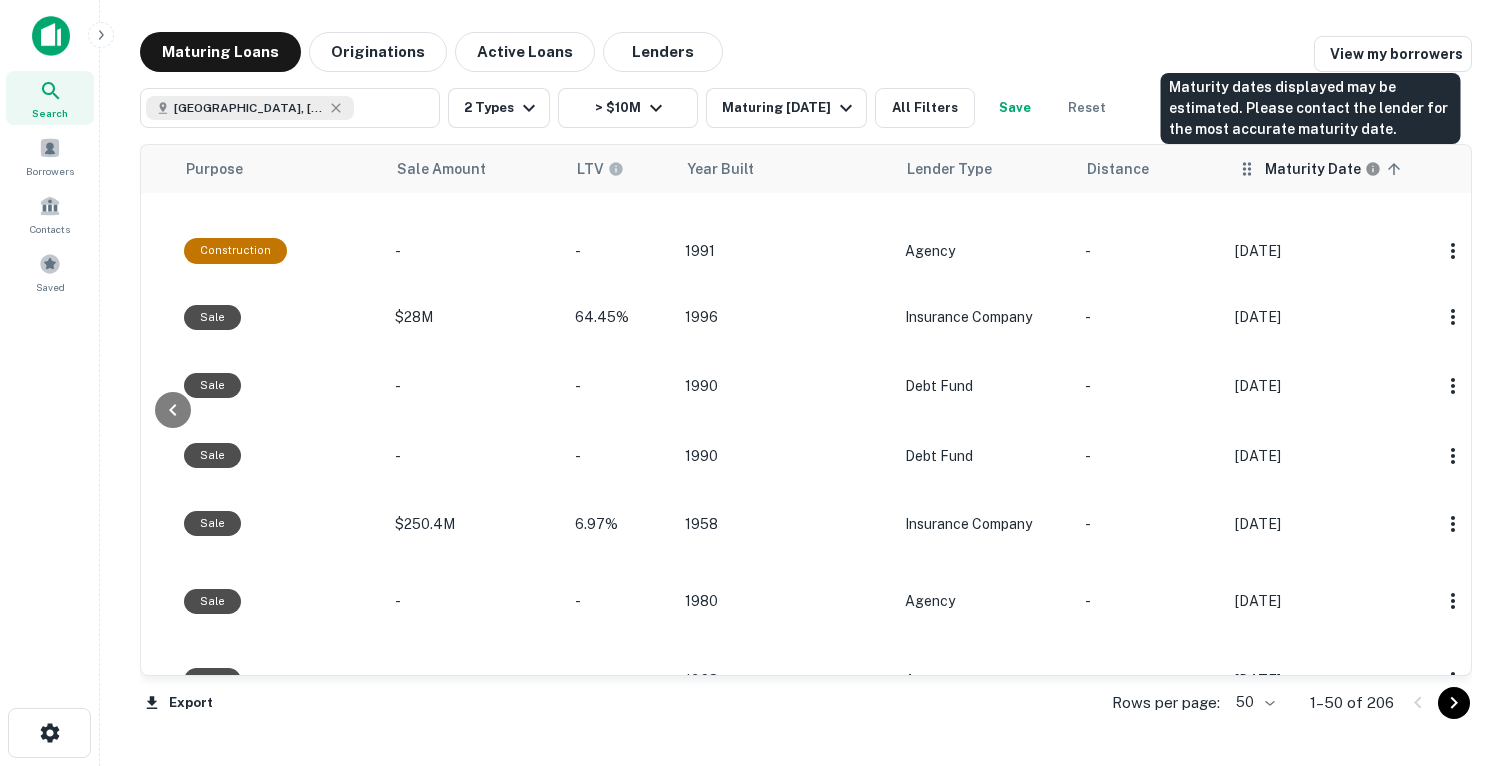 click on "Maturity Date" at bounding box center [1313, 169] 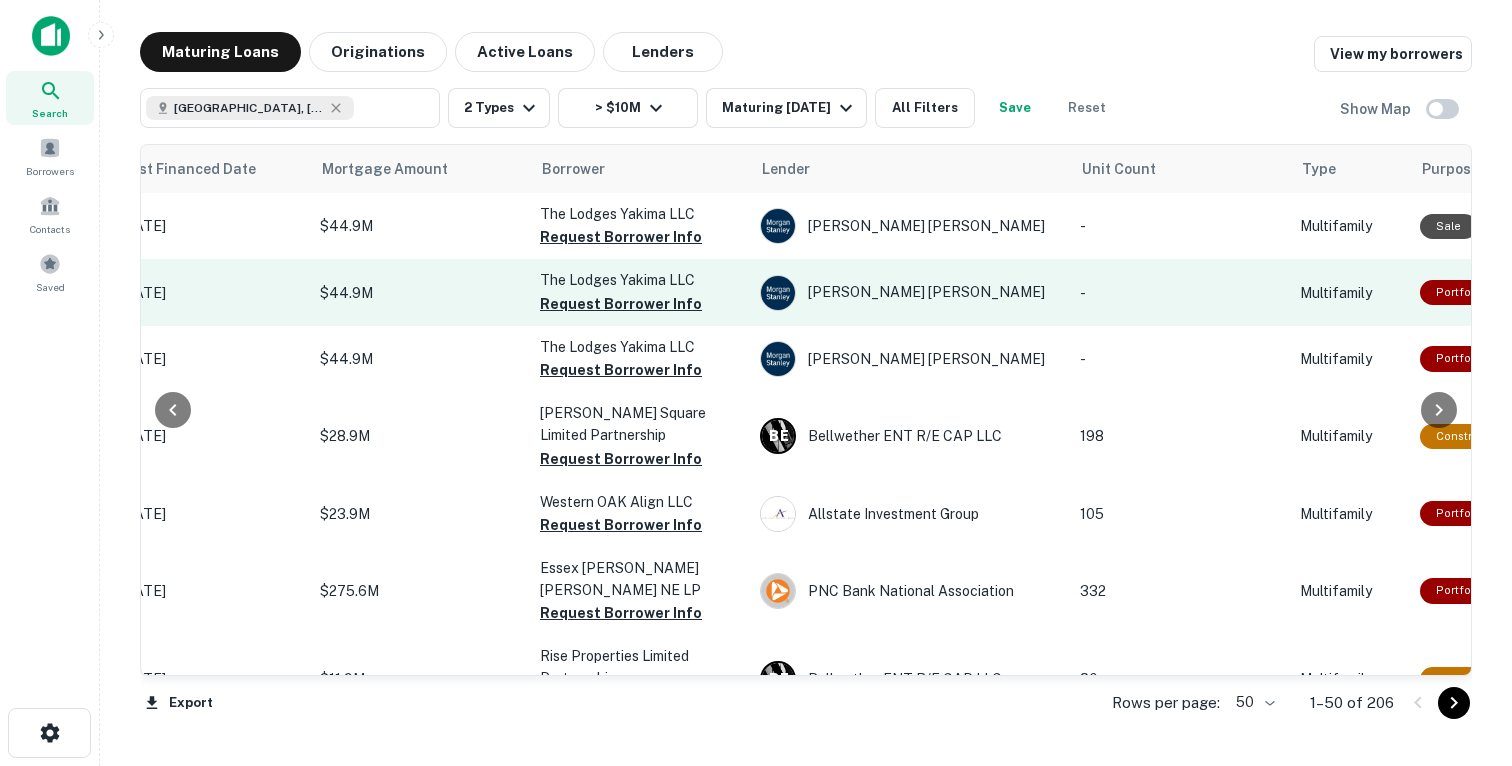 scroll, scrollTop: 0, scrollLeft: 0, axis: both 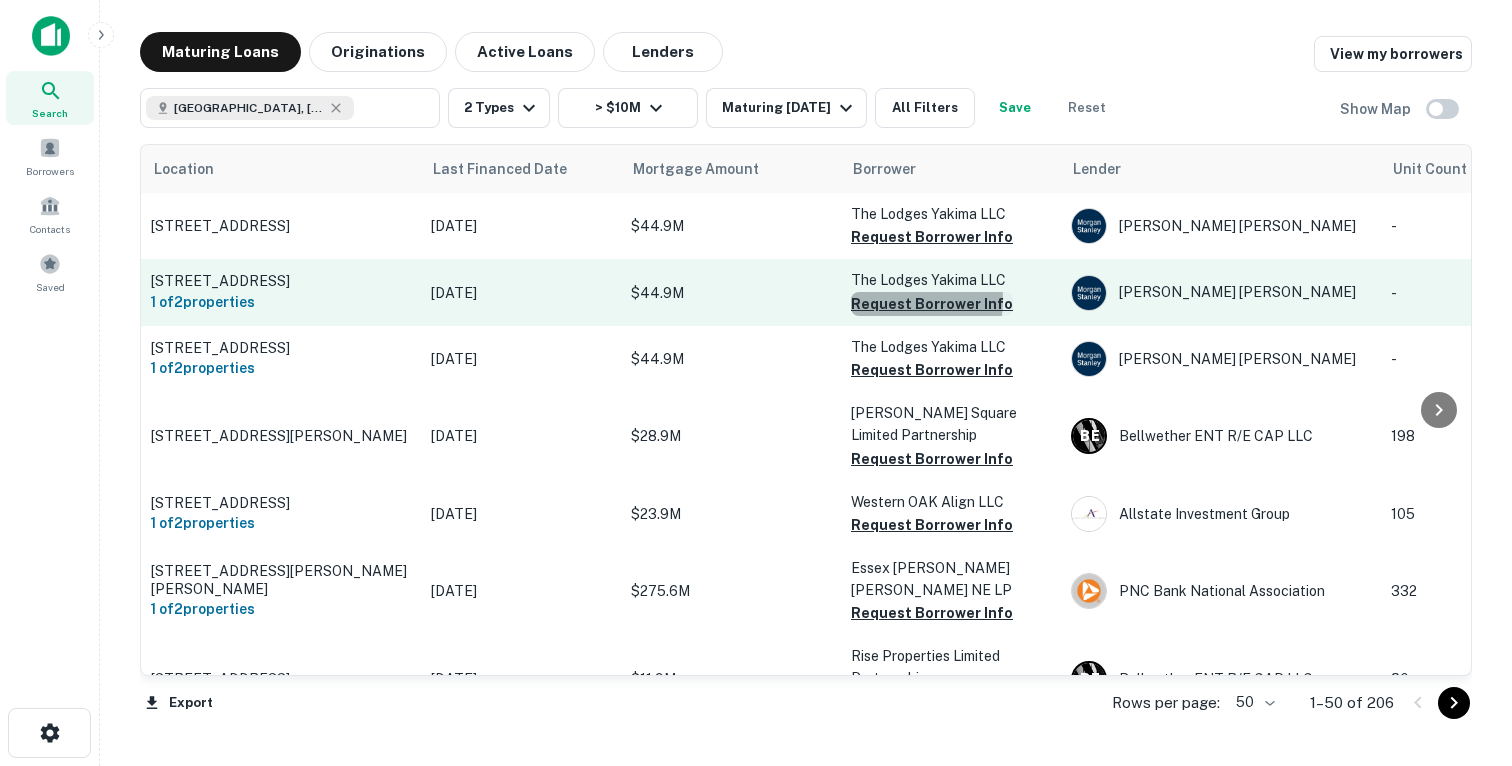 click on "Request Borrower Info" at bounding box center (932, 304) 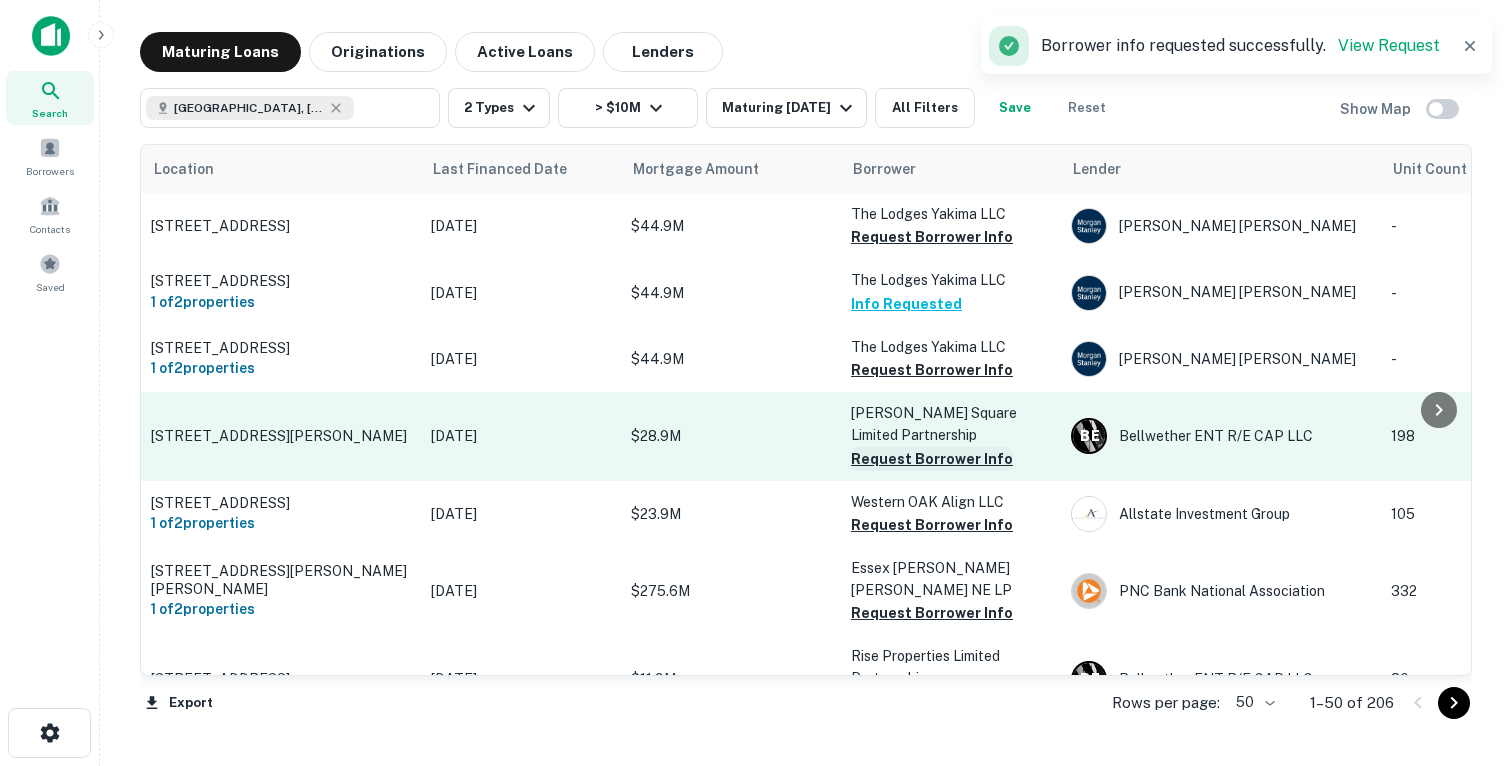 click on "Request Borrower Info" at bounding box center (932, 459) 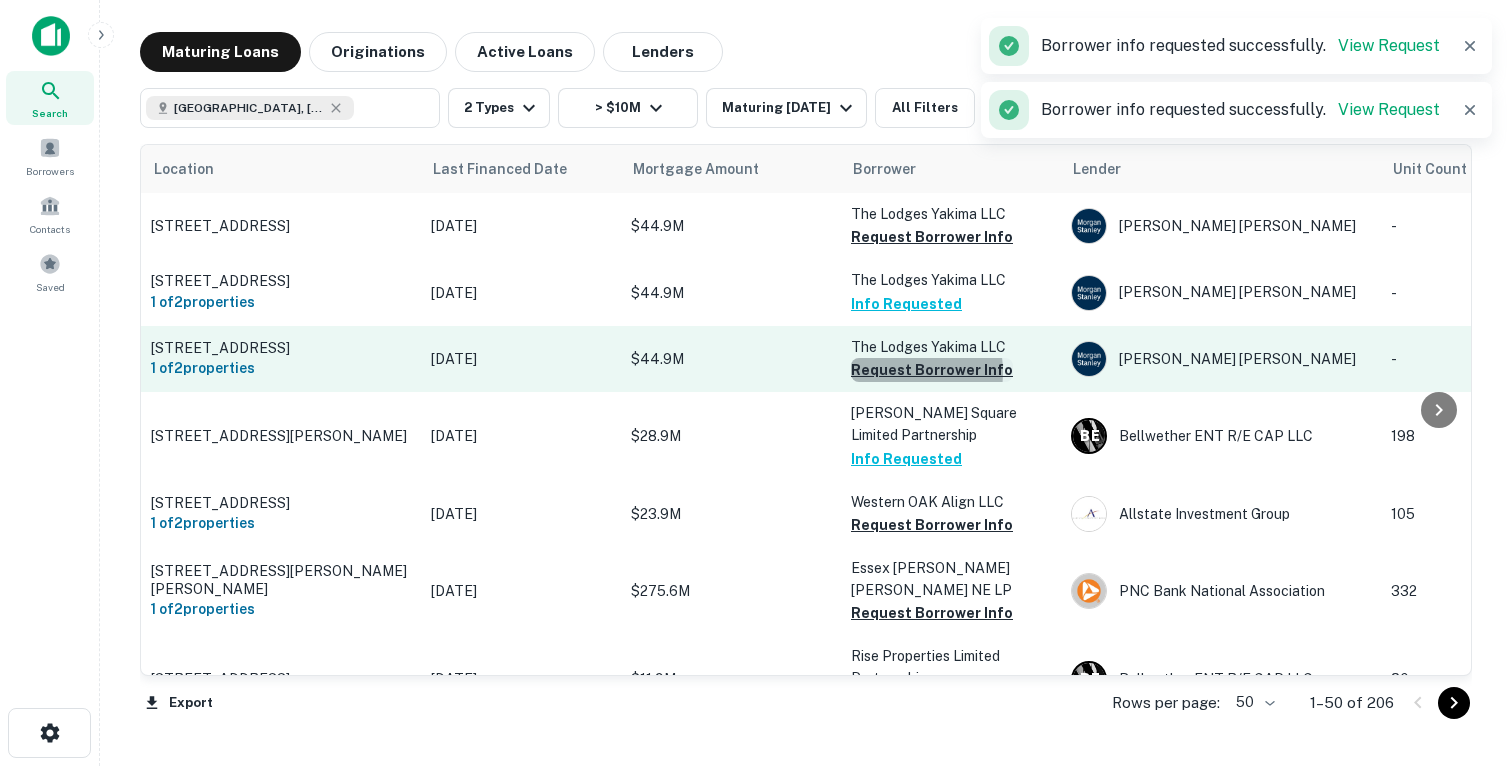 click on "Request Borrower Info" at bounding box center (932, 370) 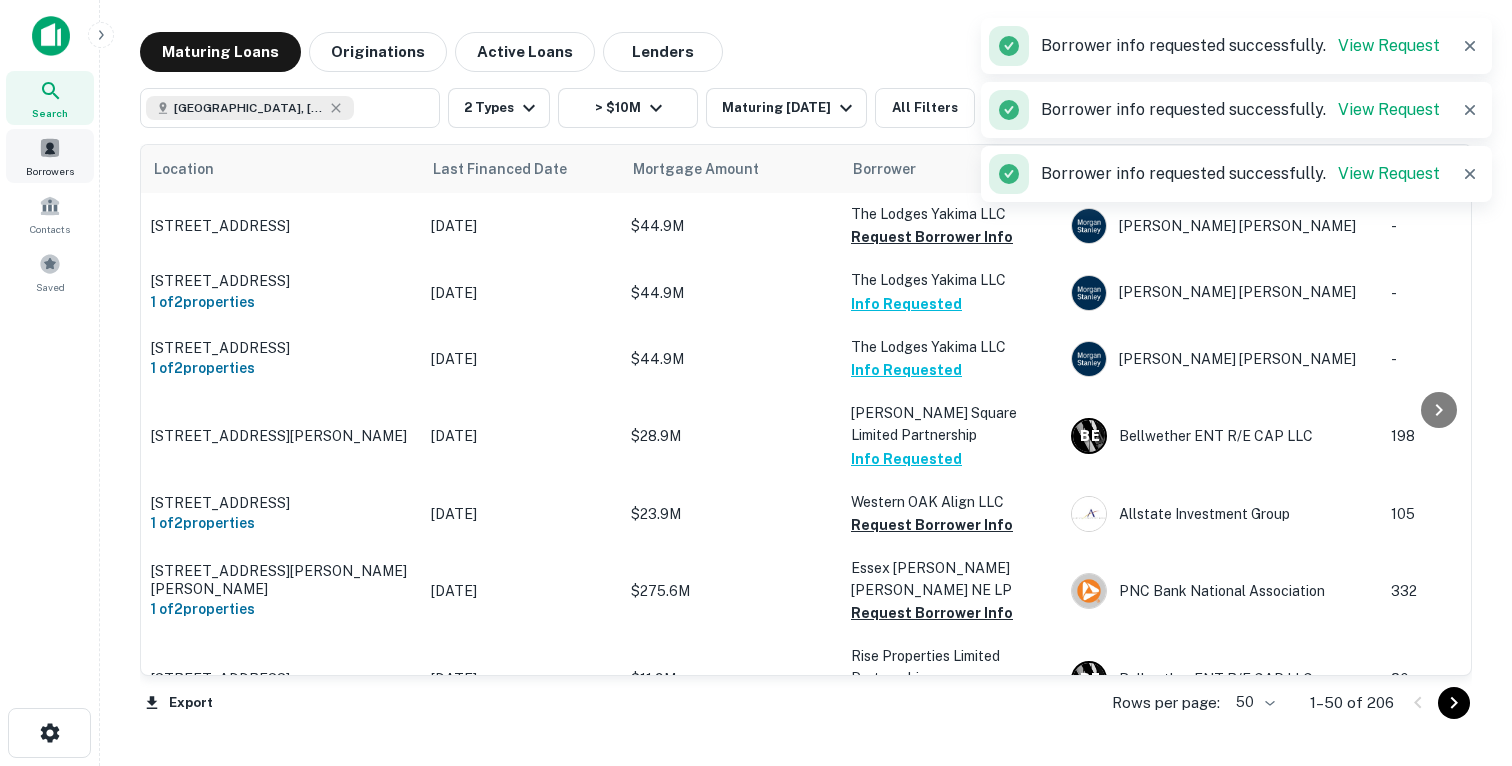 click on "Borrowers" at bounding box center (50, 156) 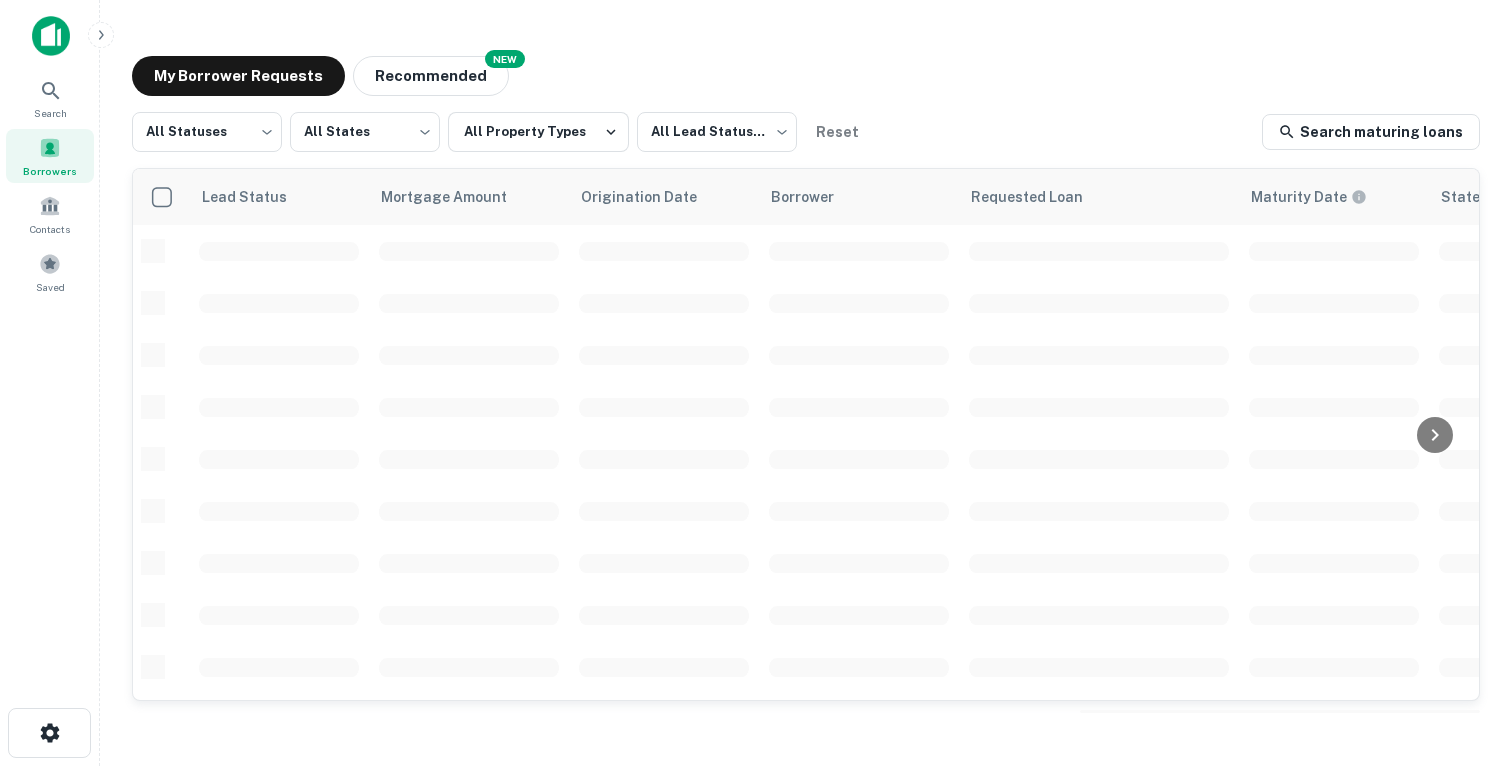 scroll, scrollTop: 0, scrollLeft: 0, axis: both 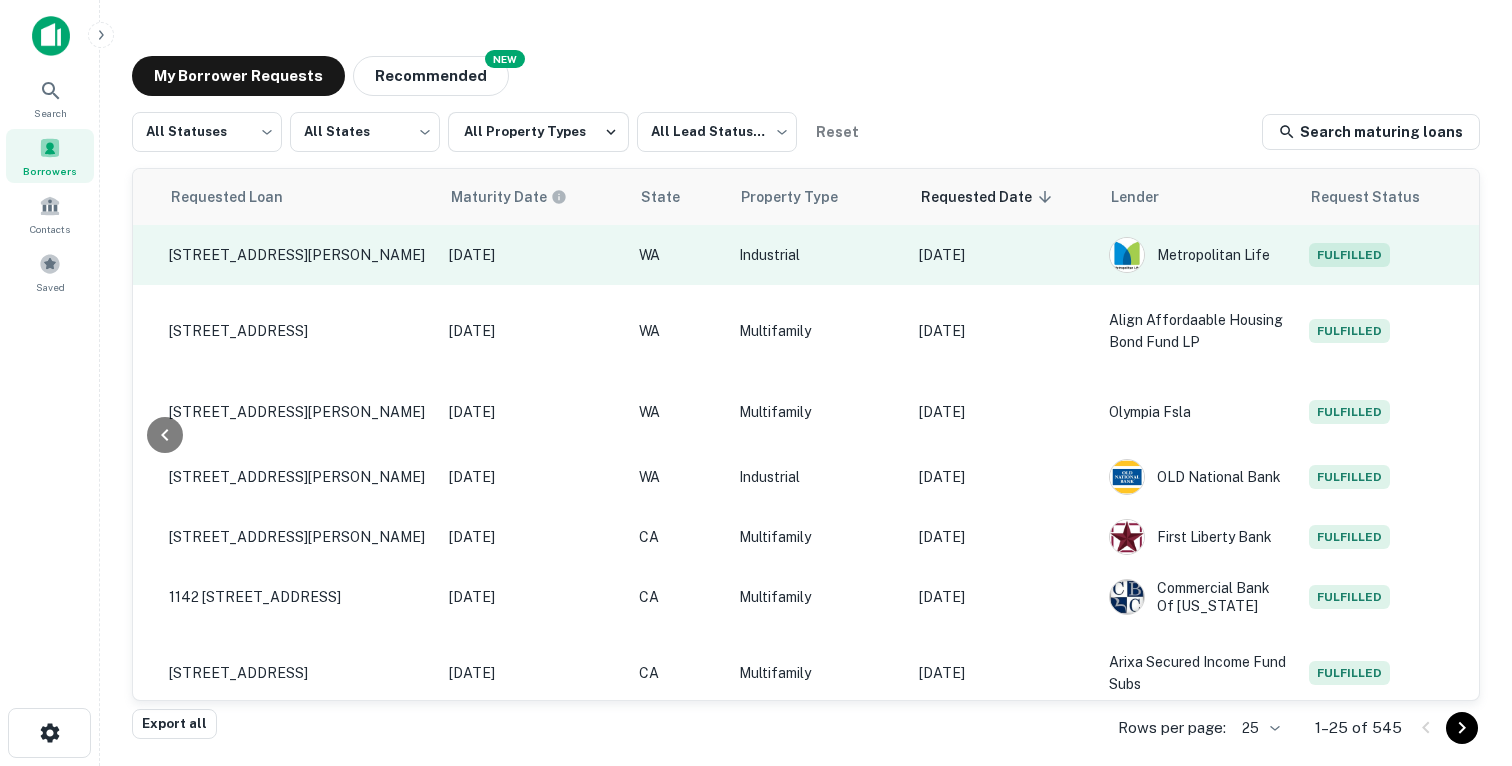 click on "[DATE]" at bounding box center (1004, 255) 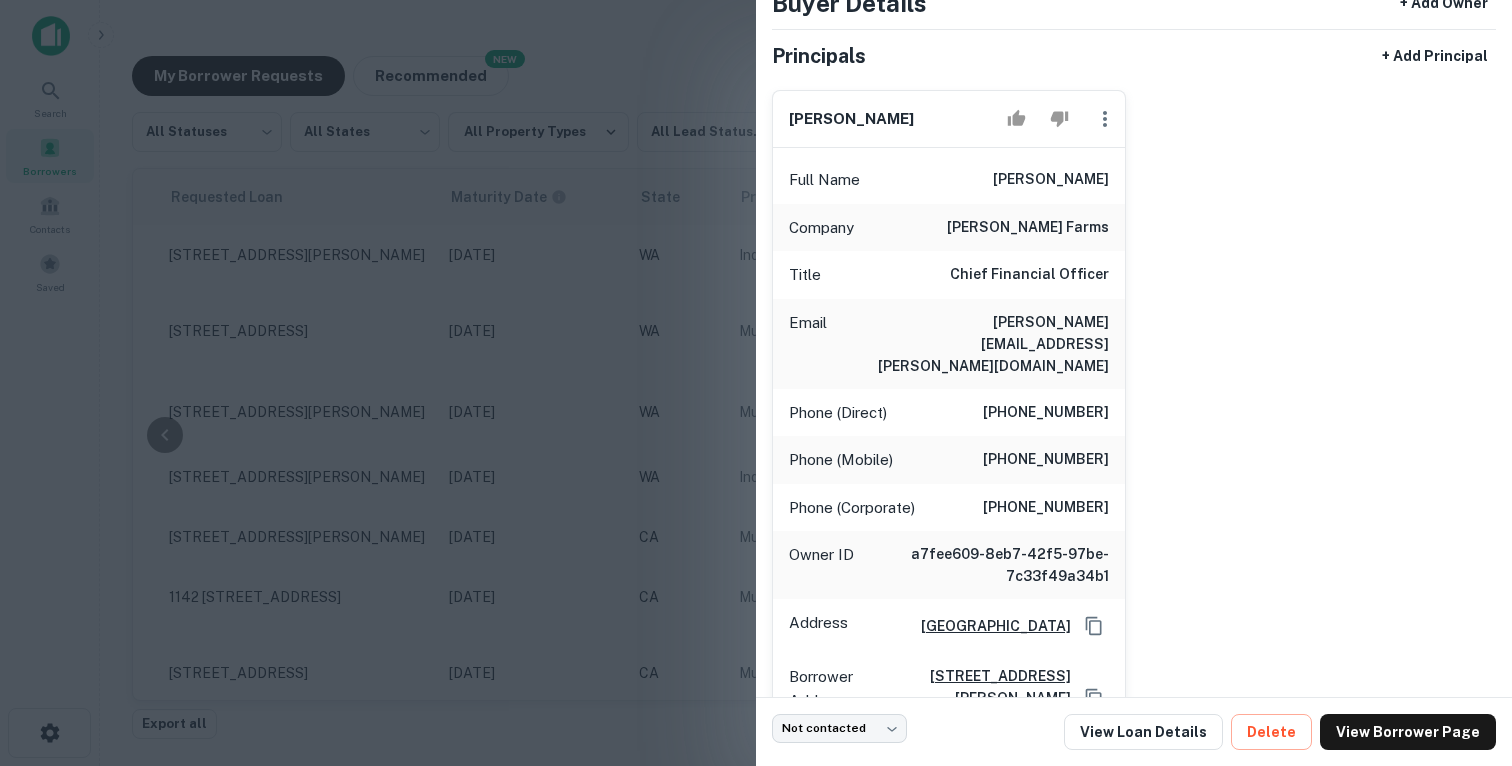 scroll, scrollTop: 608, scrollLeft: 0, axis: vertical 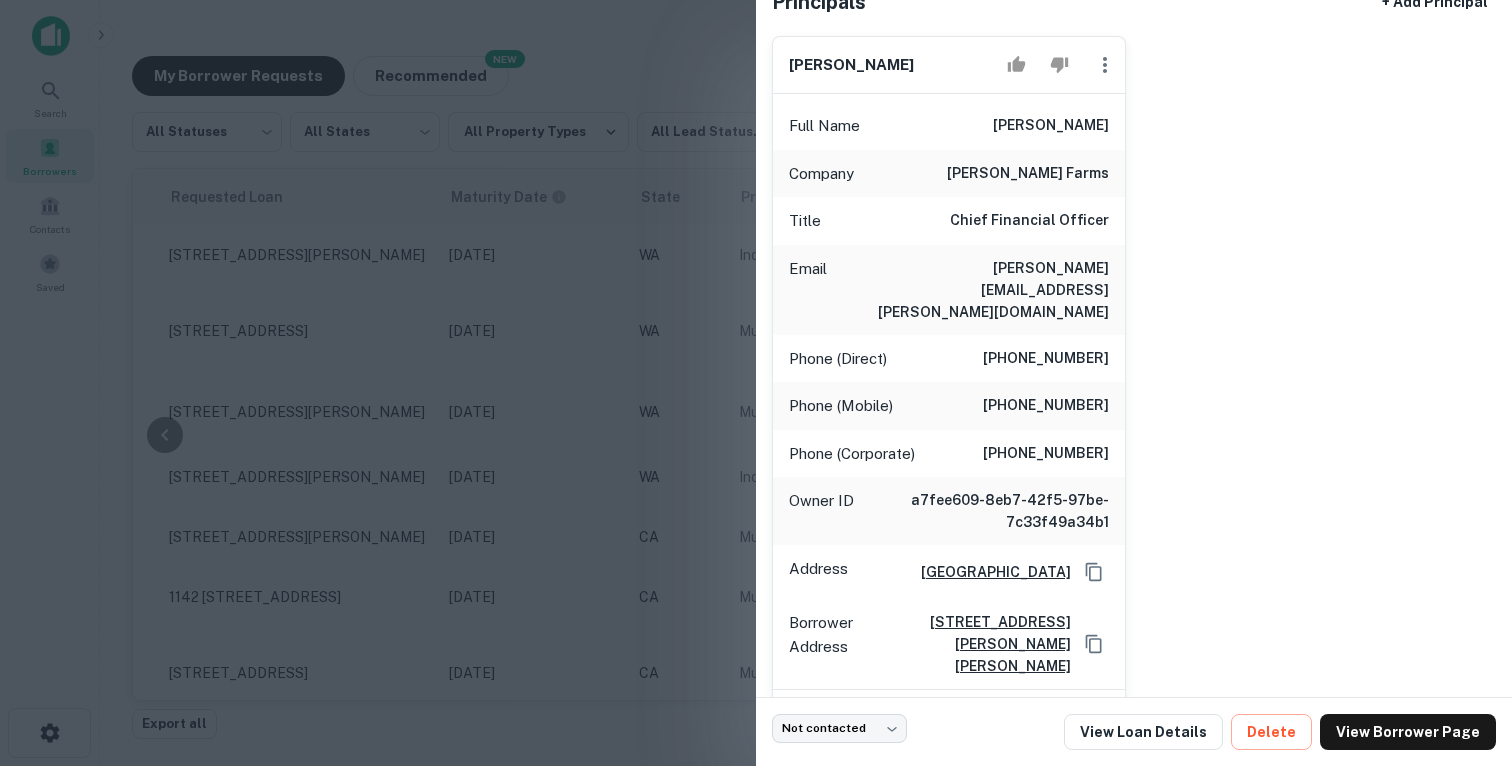 click at bounding box center (756, 383) 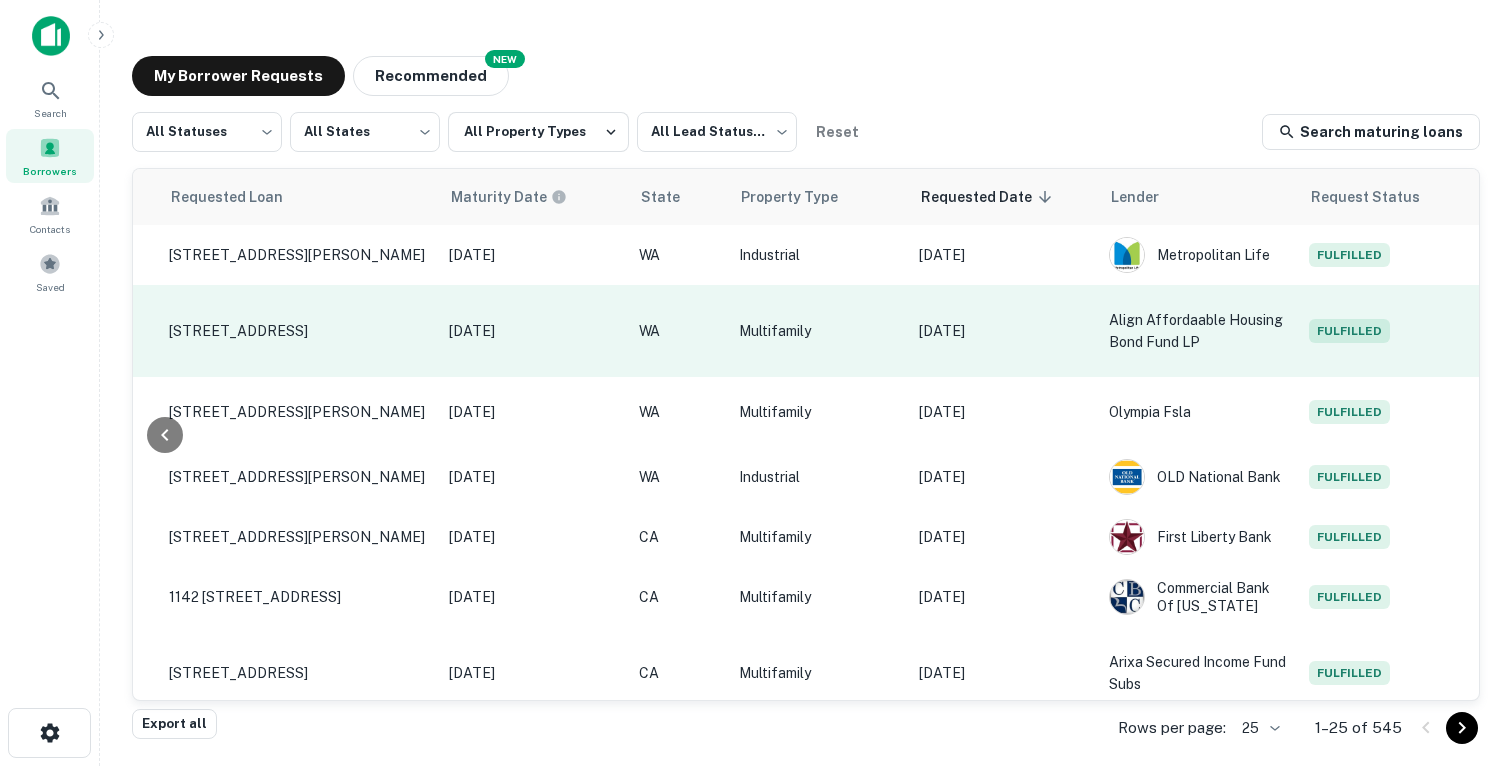 click on "Jul 03, 2025" at bounding box center (1004, 331) 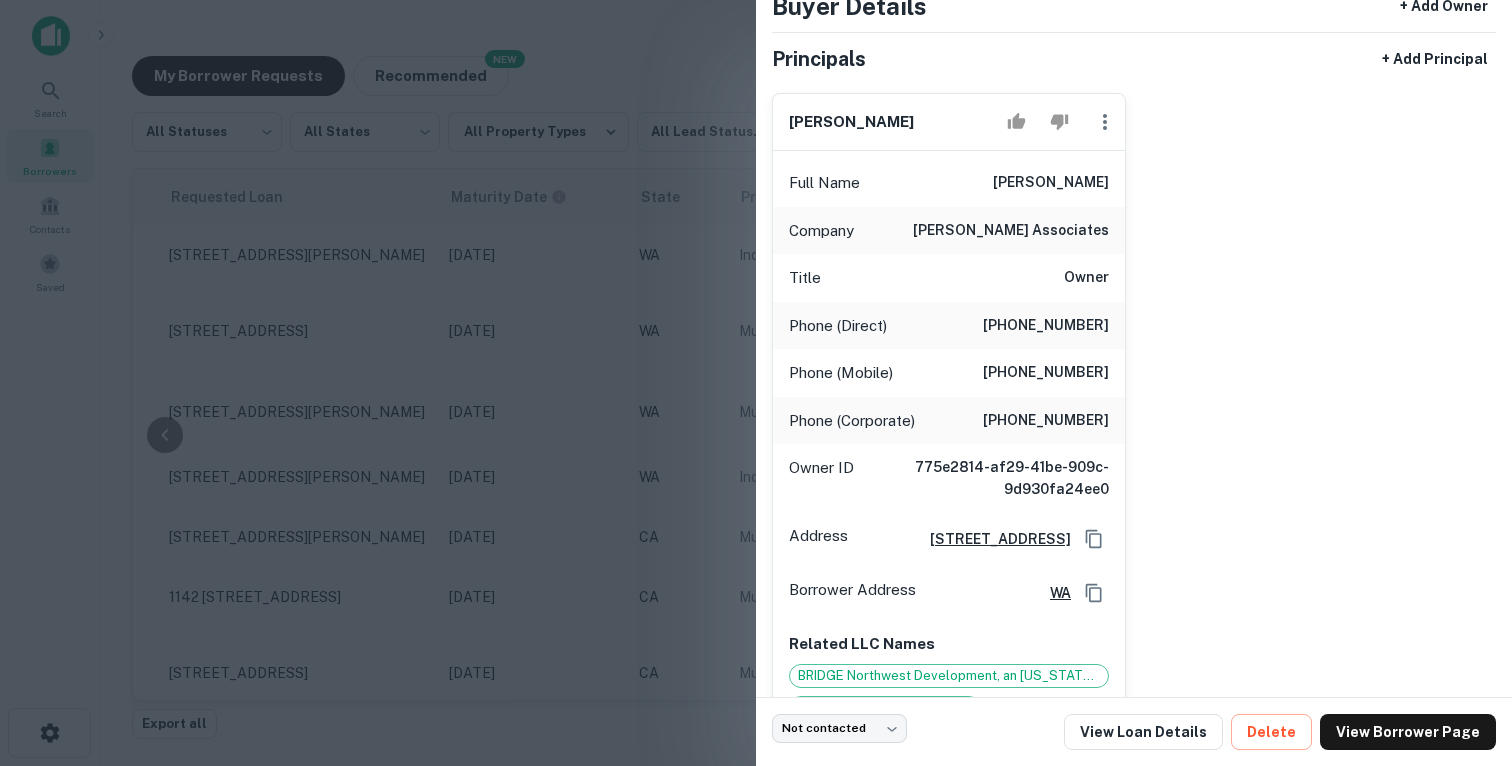 scroll, scrollTop: 556, scrollLeft: 0, axis: vertical 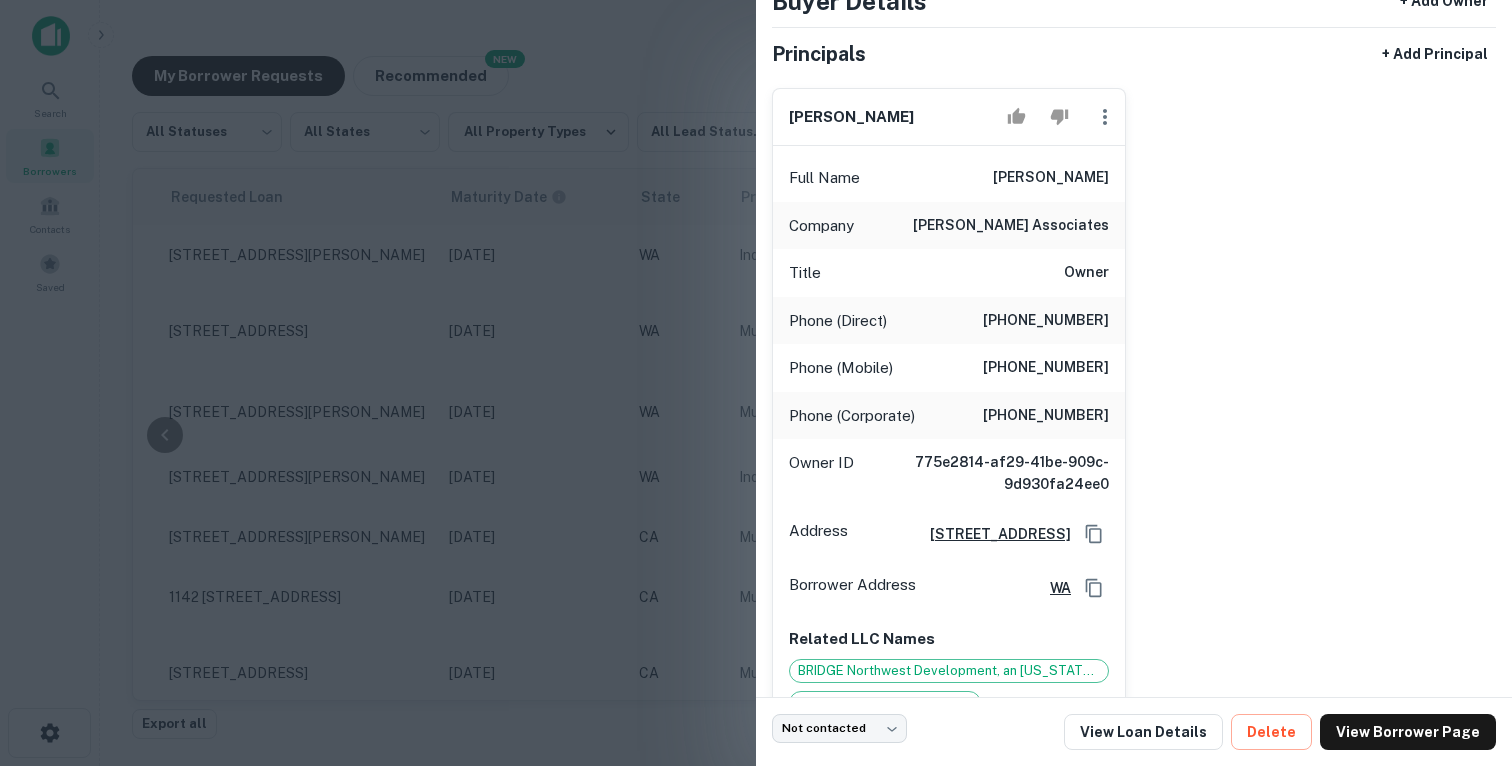 click at bounding box center (756, 383) 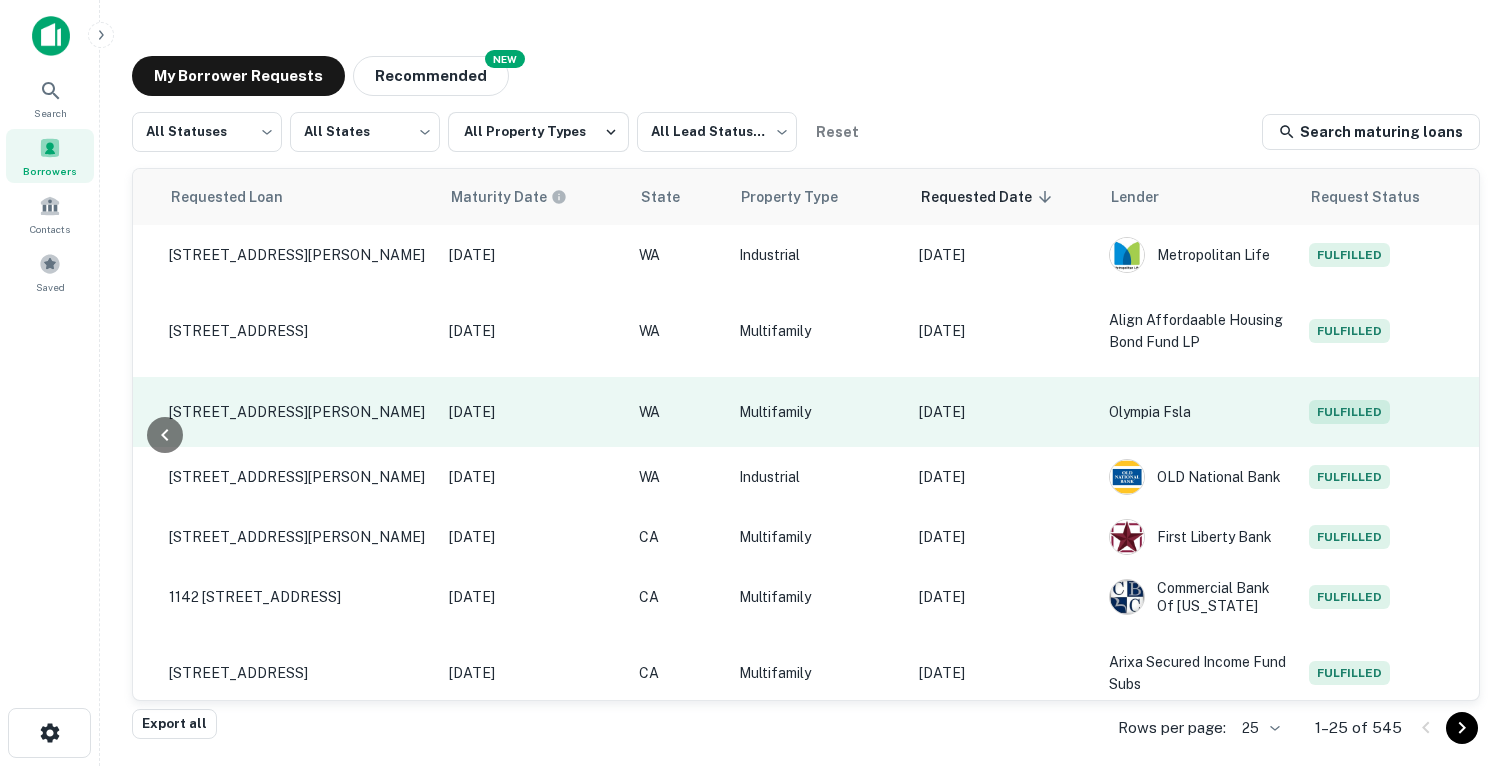 click on "Jul 03, 2025" at bounding box center (1004, 412) 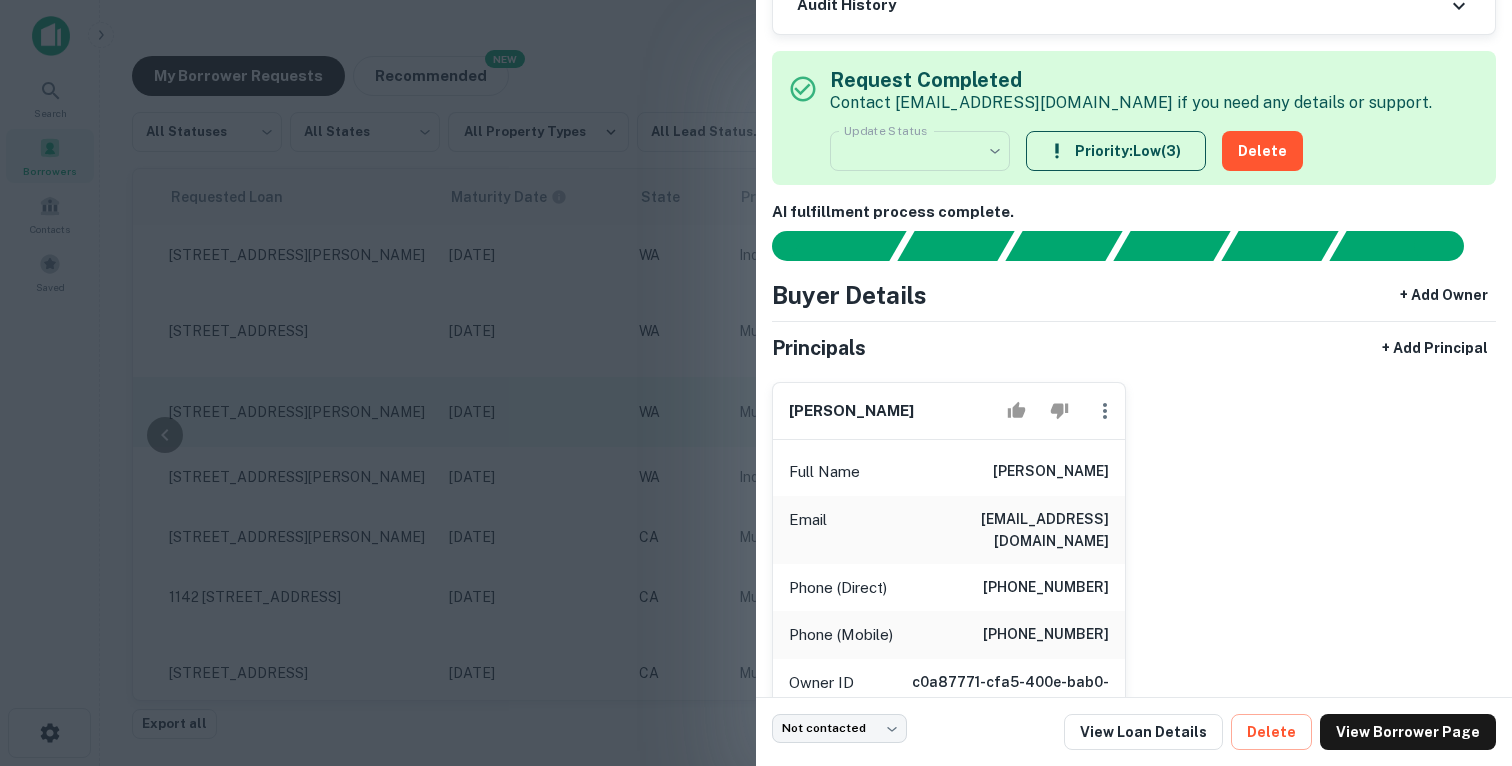 scroll, scrollTop: 480, scrollLeft: 0, axis: vertical 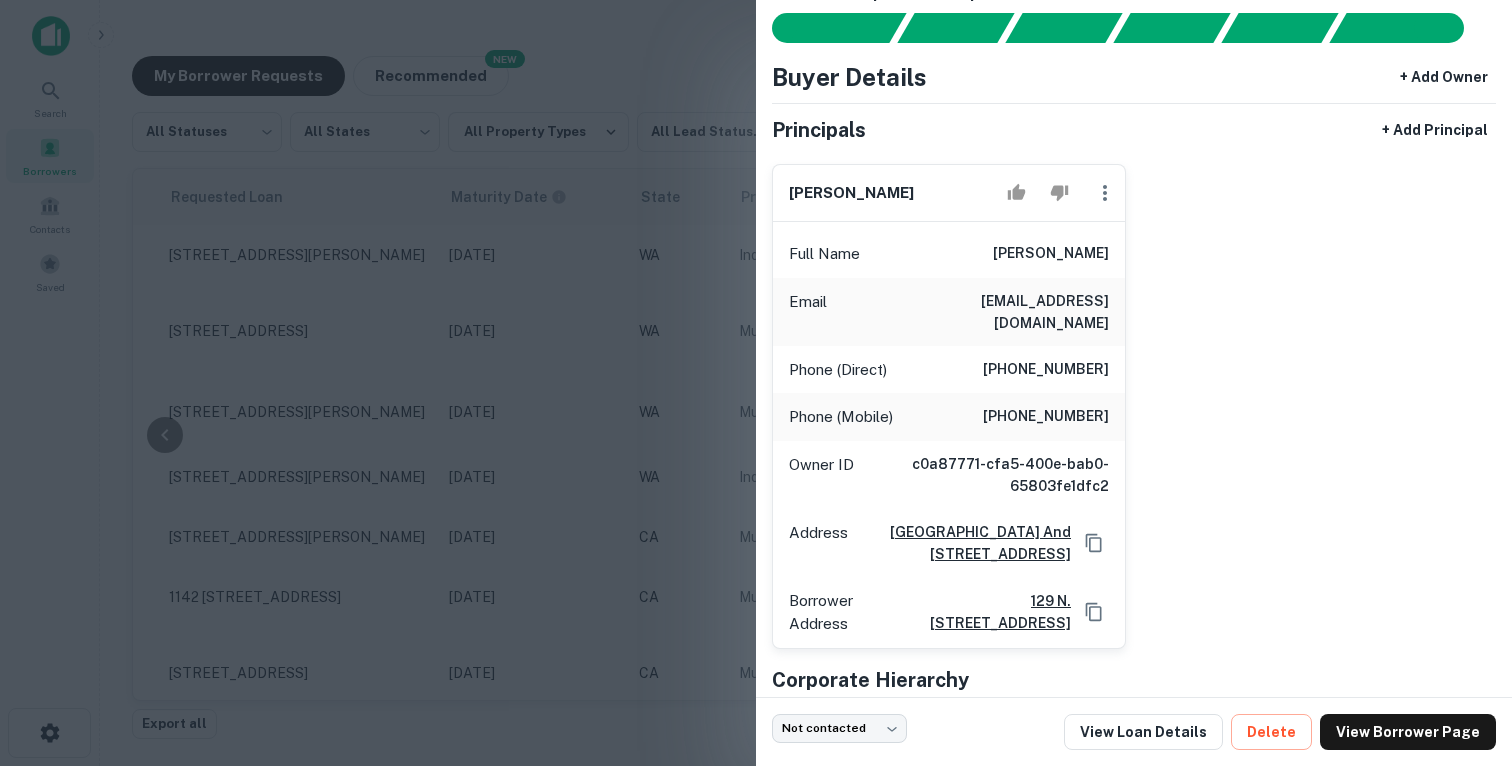click at bounding box center (756, 383) 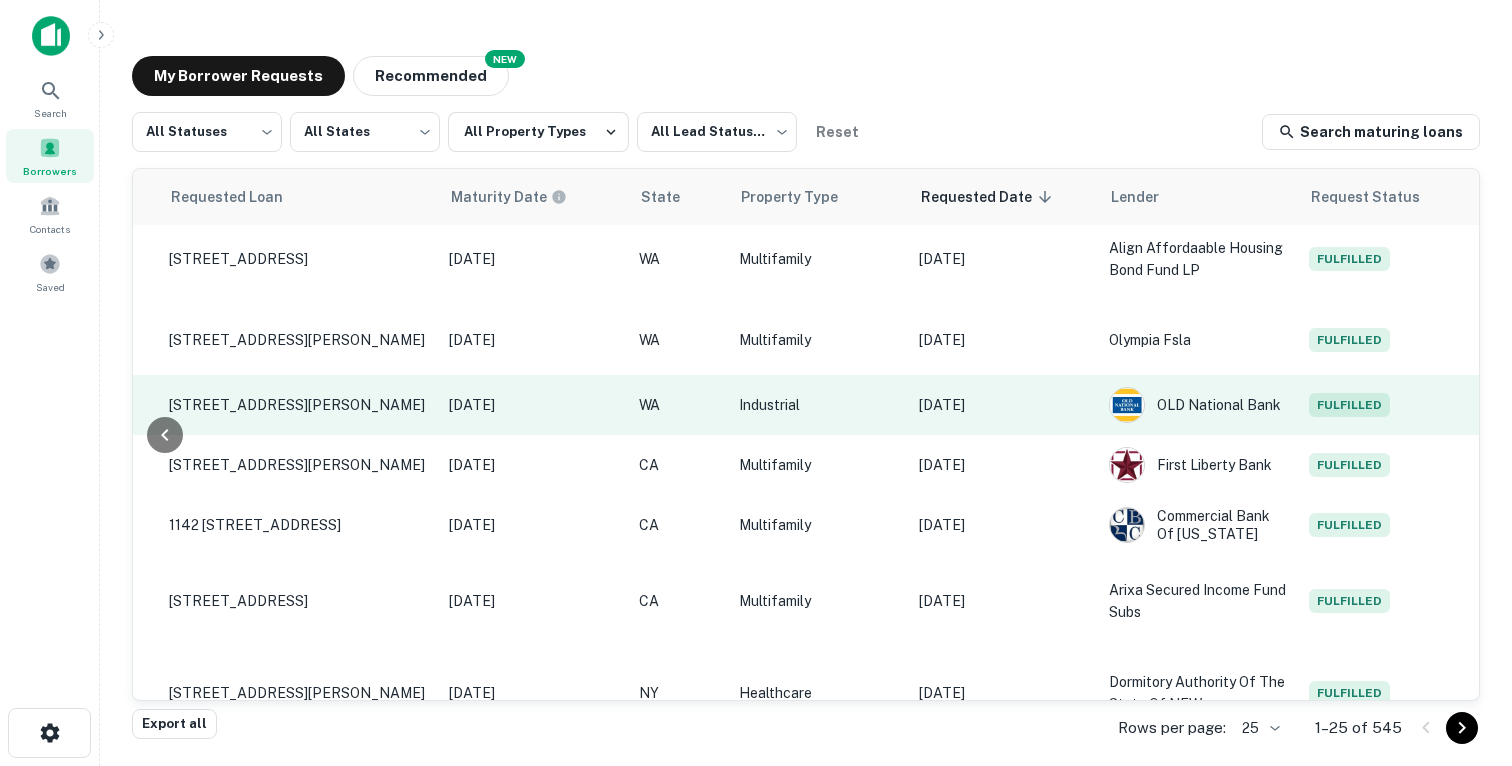 scroll, scrollTop: 101, scrollLeft: 802, axis: both 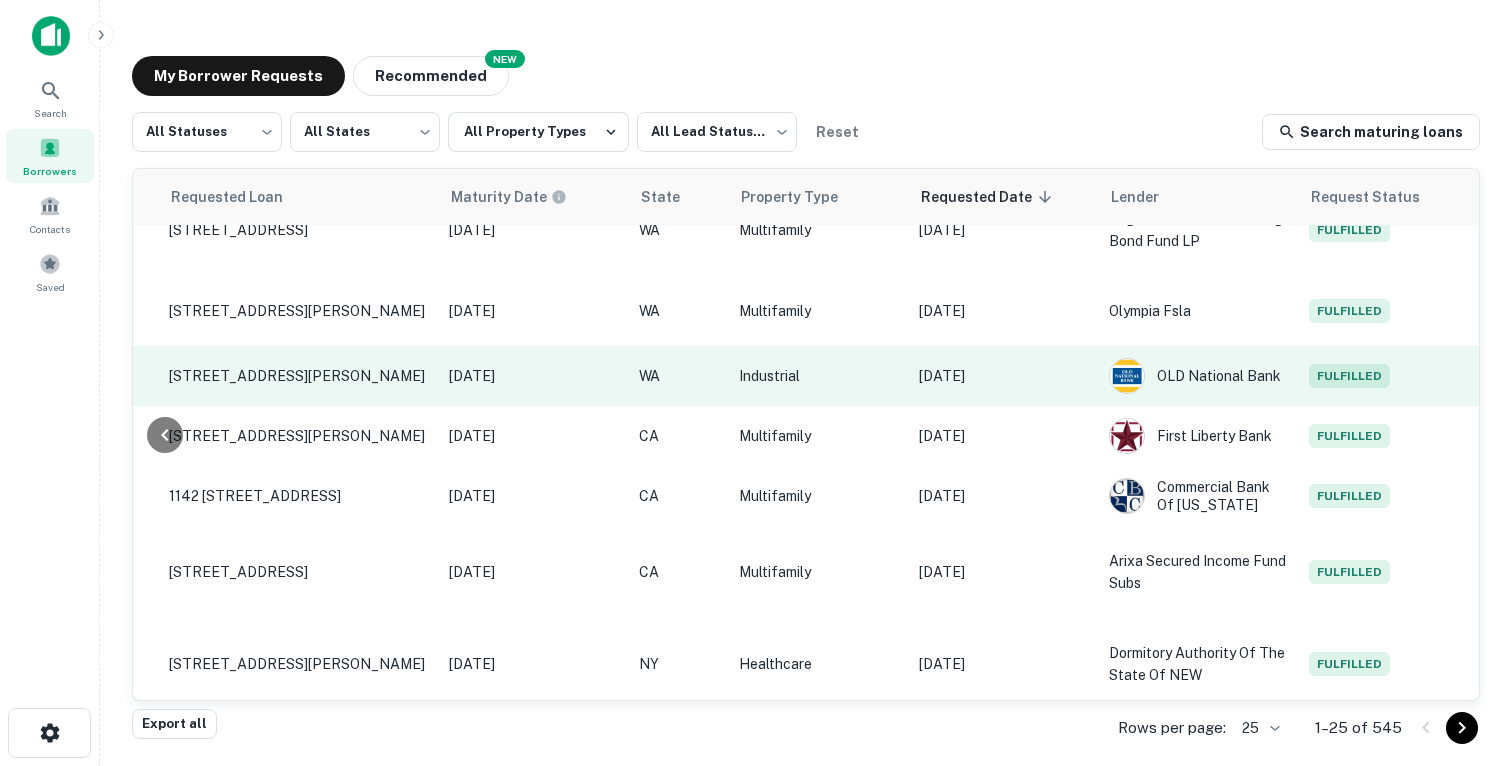 click on "Jul 03, 2025" at bounding box center [1004, 376] 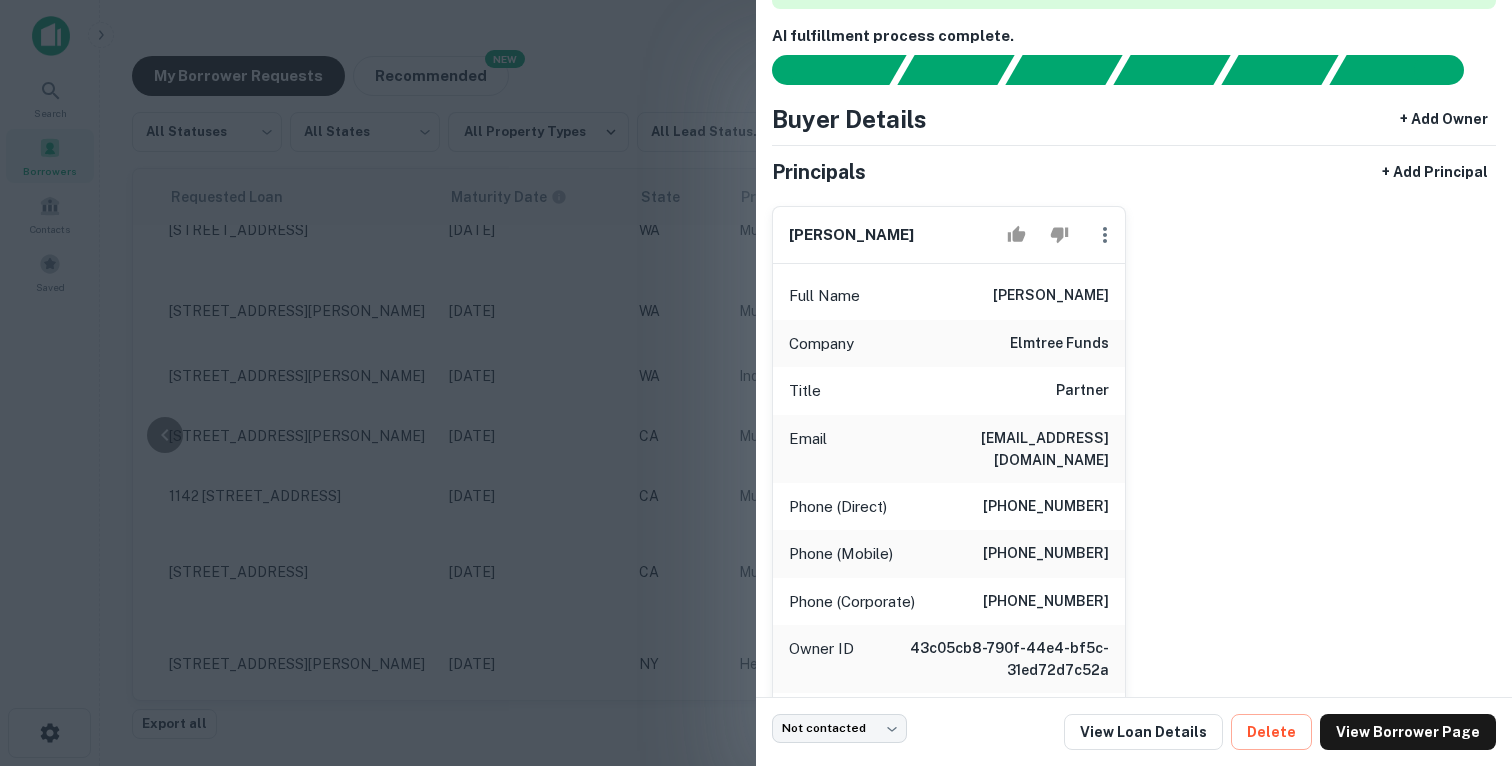 scroll, scrollTop: 442, scrollLeft: 0, axis: vertical 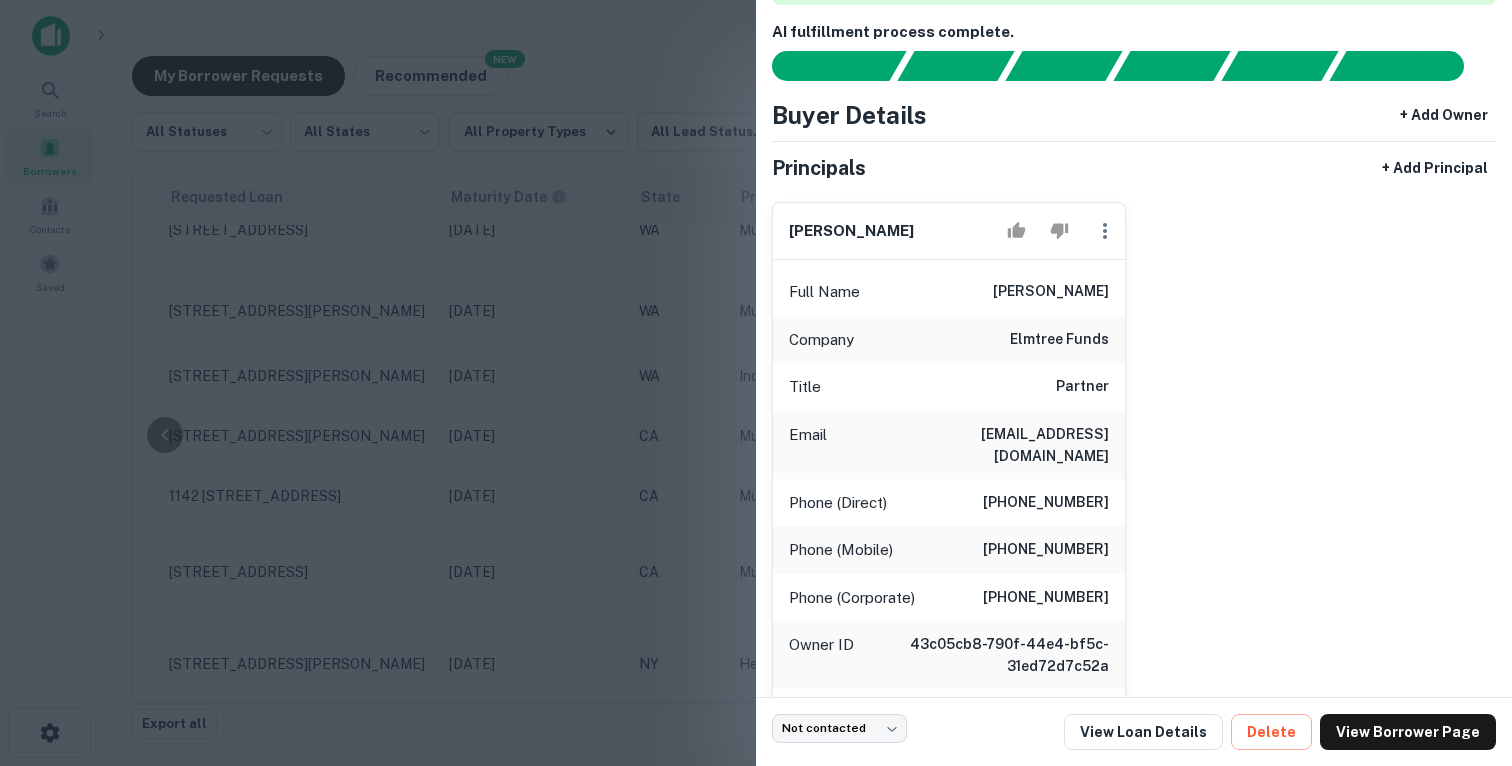 click at bounding box center [756, 383] 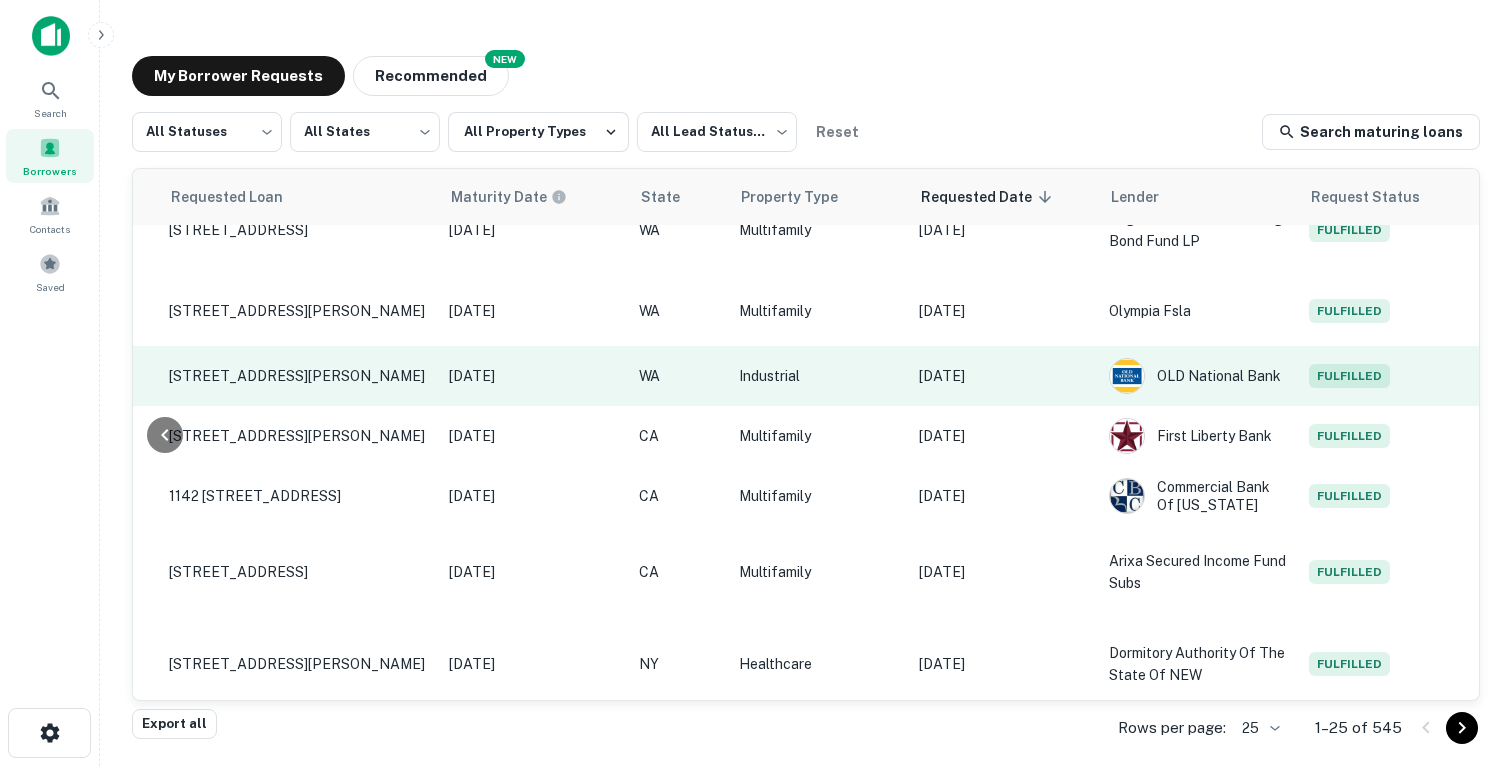 click on "Jul 03, 2025" at bounding box center (1004, 376) 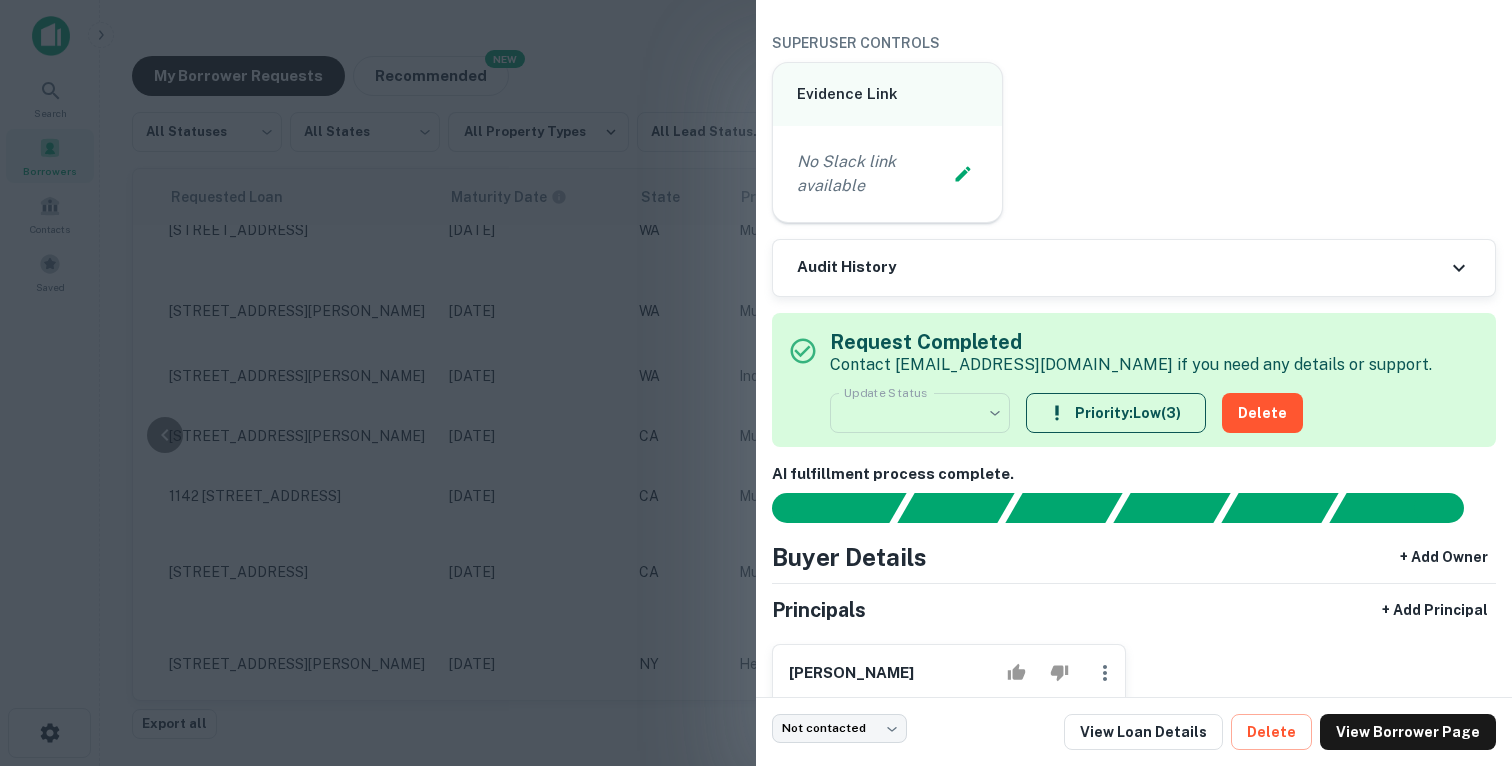 click at bounding box center (756, 383) 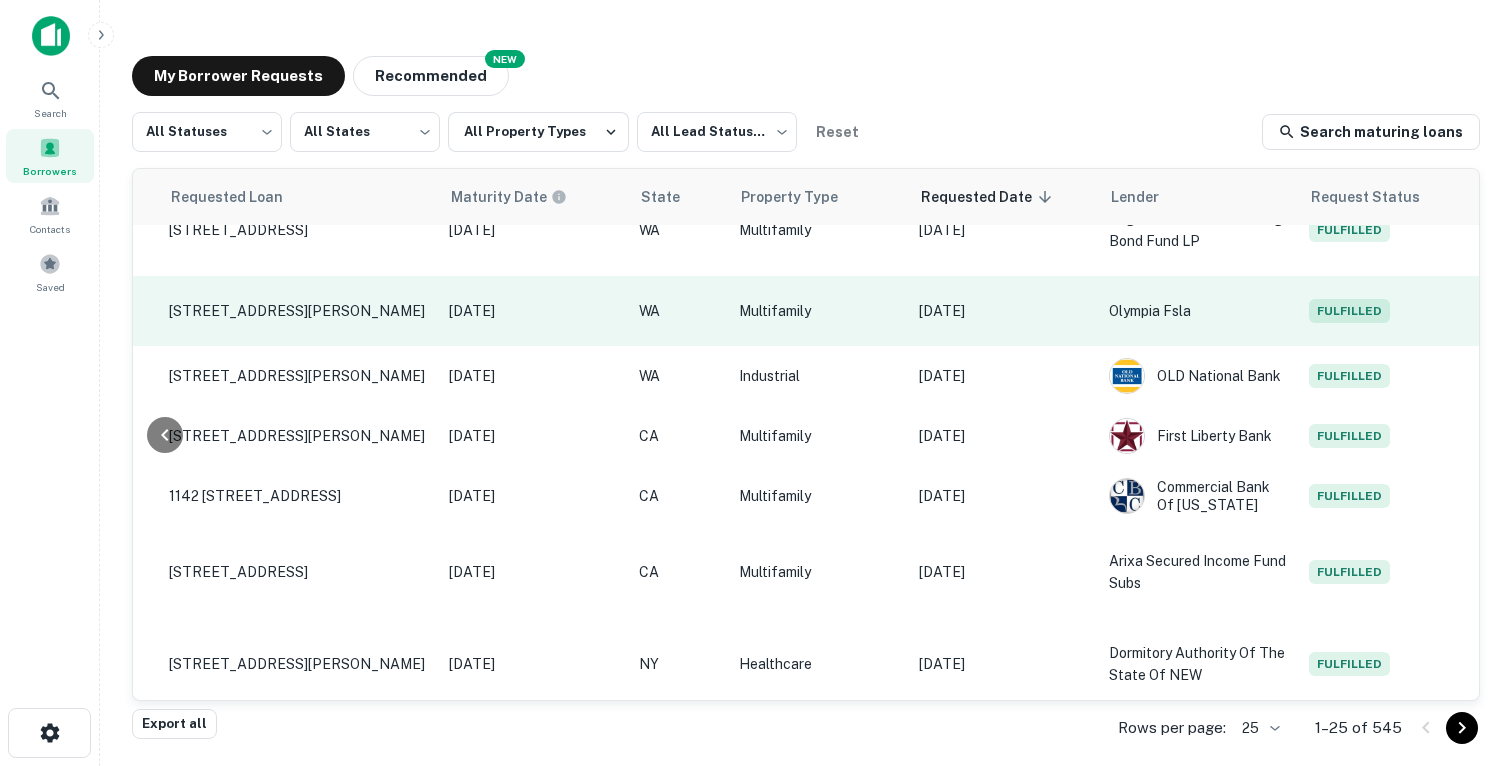 click on "Jul 03, 2025" at bounding box center [1004, 311] 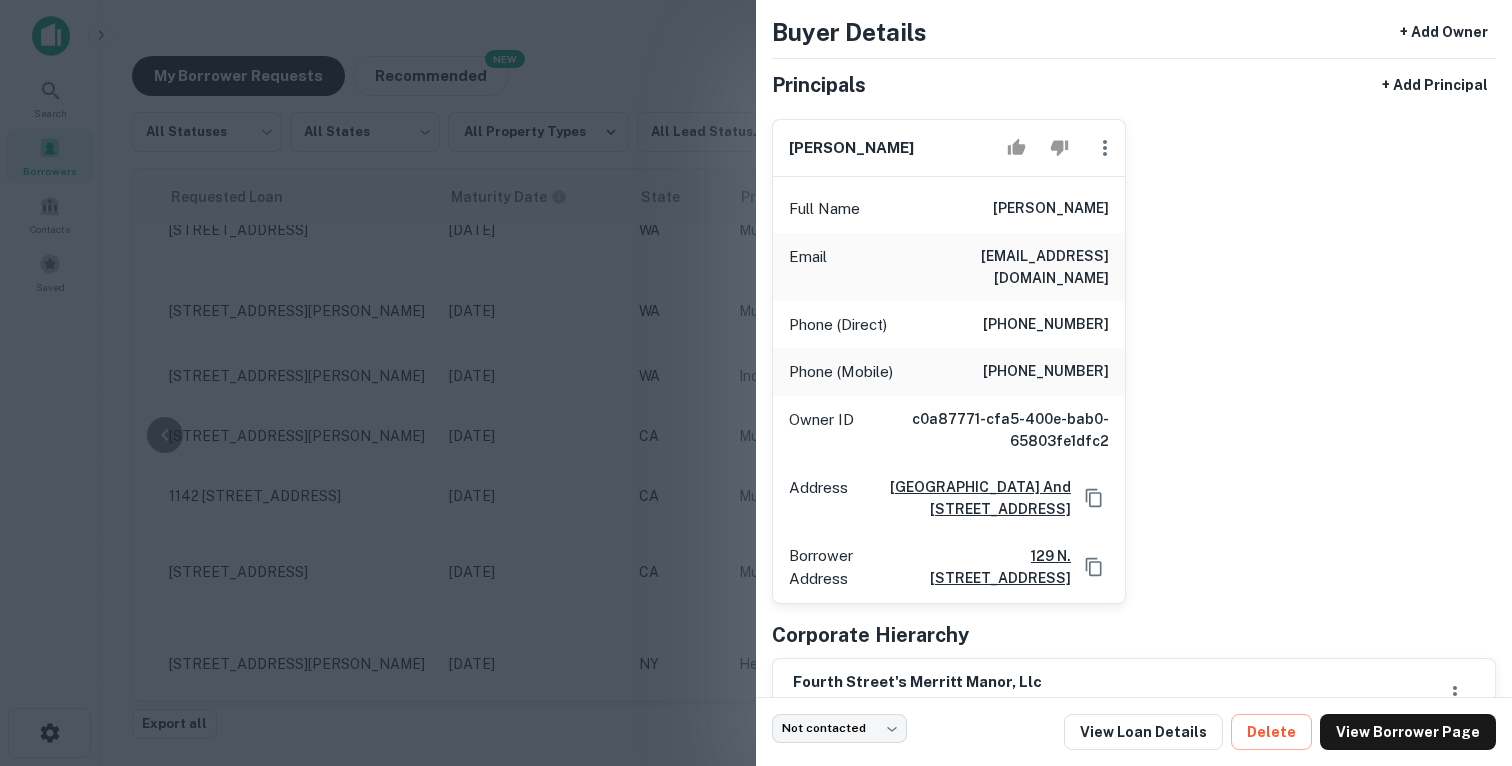 scroll, scrollTop: 773, scrollLeft: 0, axis: vertical 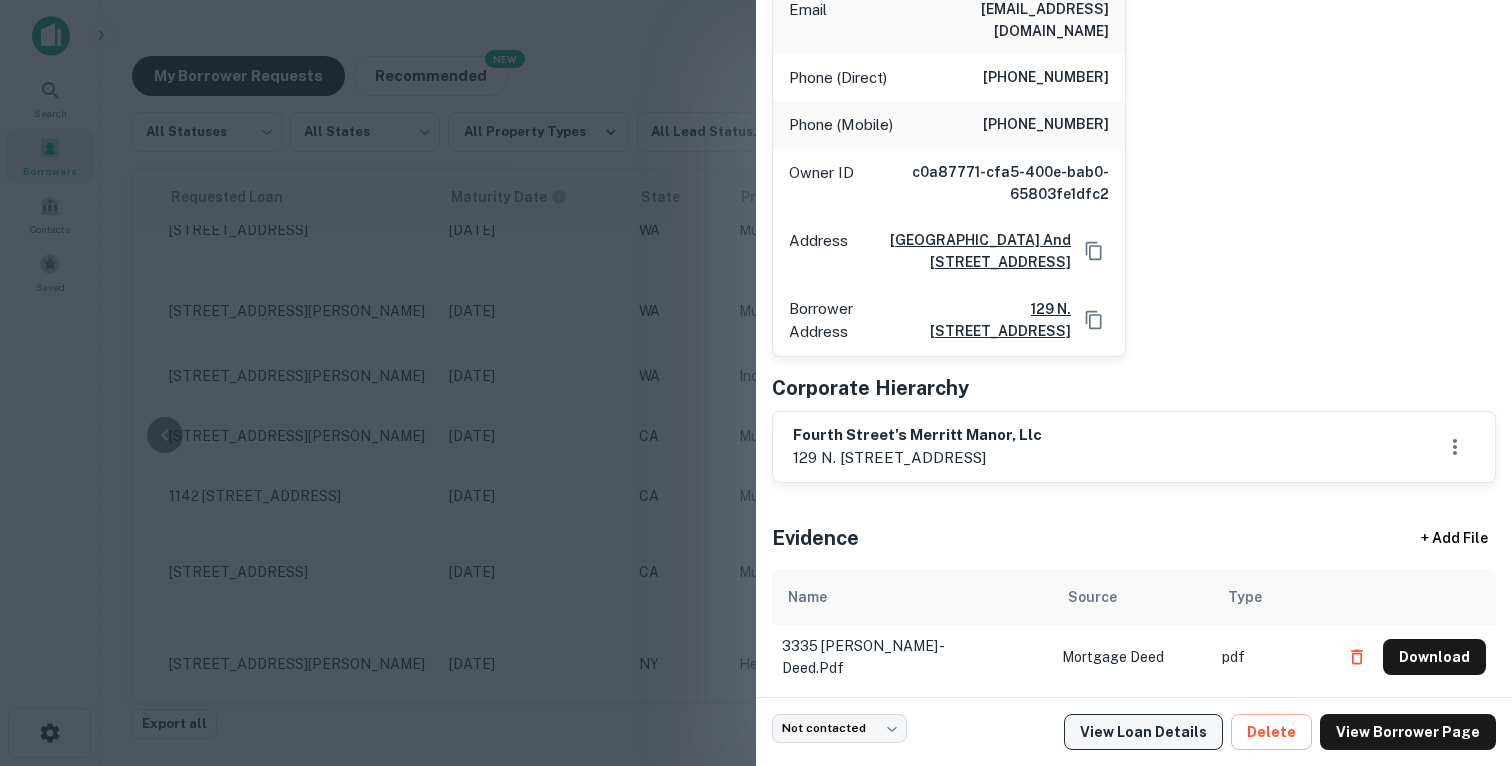 click on "View Loan Details" at bounding box center [1143, 732] 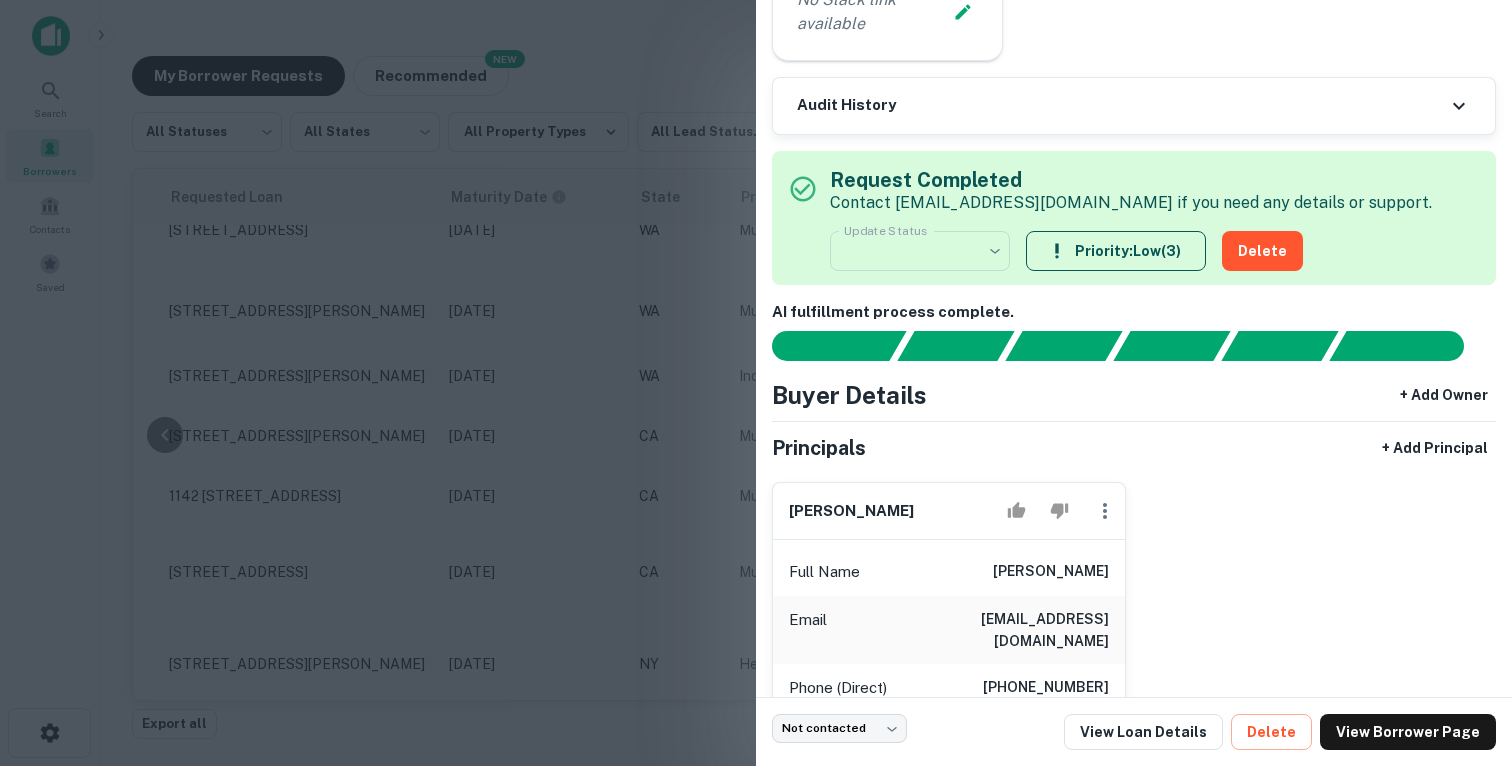 scroll, scrollTop: 0, scrollLeft: 0, axis: both 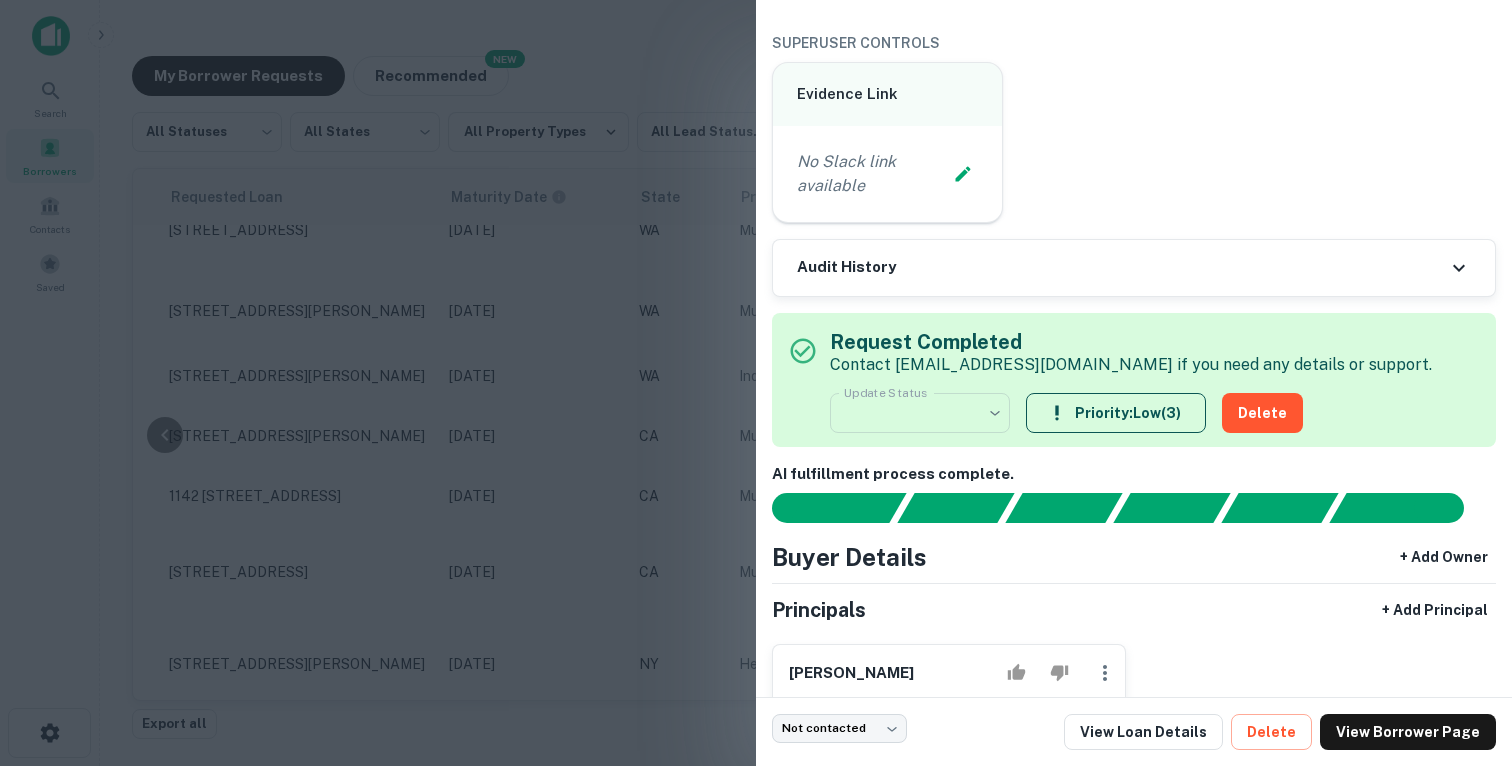 click at bounding box center (756, 383) 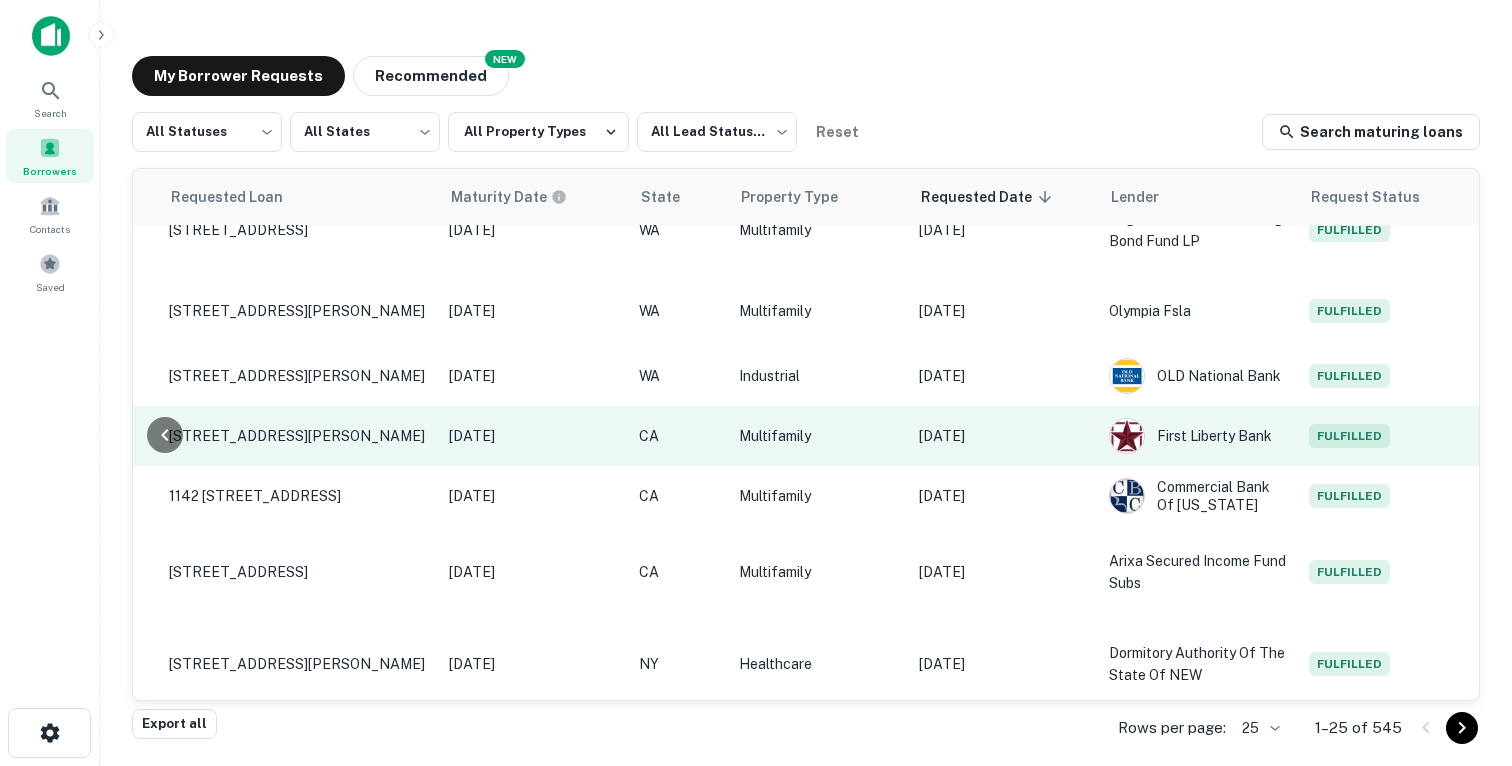click on "Jul 02, 2025" at bounding box center [1004, 436] 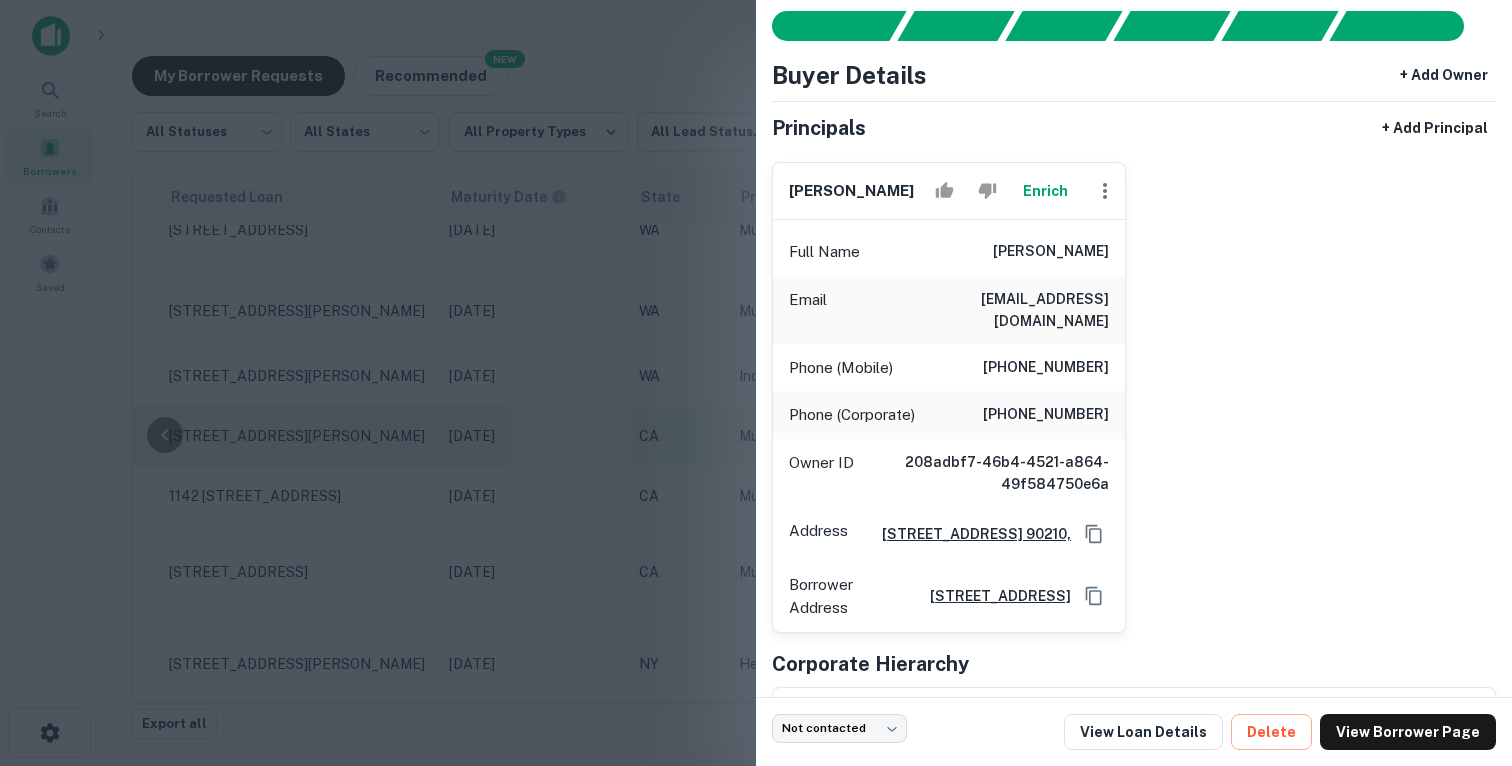 scroll, scrollTop: 504, scrollLeft: 0, axis: vertical 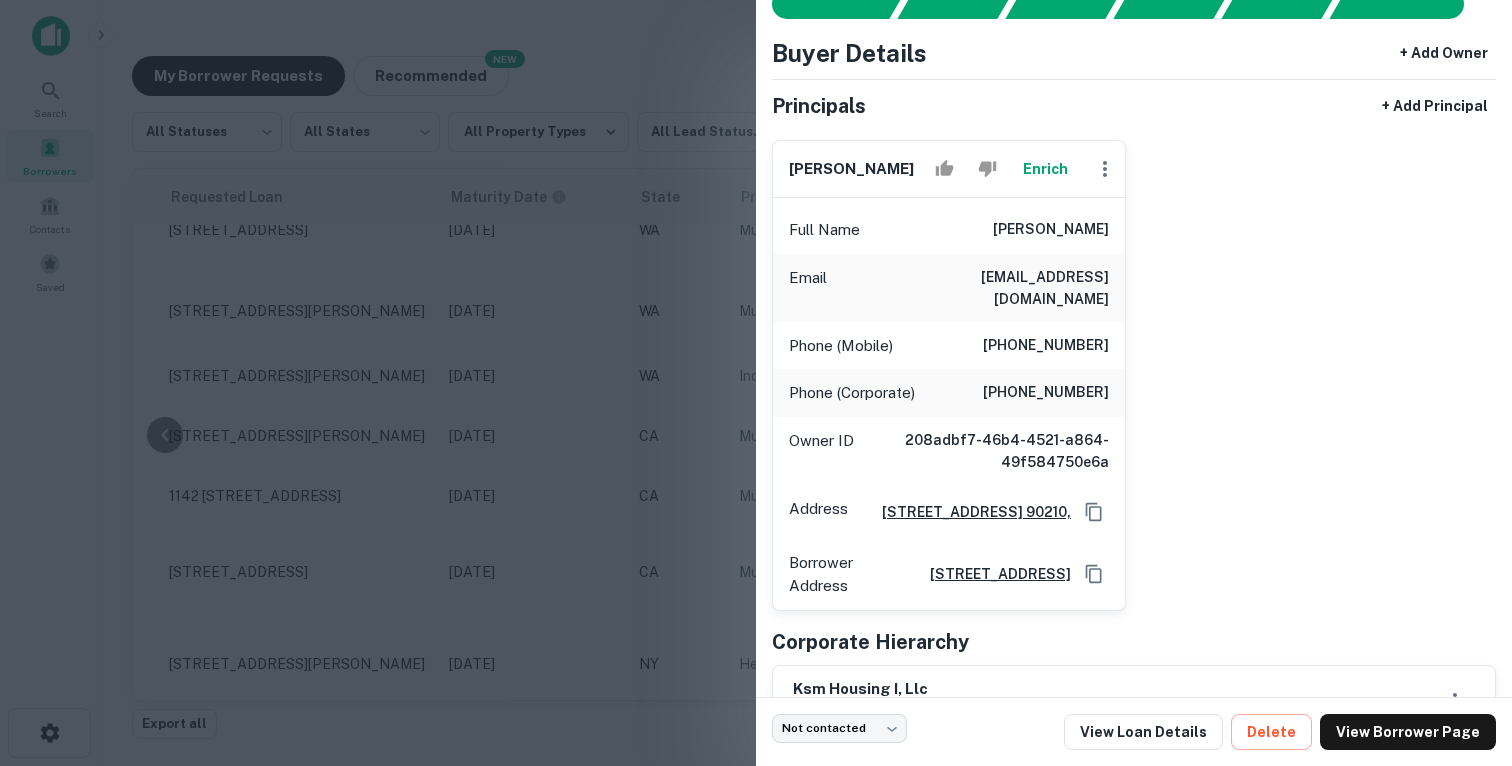click at bounding box center [756, 383] 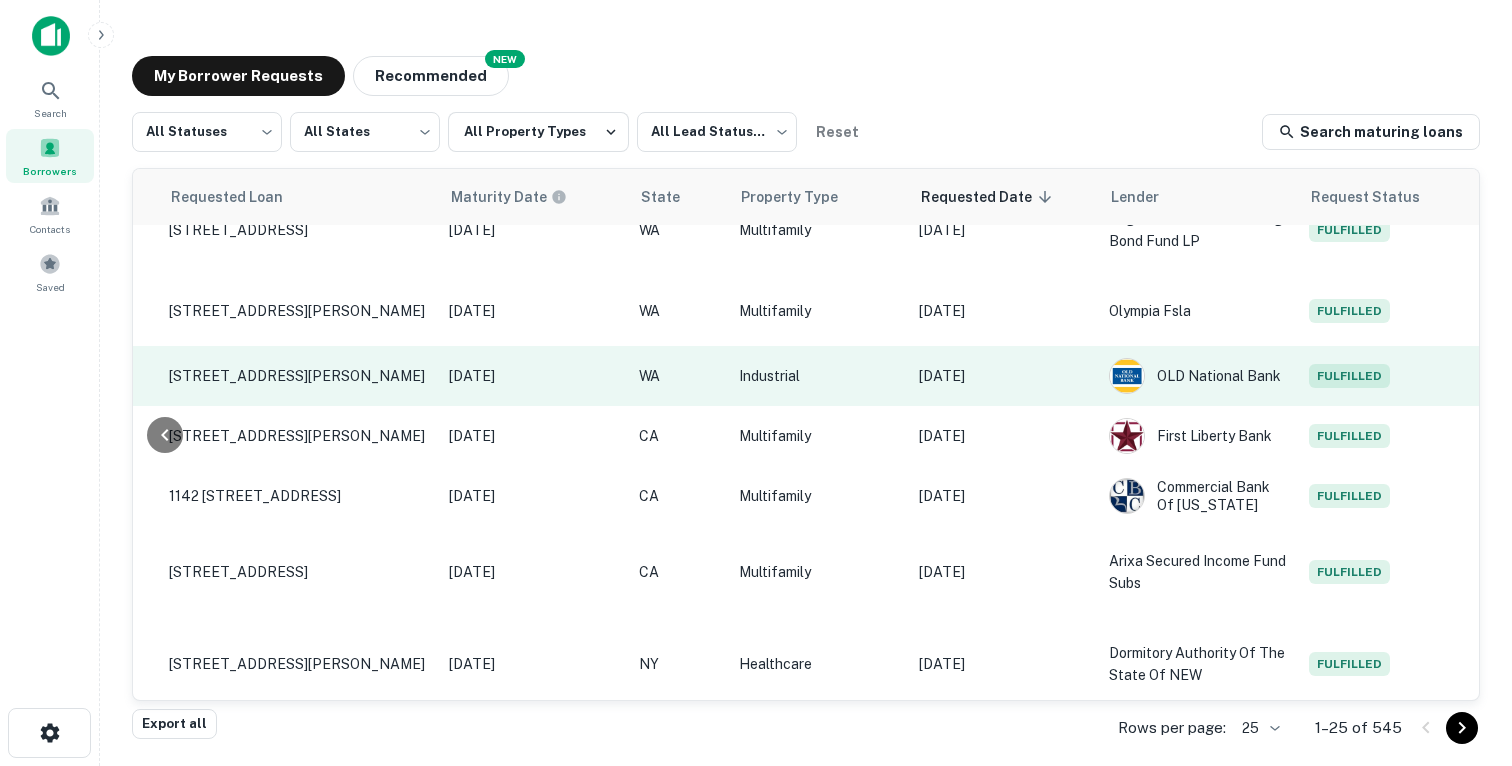 click on "Jul 03, 2025" at bounding box center (1004, 376) 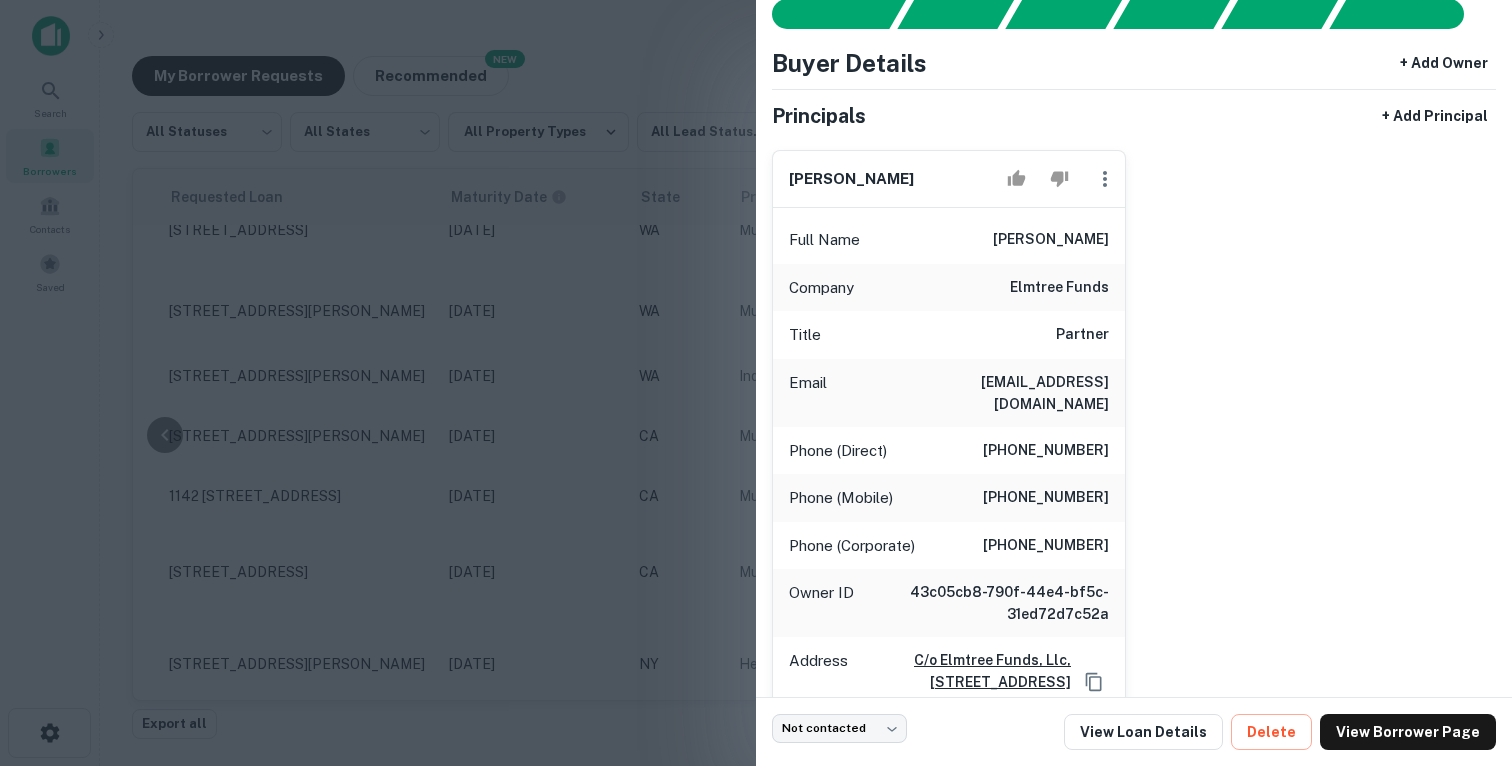 scroll, scrollTop: 503, scrollLeft: 0, axis: vertical 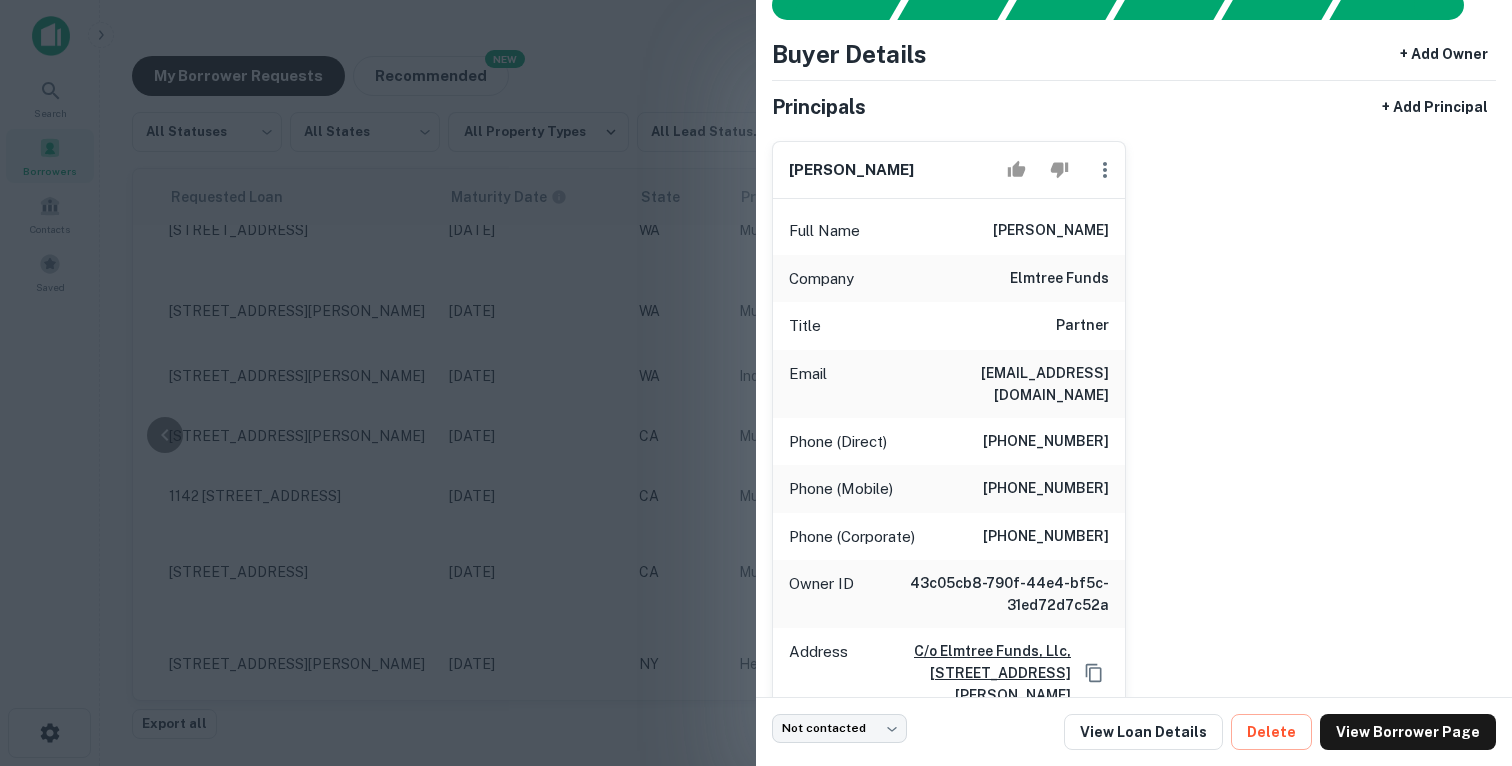 click at bounding box center (756, 383) 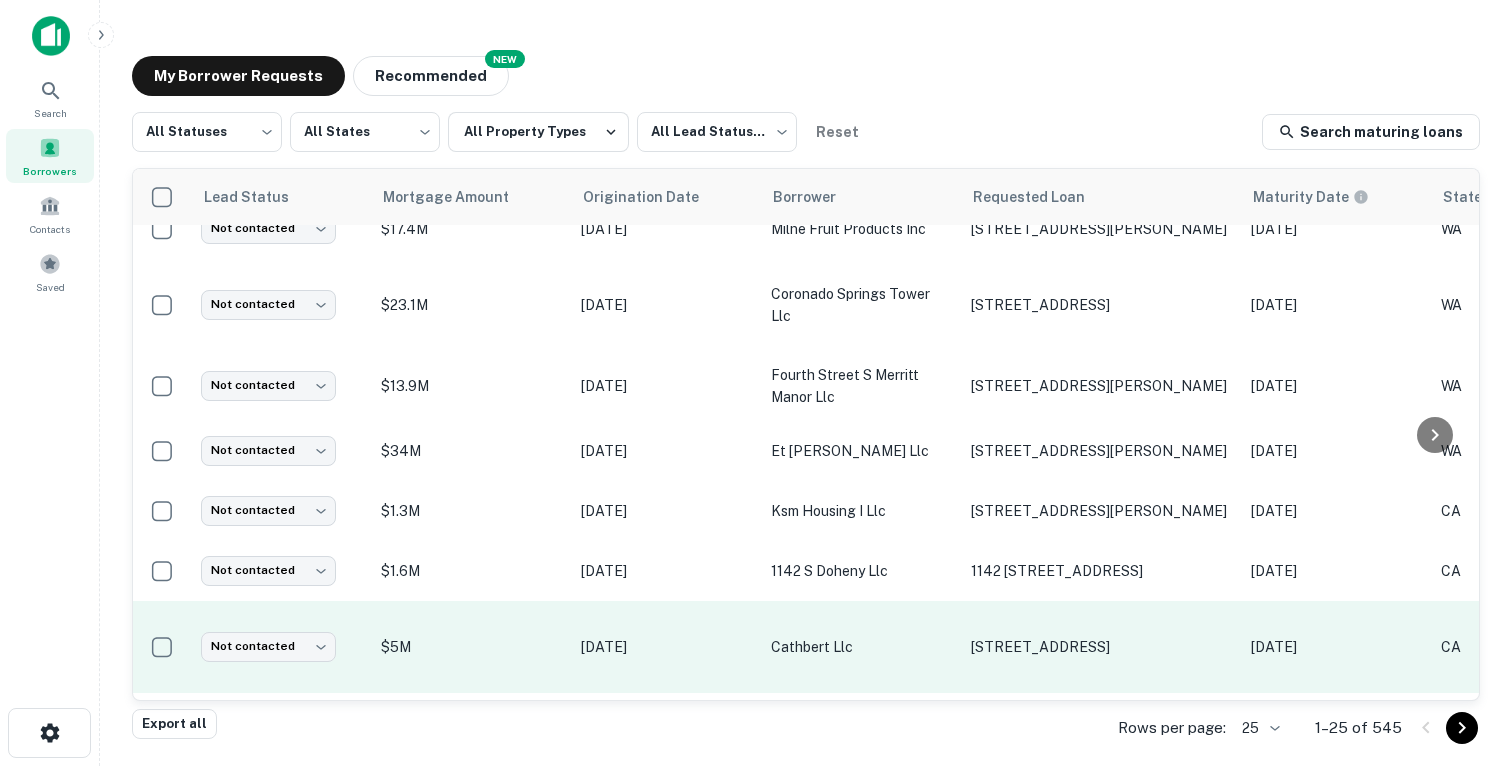 scroll, scrollTop: 0, scrollLeft: 0, axis: both 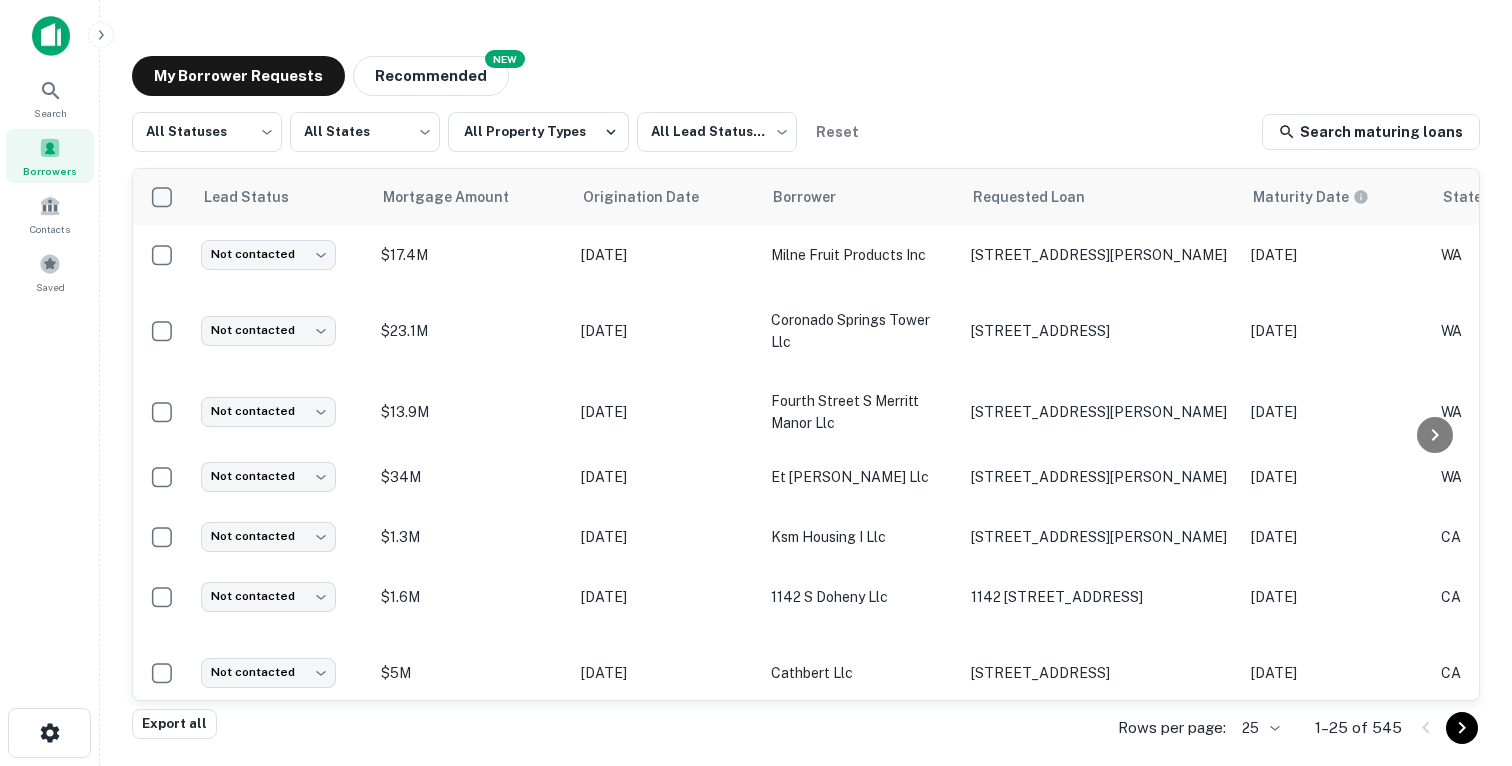 click on "1–25 of 545" at bounding box center [1358, 728] 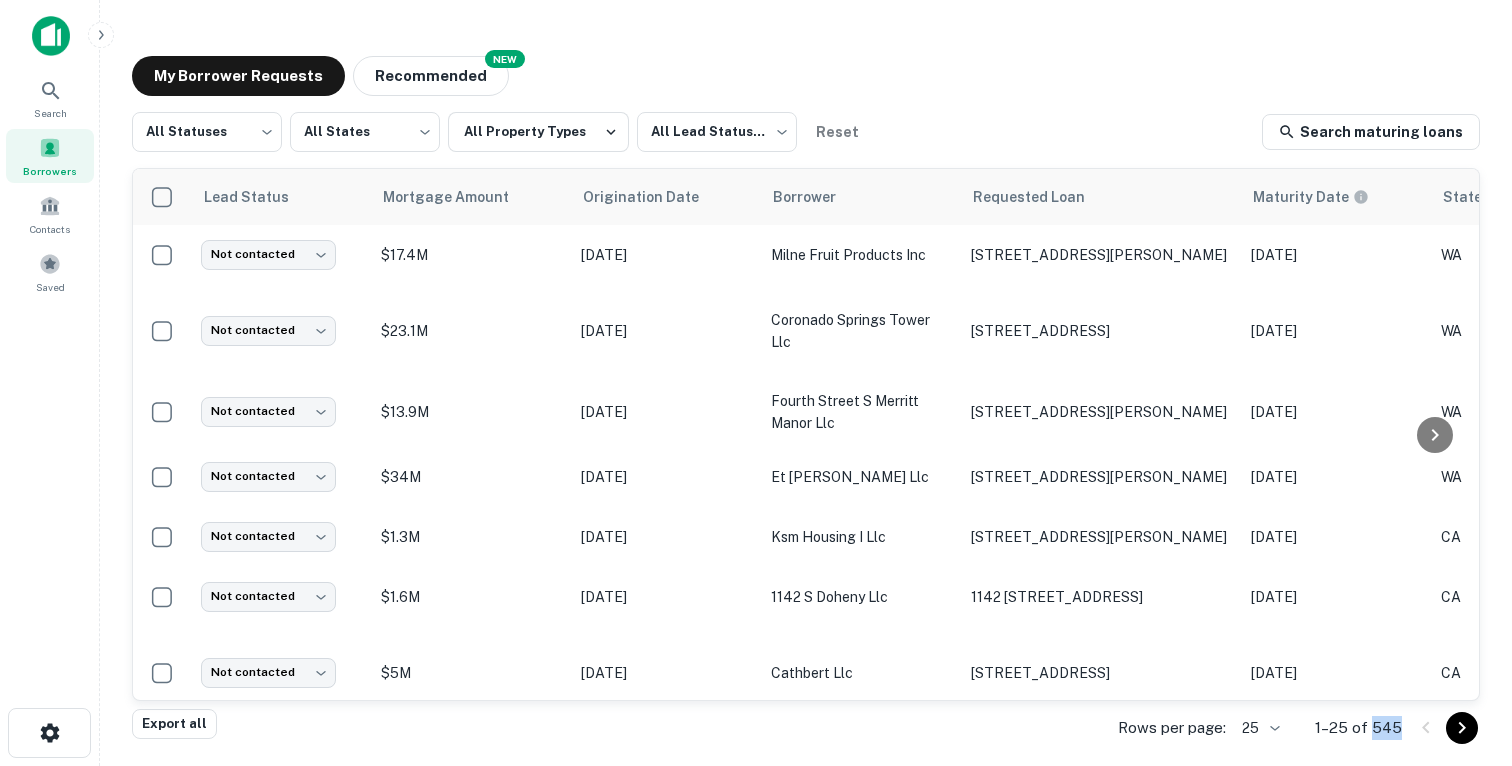 click on "1–25 of 545" at bounding box center [1358, 728] 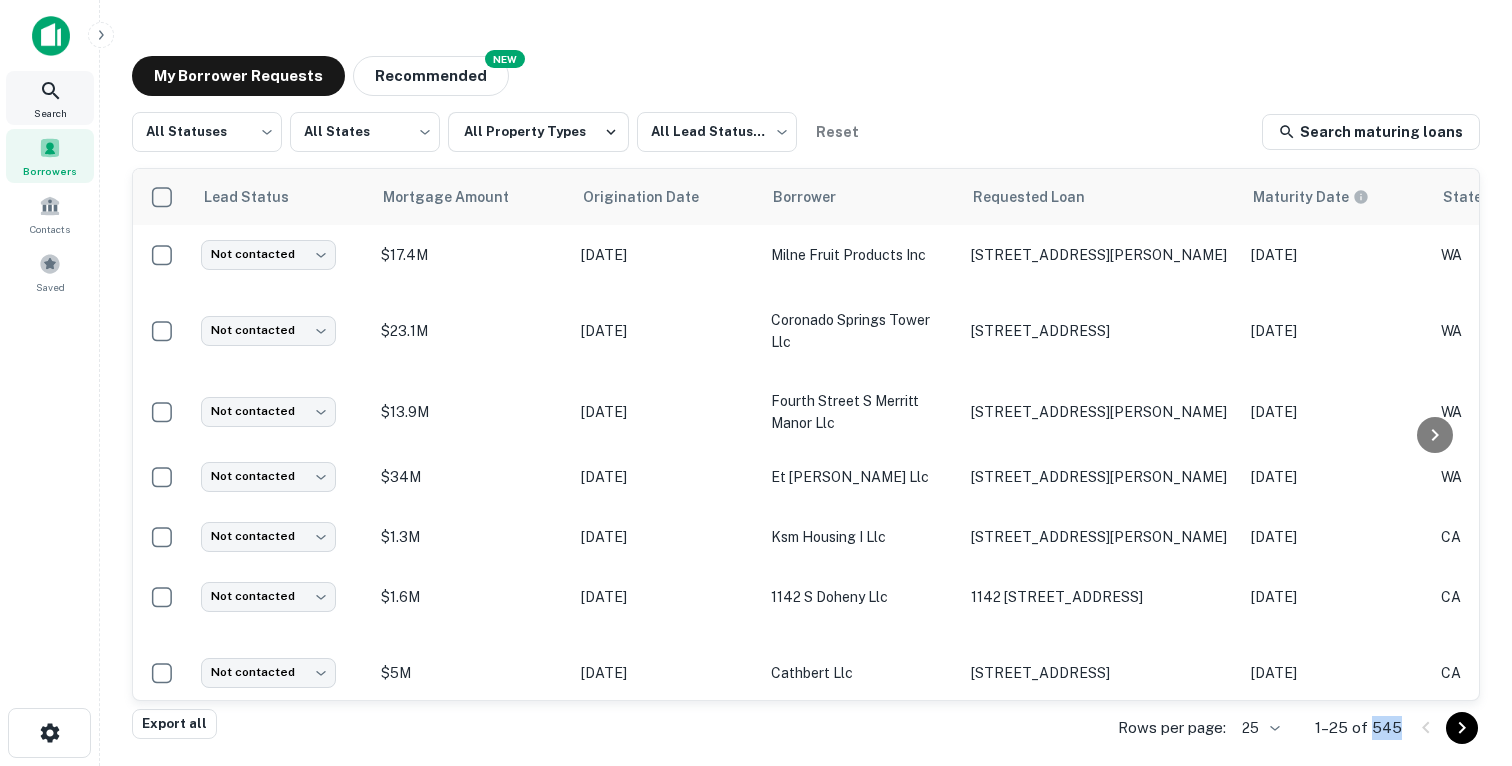 click 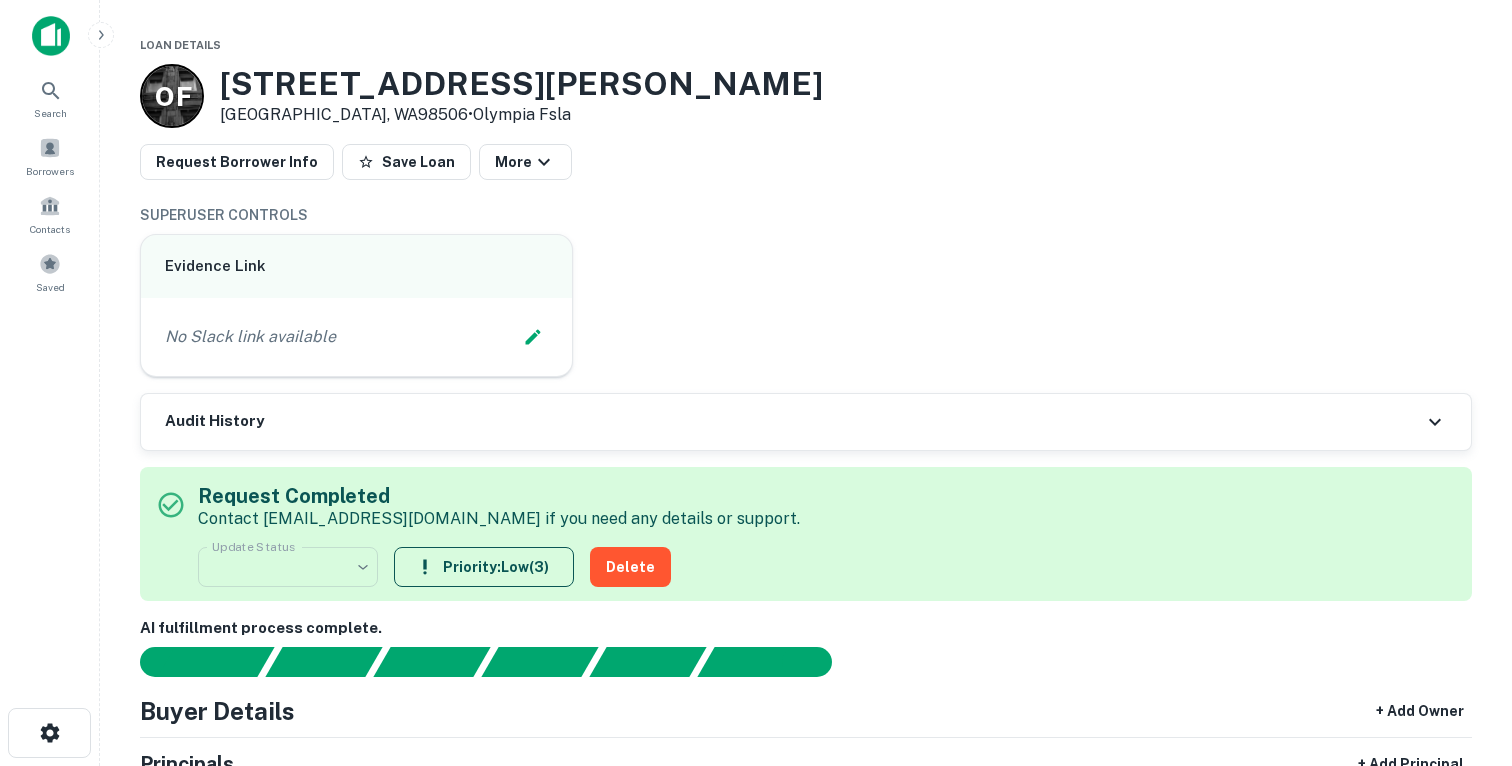 scroll, scrollTop: 0, scrollLeft: 0, axis: both 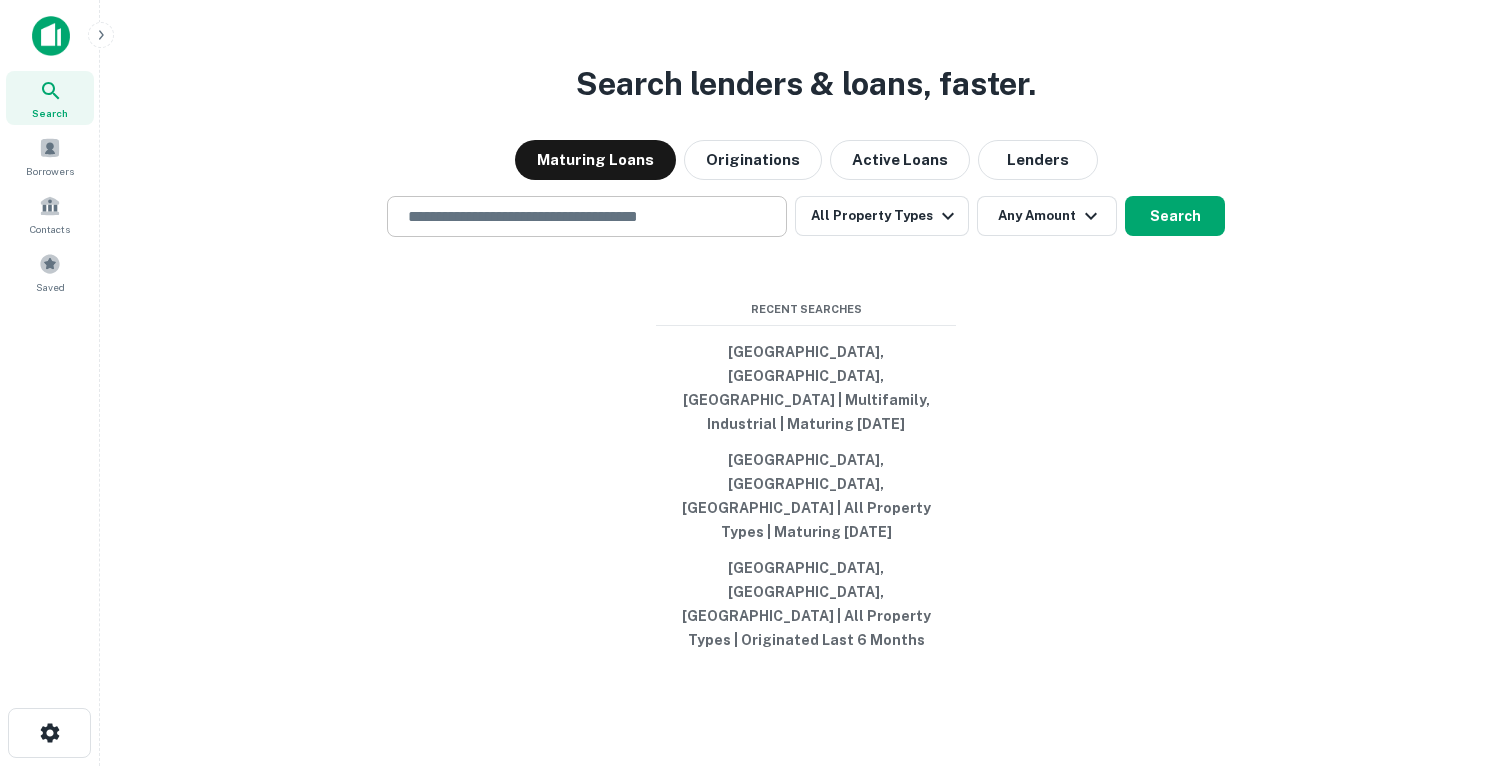 click at bounding box center (587, 216) 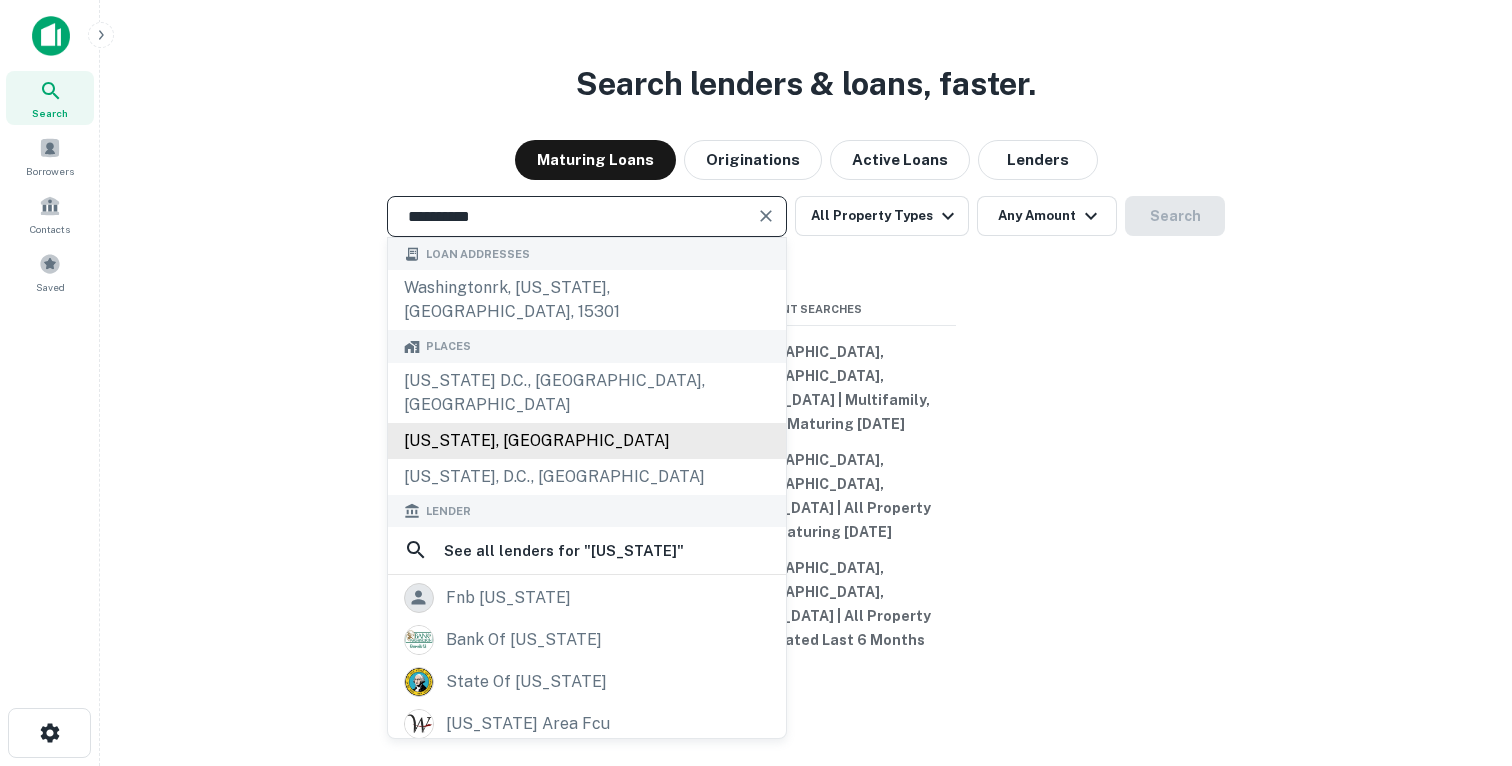 click on "Washington, USA" at bounding box center (587, 441) 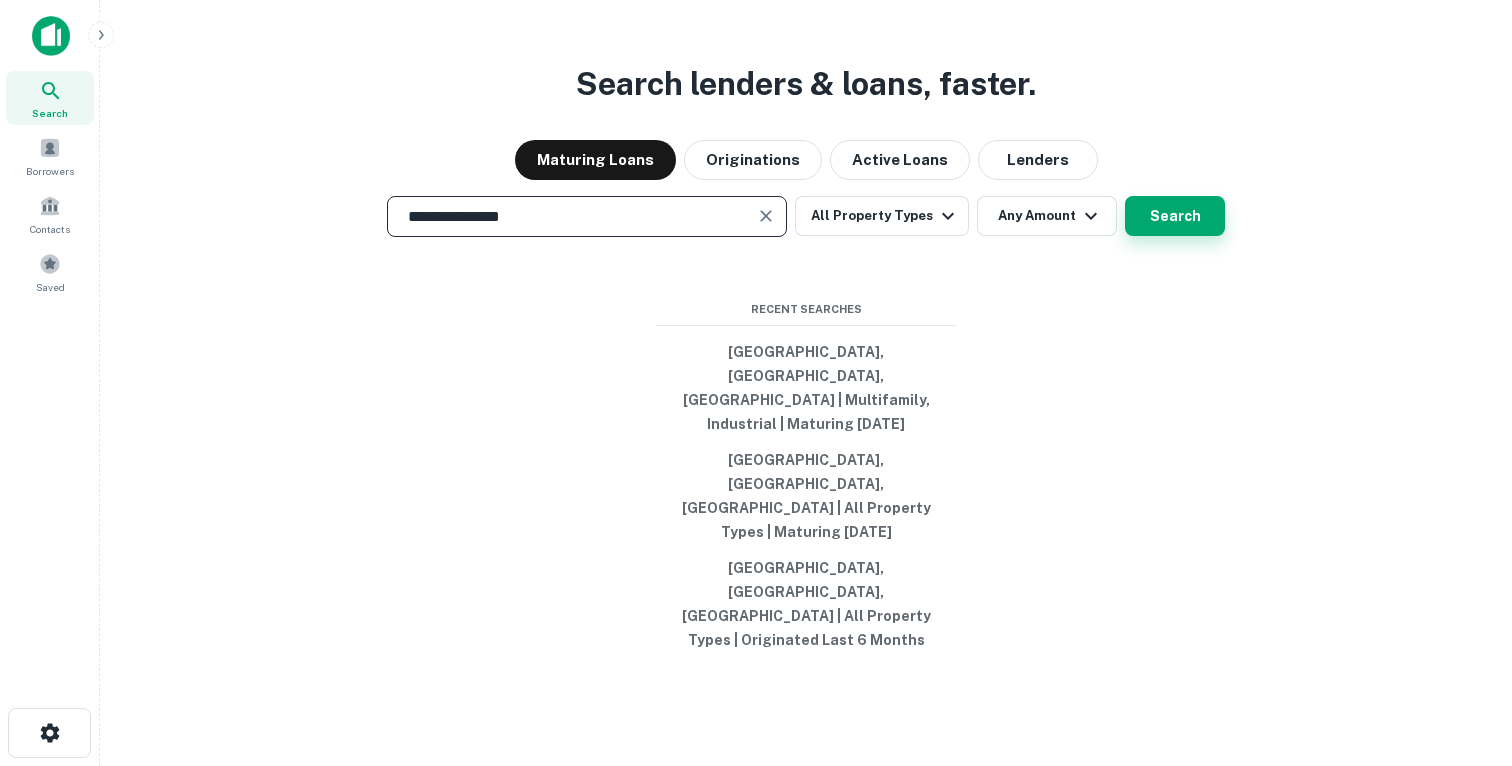 type on "**********" 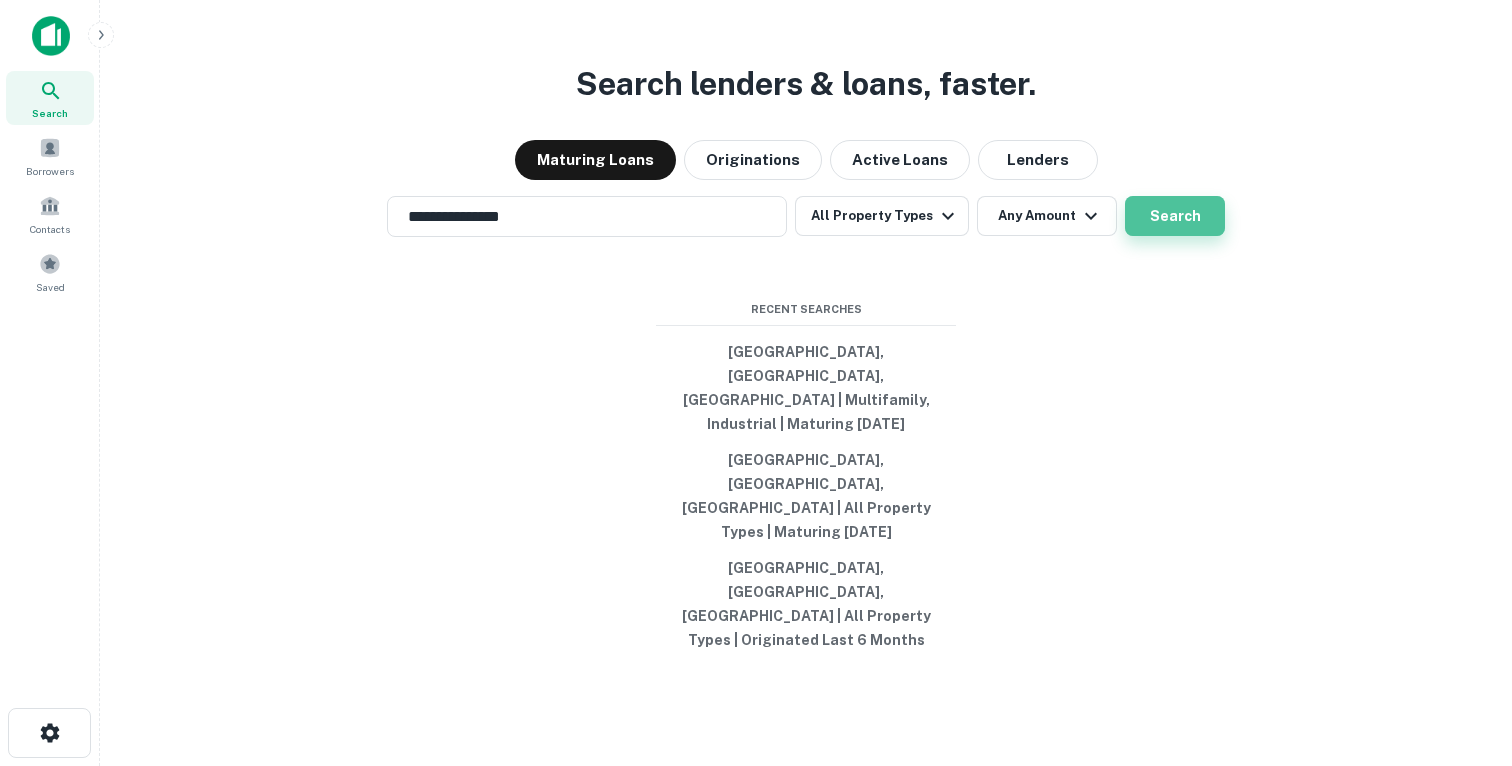 click on "Search" at bounding box center [1175, 216] 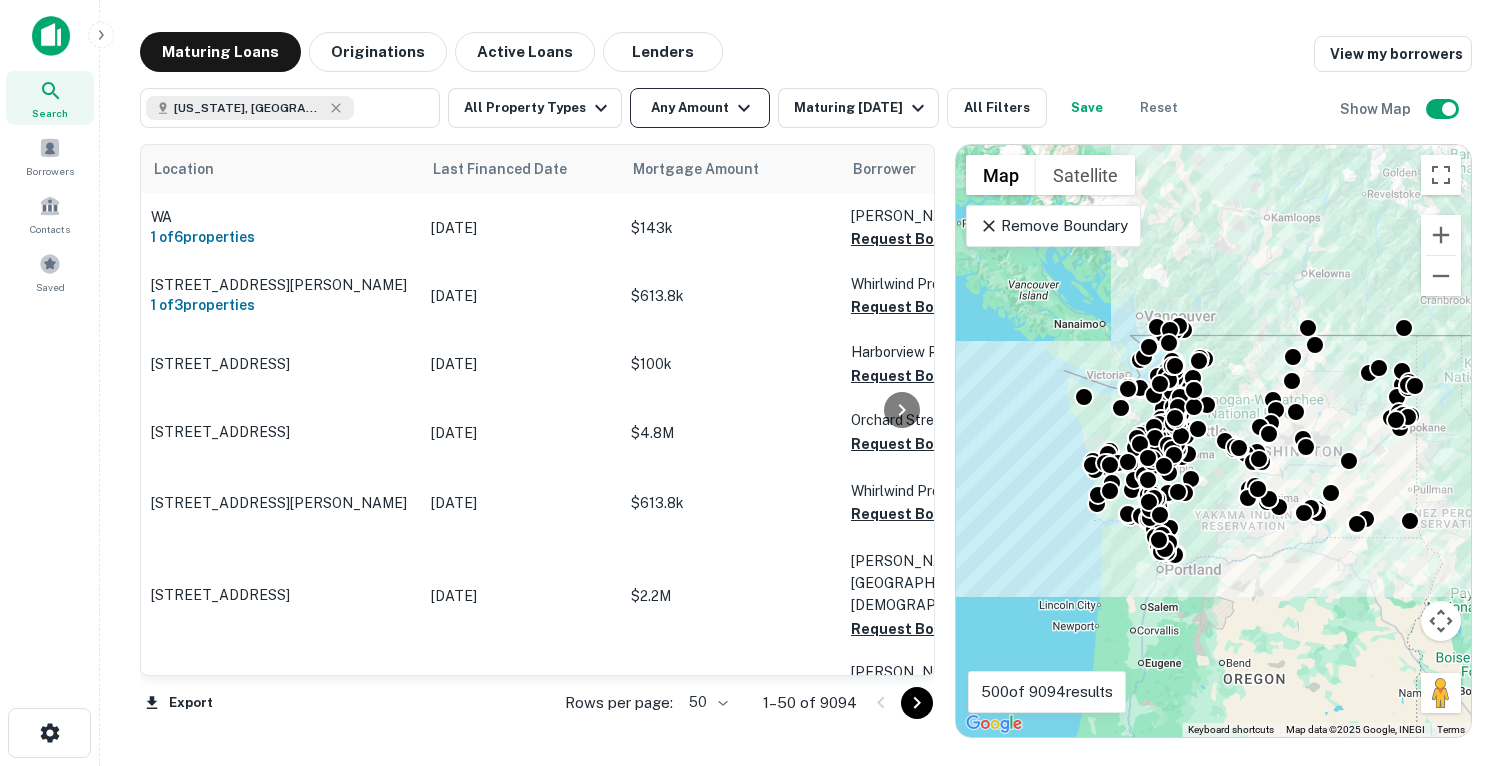 click 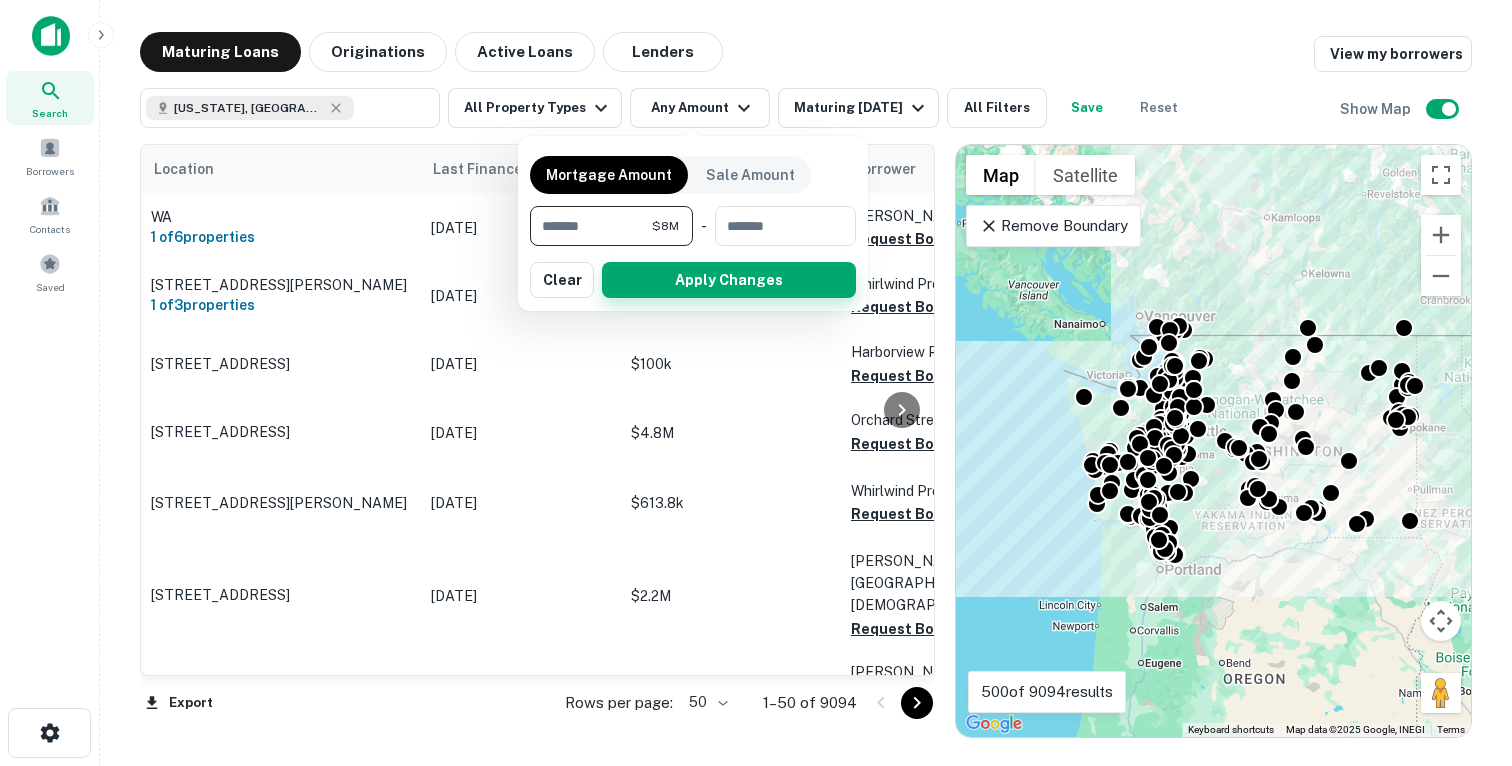 type on "*******" 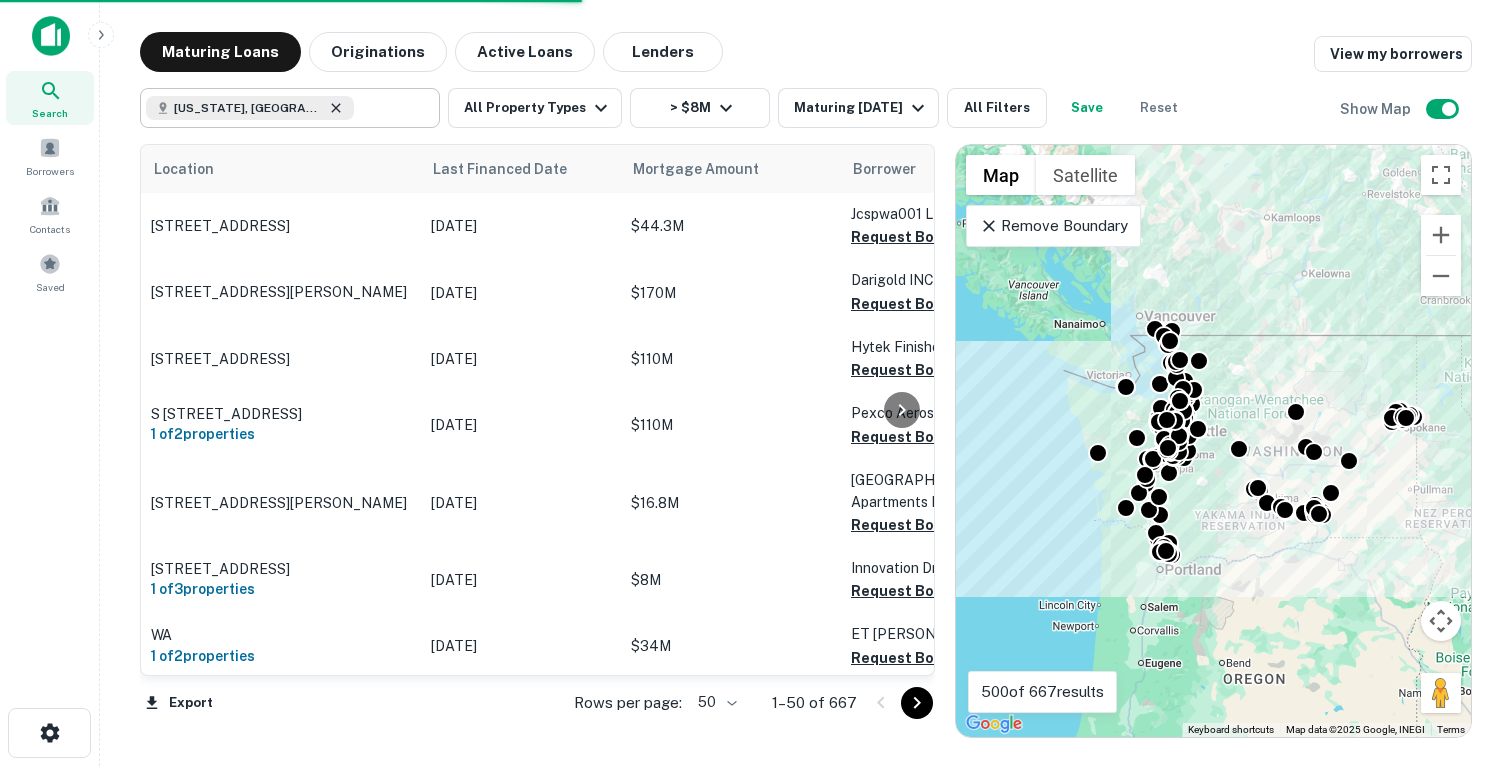 click 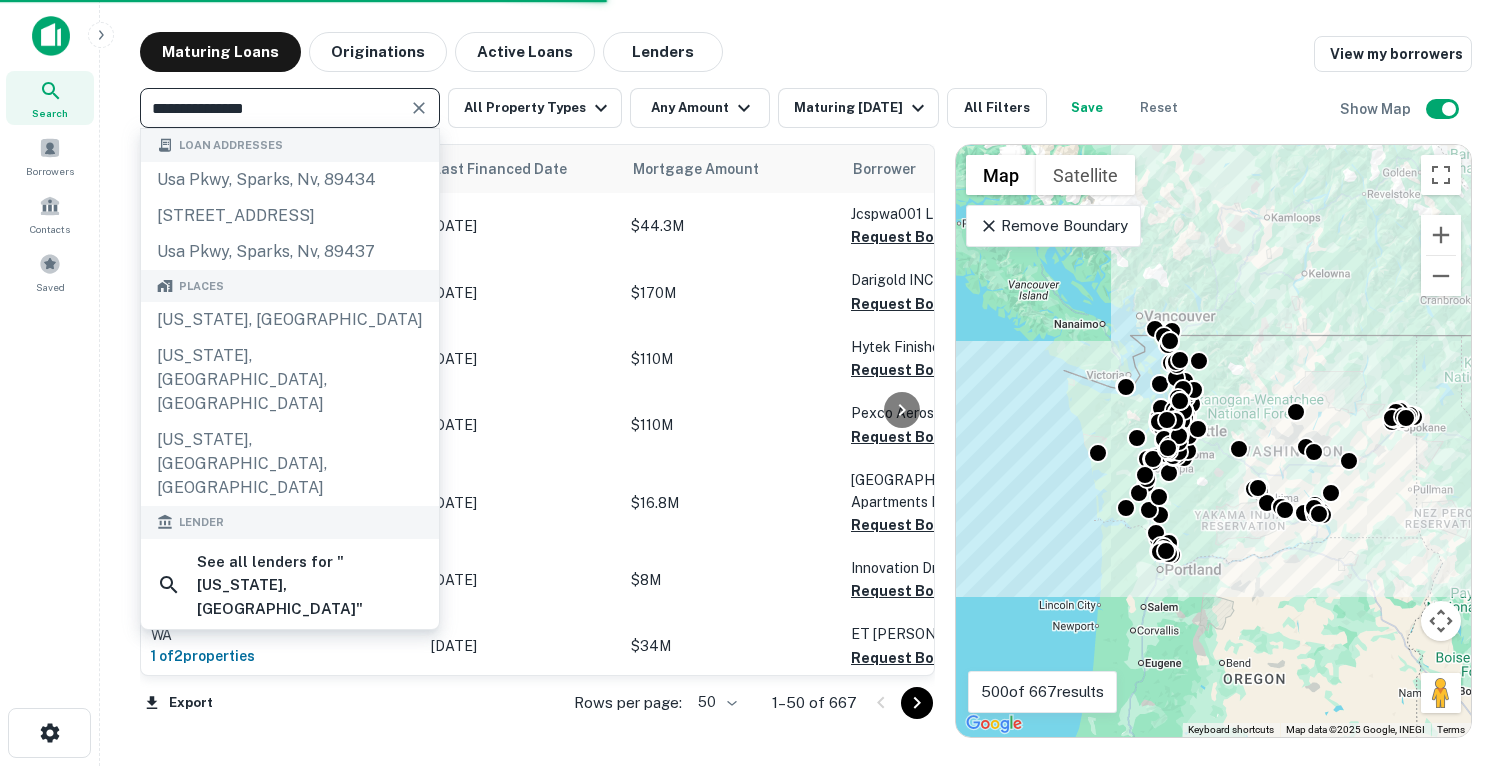 click 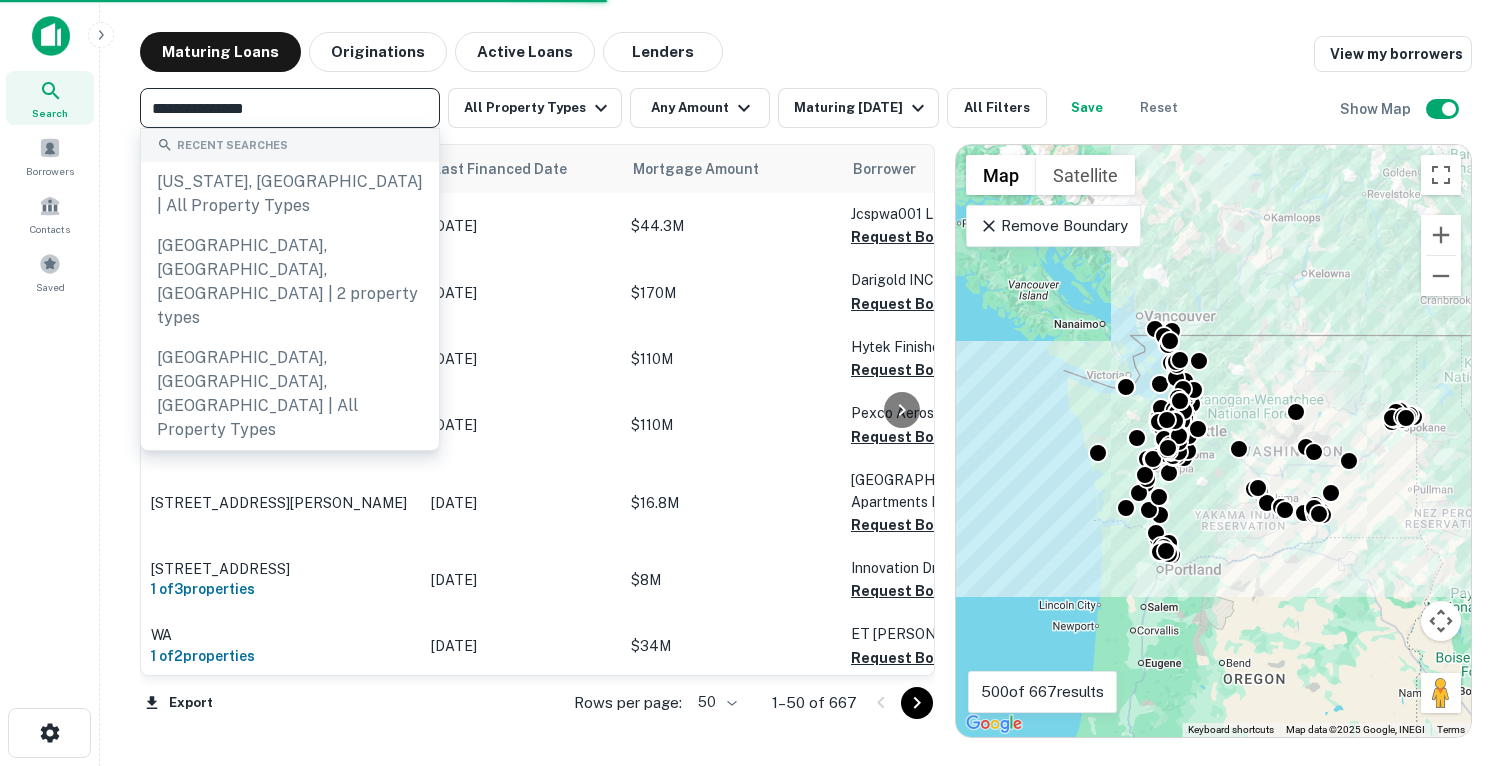 type 